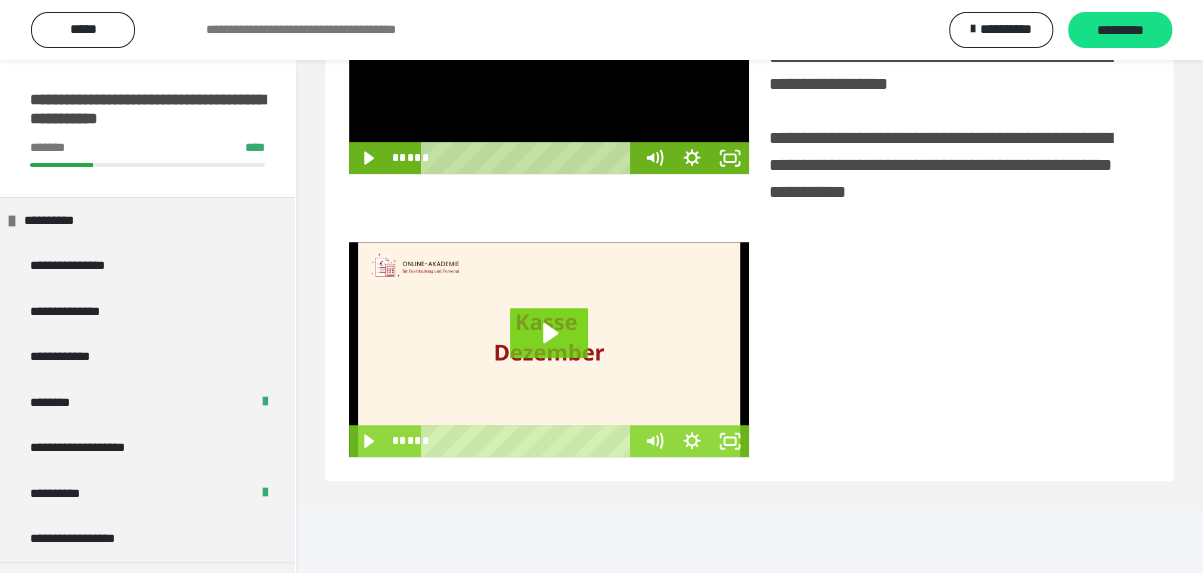 scroll, scrollTop: 0, scrollLeft: 0, axis: both 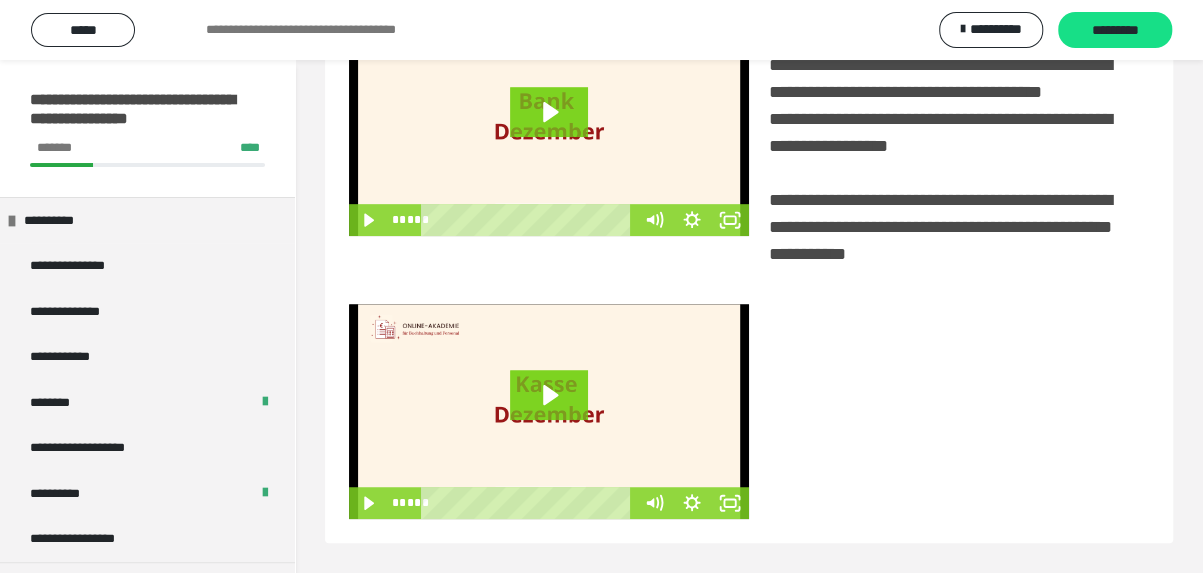 click on "**********" at bounding box center (749, 115) 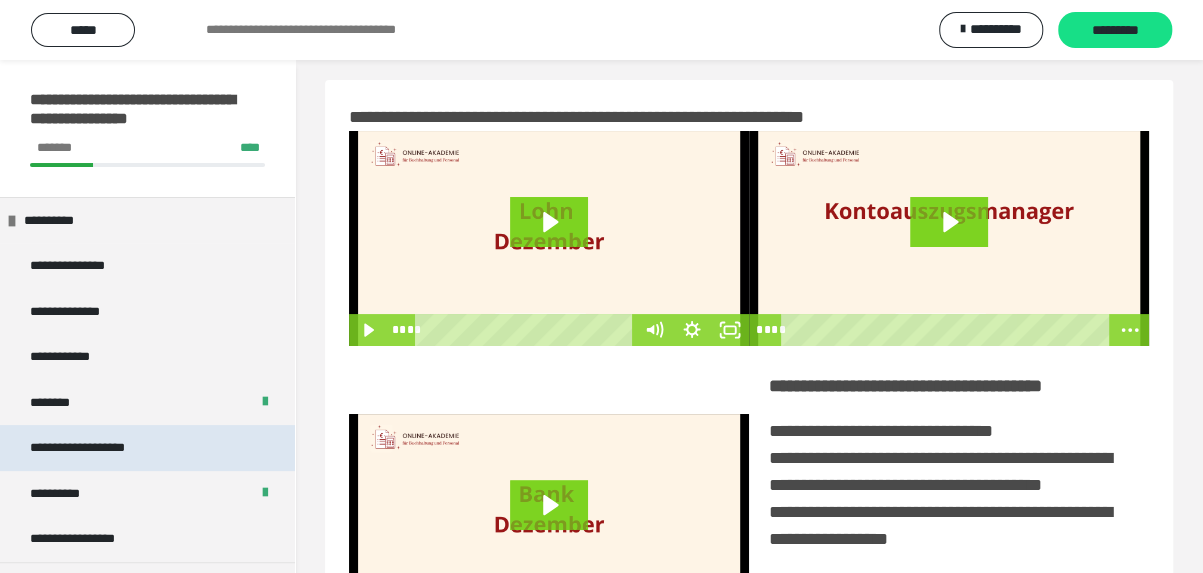 scroll, scrollTop: 0, scrollLeft: 0, axis: both 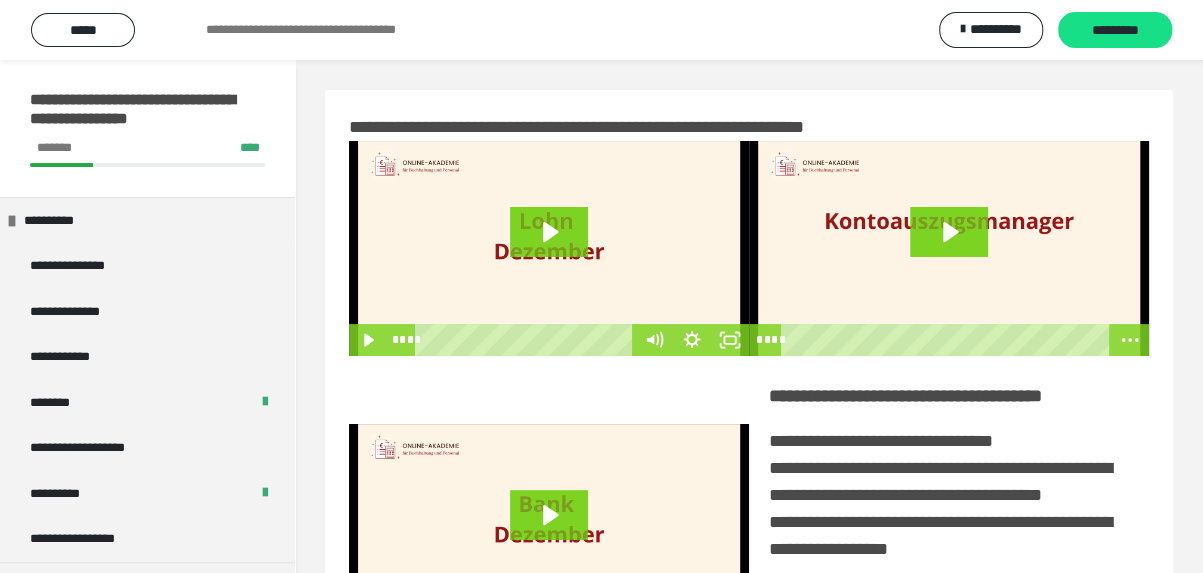 click on "**********" at bounding box center [749, 518] 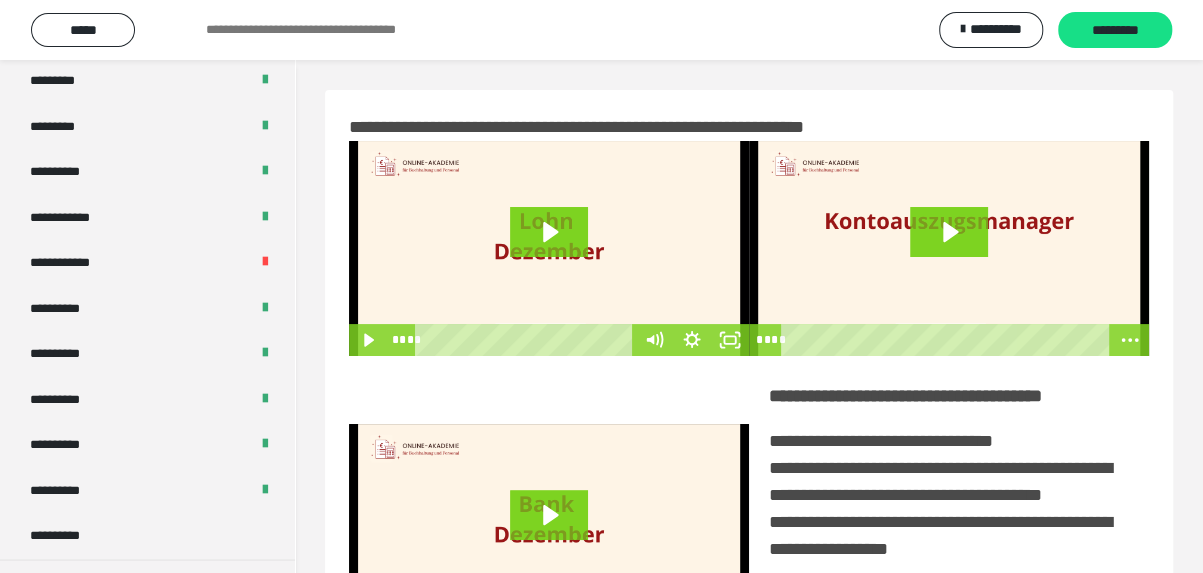 scroll, scrollTop: 1000, scrollLeft: 0, axis: vertical 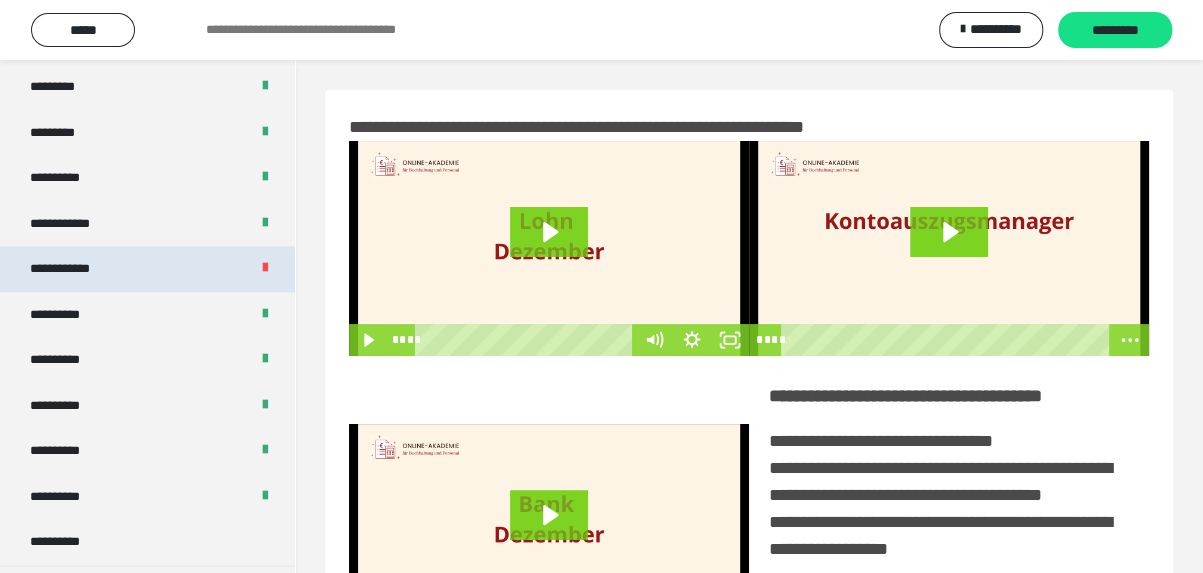click on "**********" at bounding box center (147, 269) 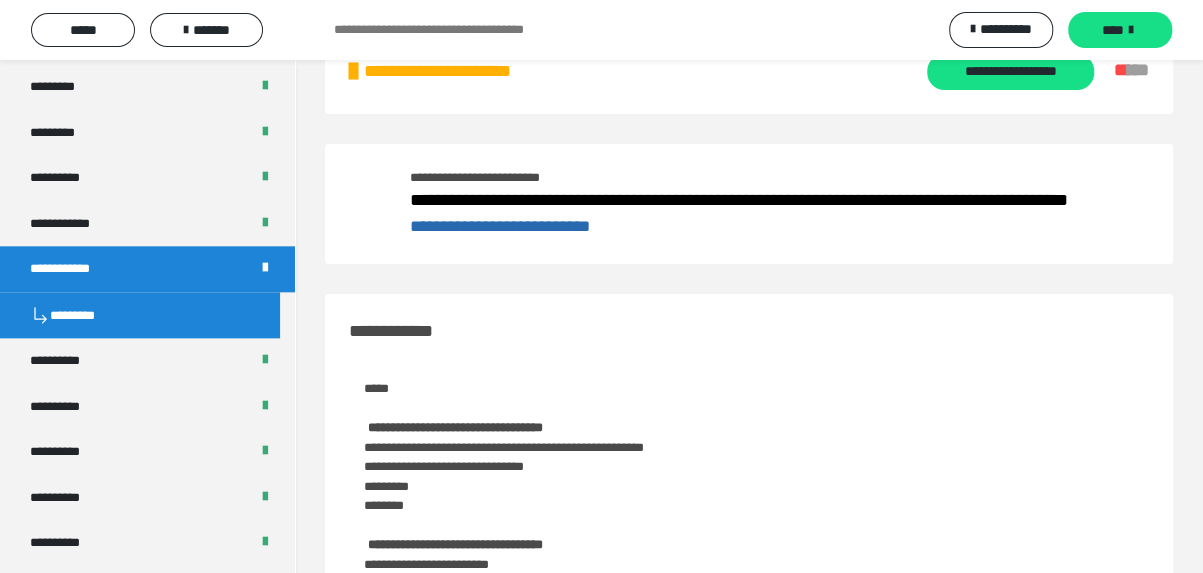 scroll, scrollTop: 0, scrollLeft: 0, axis: both 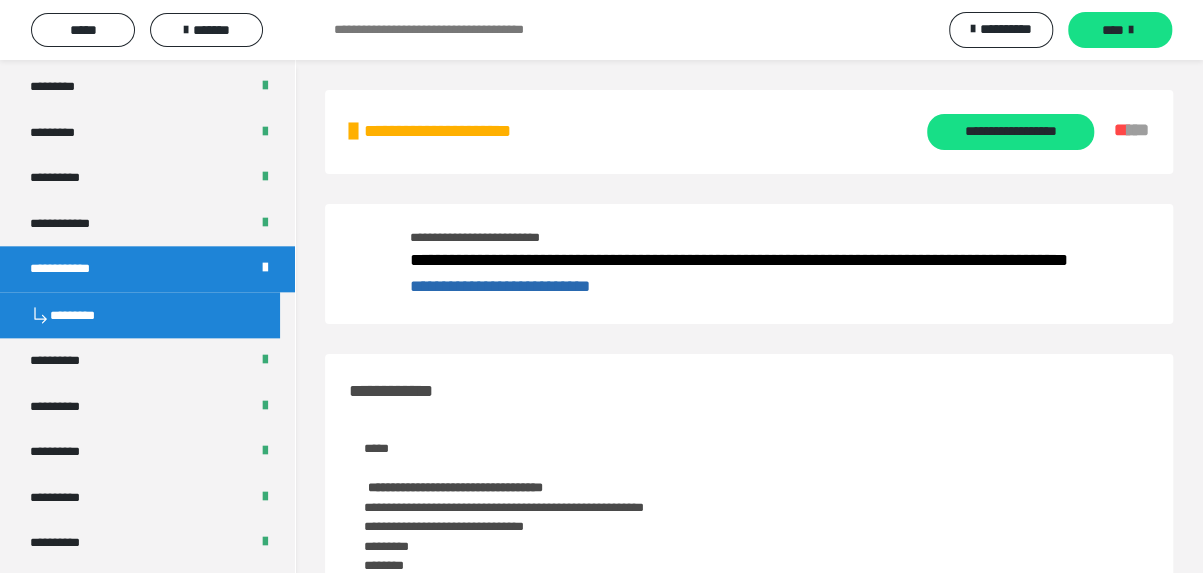 click on "**********" at bounding box center (437, 131) 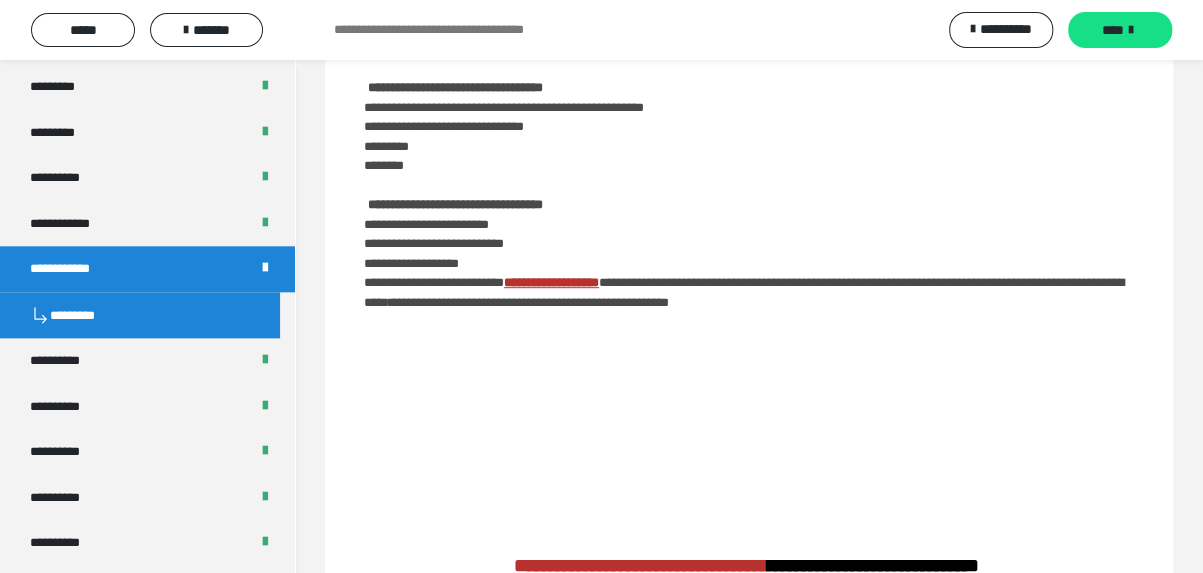 scroll, scrollTop: 0, scrollLeft: 0, axis: both 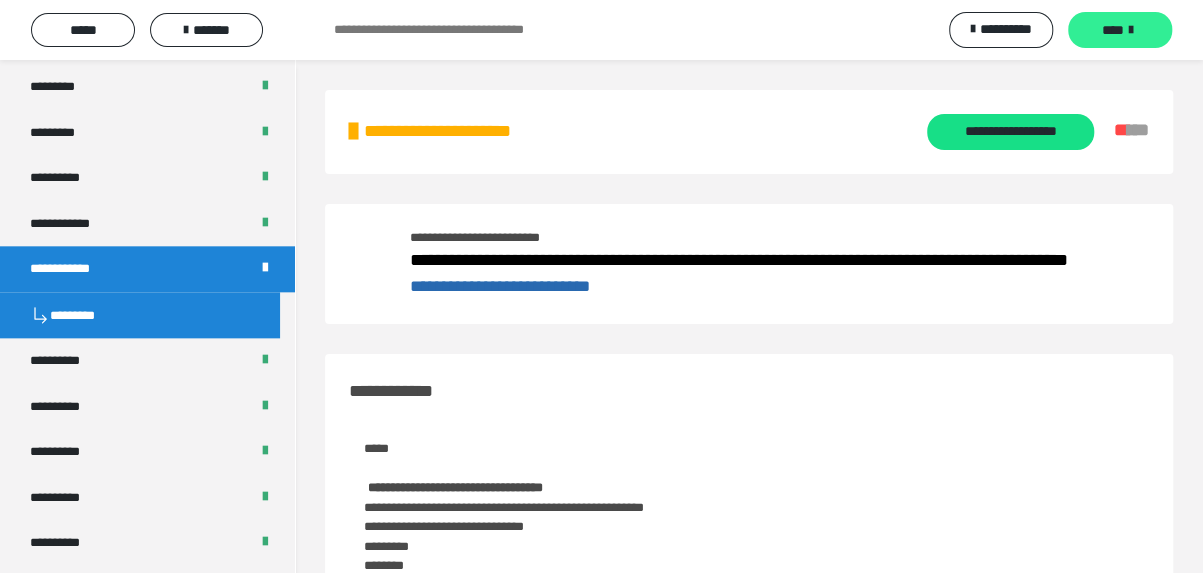 click on "****" at bounding box center (1113, 30) 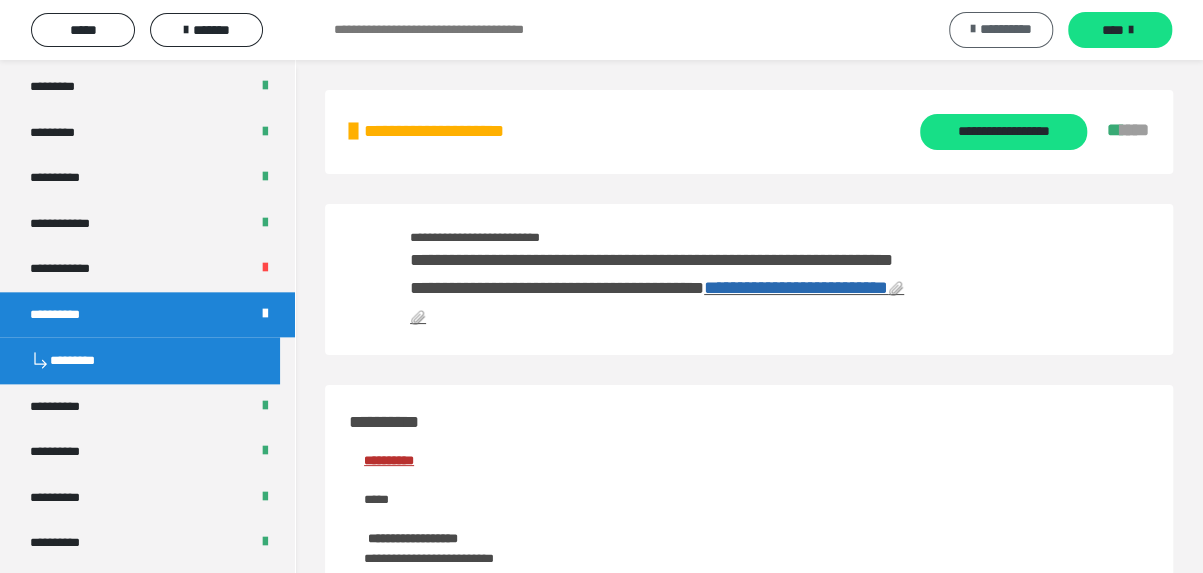 click on "**********" at bounding box center (1006, 29) 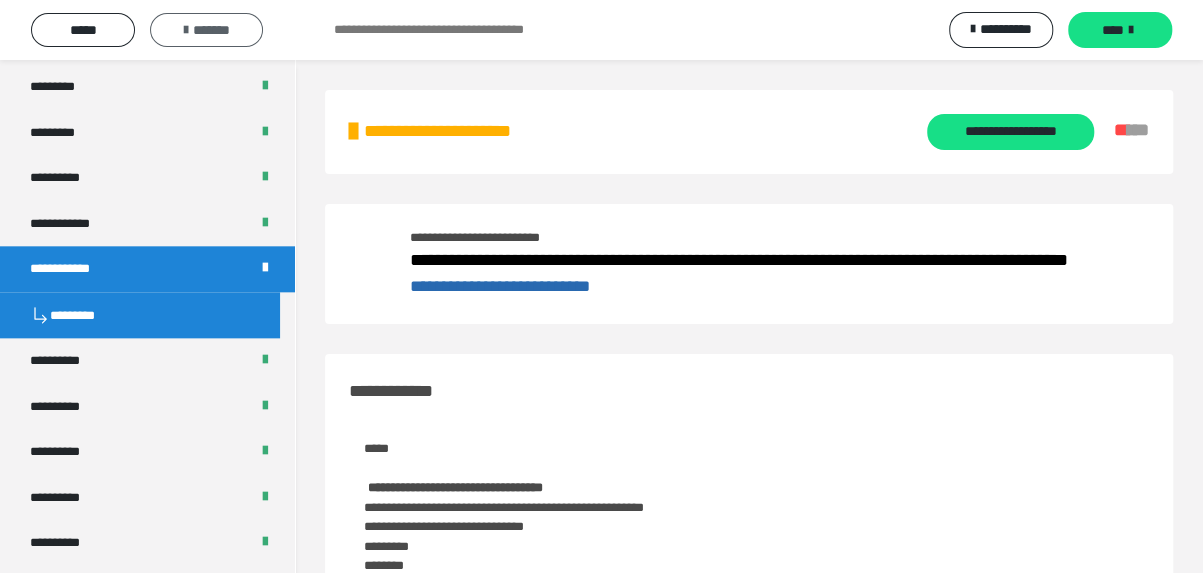 click on "*******" at bounding box center (211, 30) 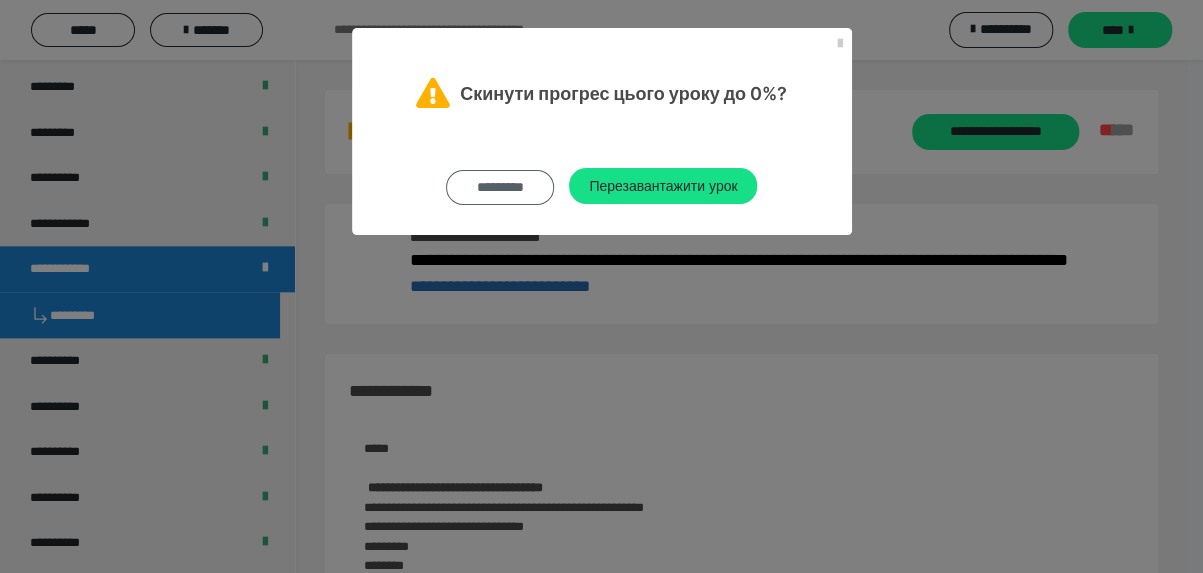 click on "*********" at bounding box center [499, 187] 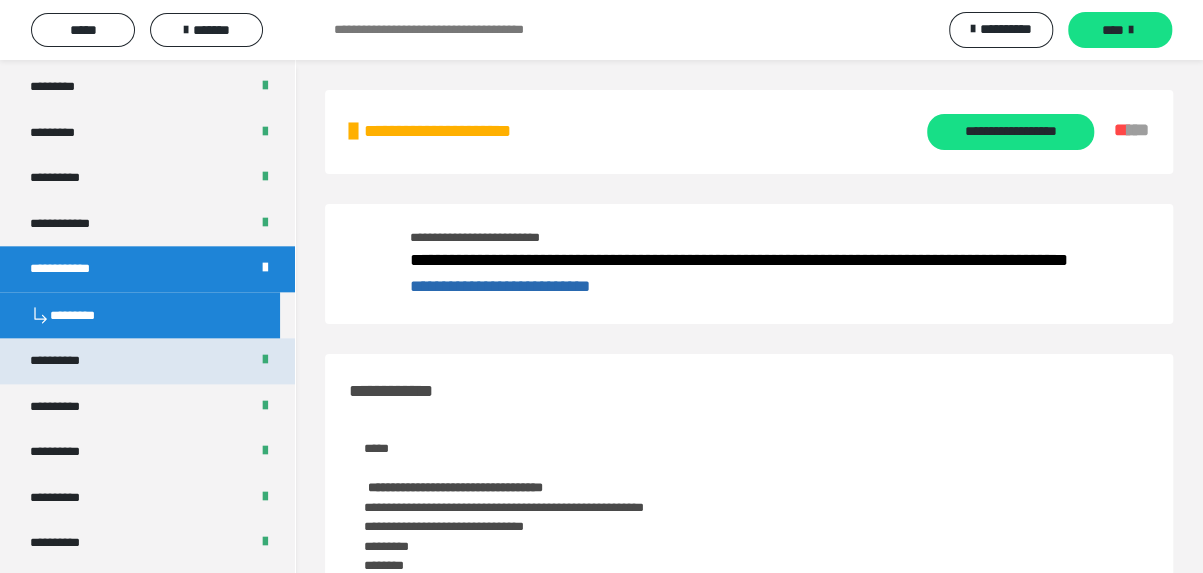 click at bounding box center (265, 361) 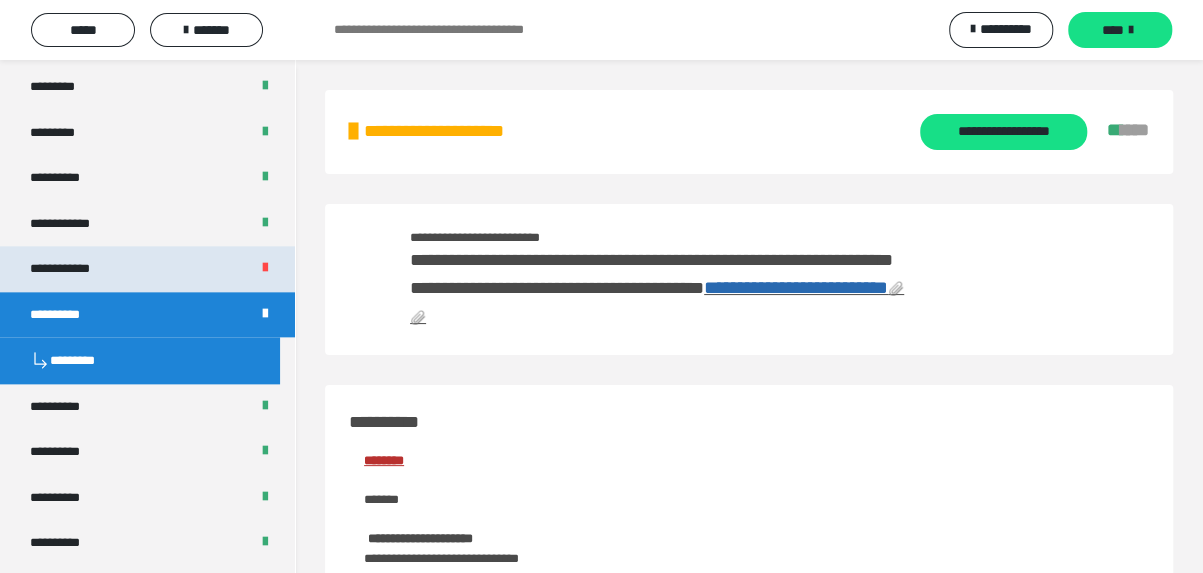 click on "**********" at bounding box center (147, 269) 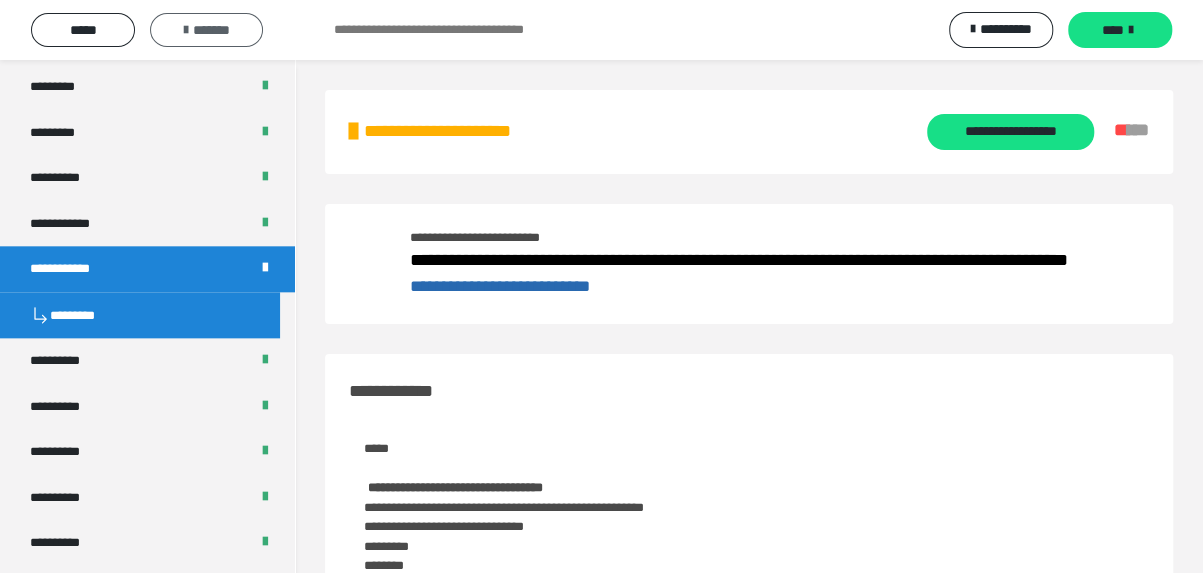 click on "*******" at bounding box center (211, 30) 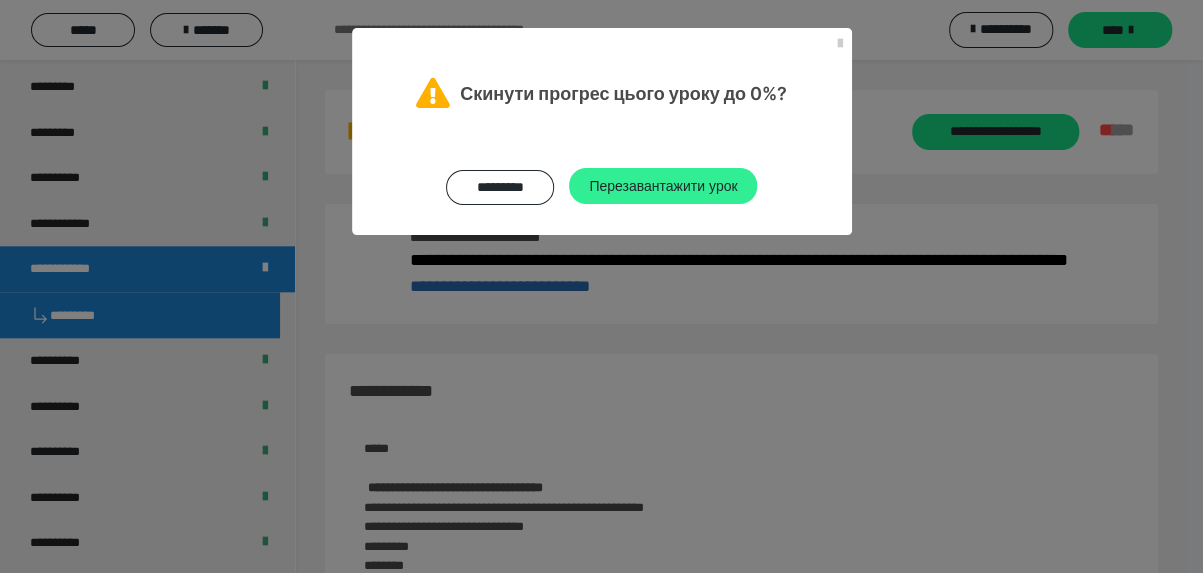 click on "Перезавантажити урок" at bounding box center [663, 185] 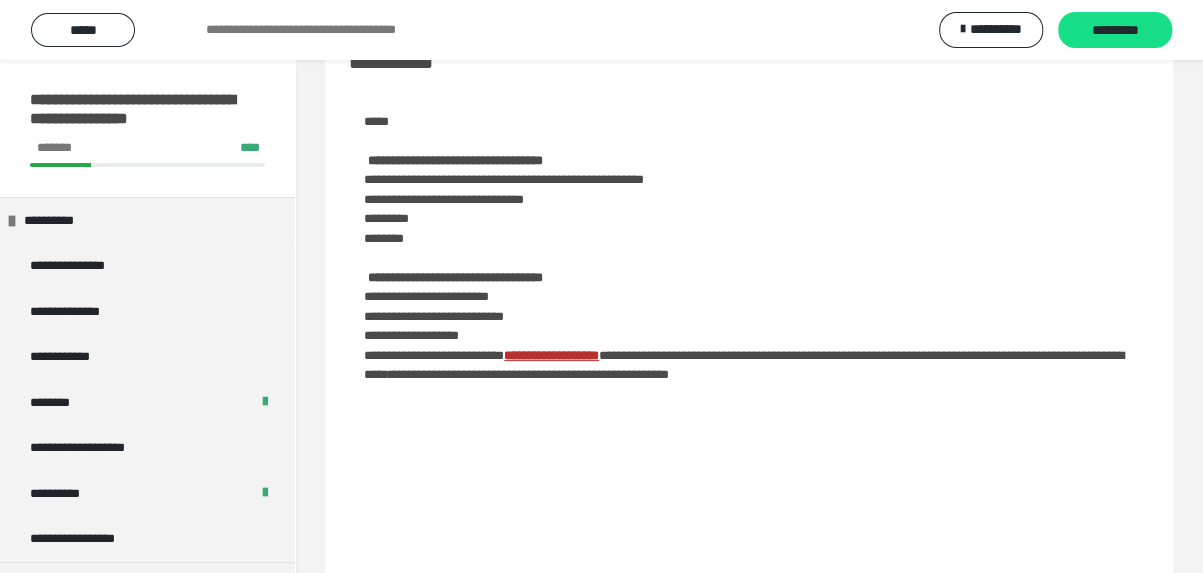 scroll, scrollTop: 0, scrollLeft: 0, axis: both 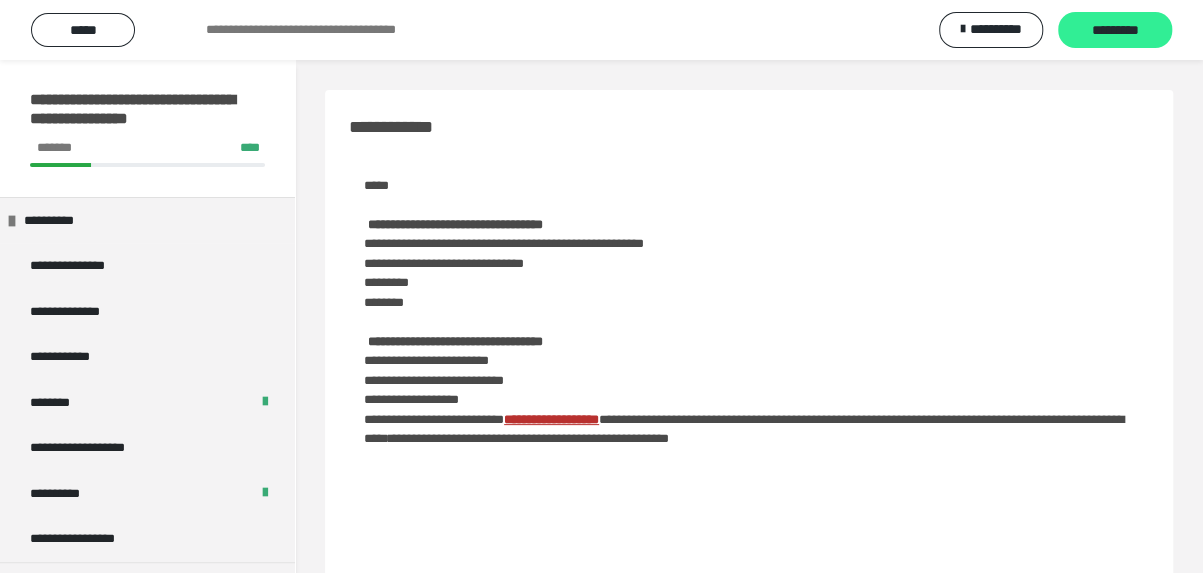 click on "*********" at bounding box center (1115, 30) 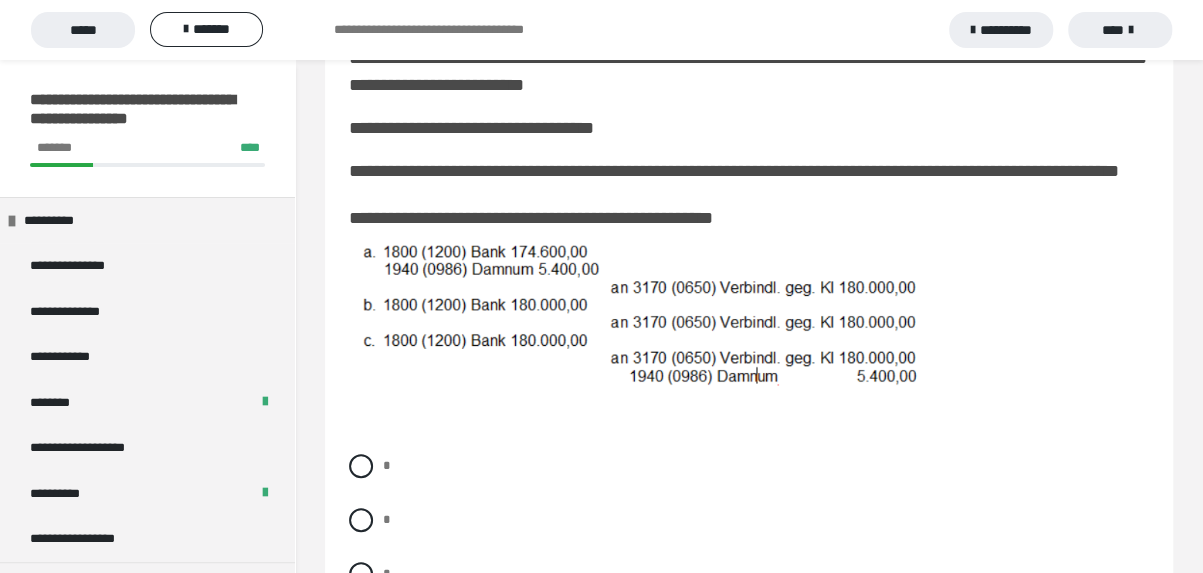 scroll, scrollTop: 400, scrollLeft: 0, axis: vertical 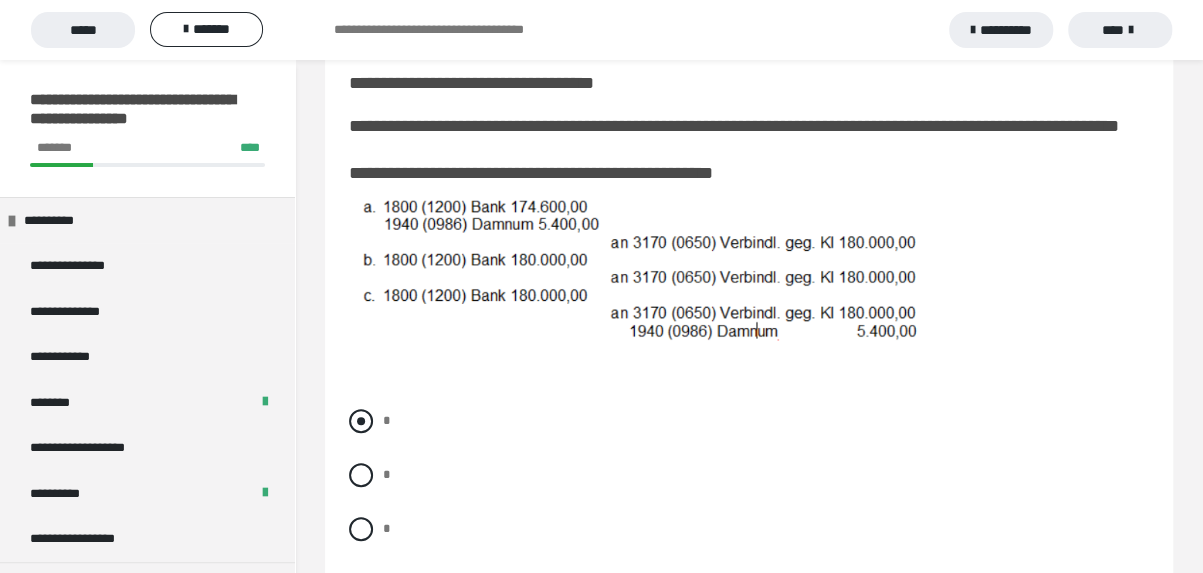 click at bounding box center (361, 421) 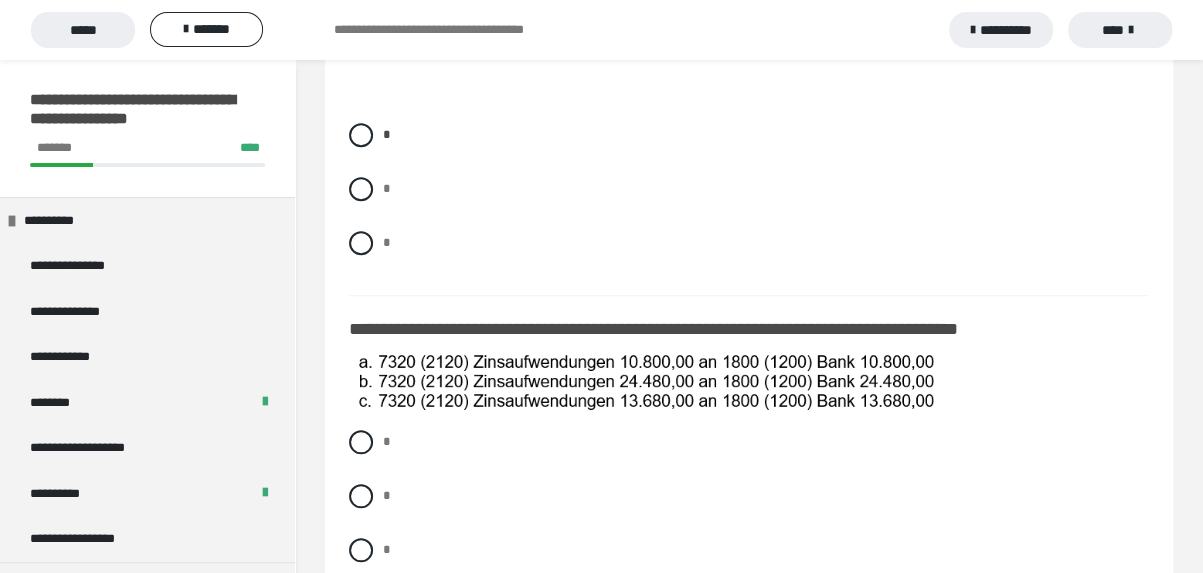 scroll, scrollTop: 800, scrollLeft: 0, axis: vertical 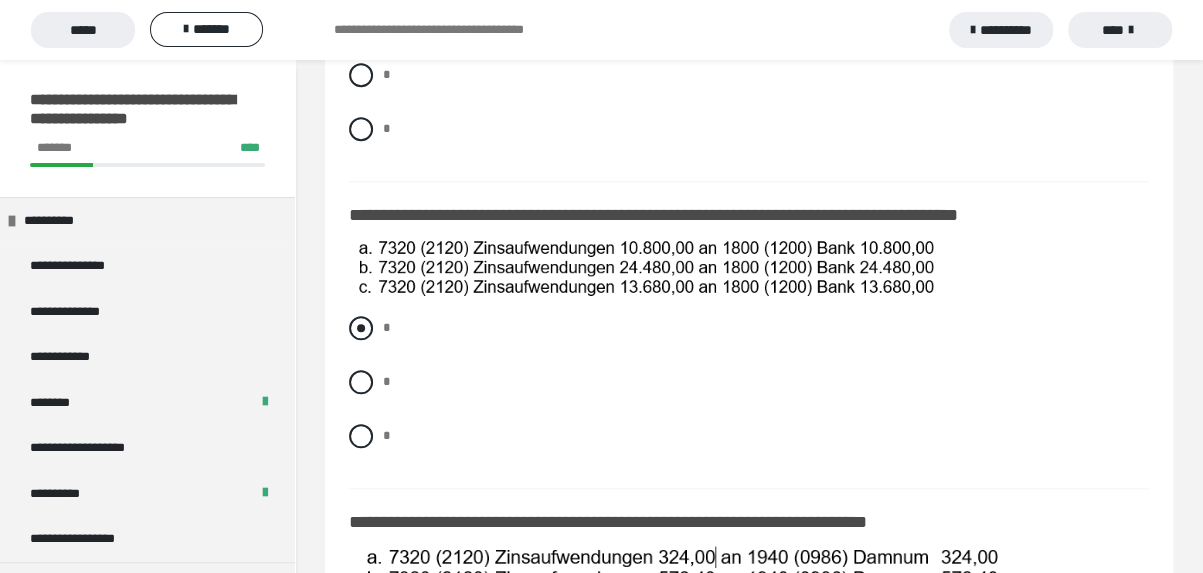 click at bounding box center (361, 328) 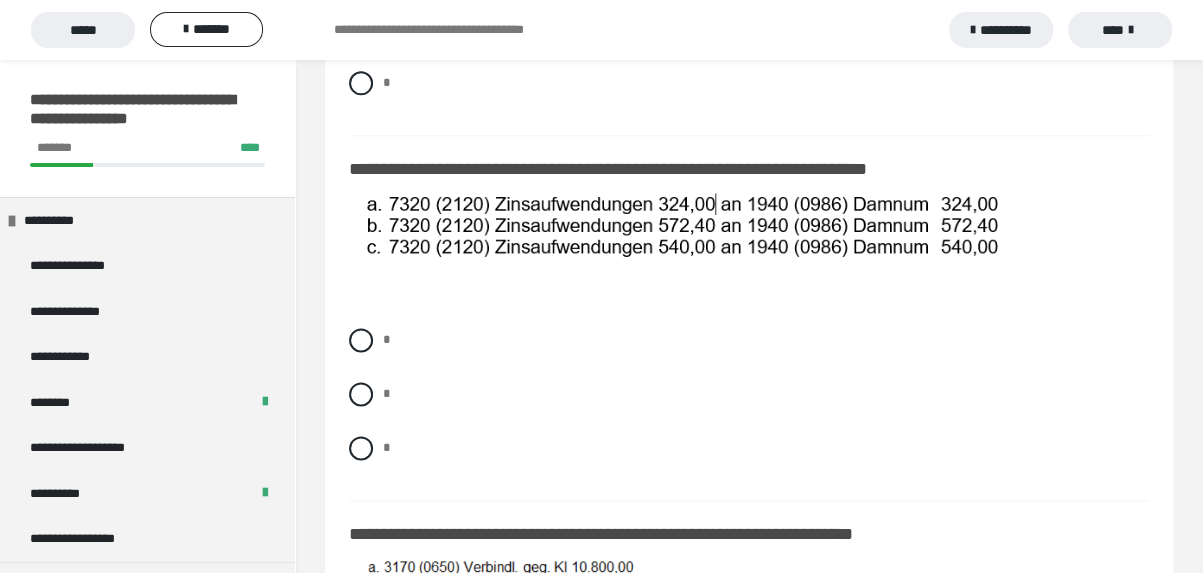 scroll, scrollTop: 1200, scrollLeft: 0, axis: vertical 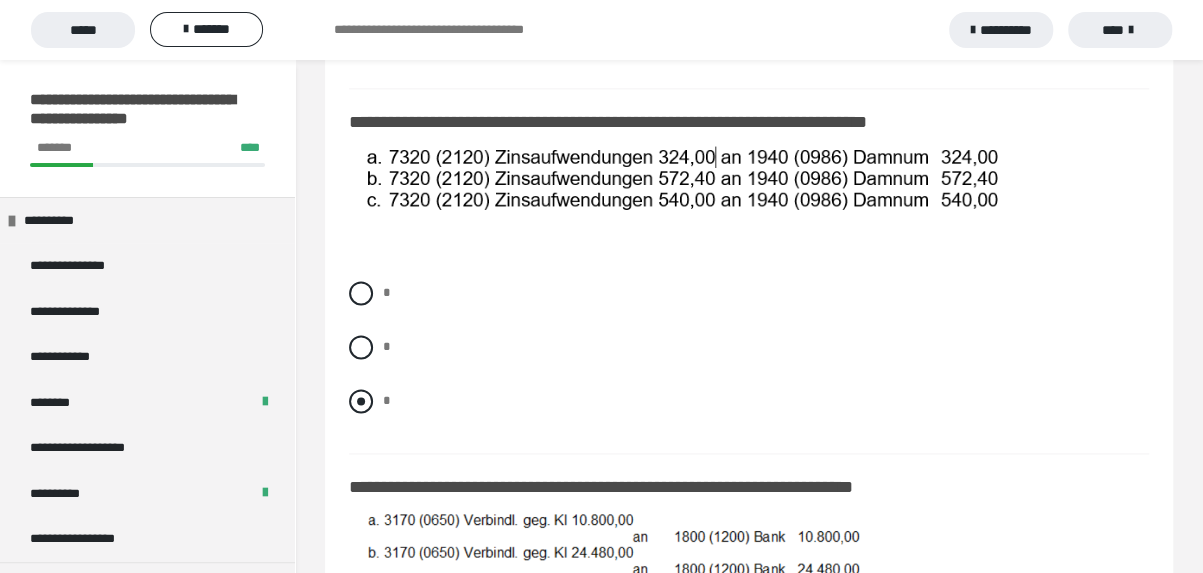 click at bounding box center [361, 401] 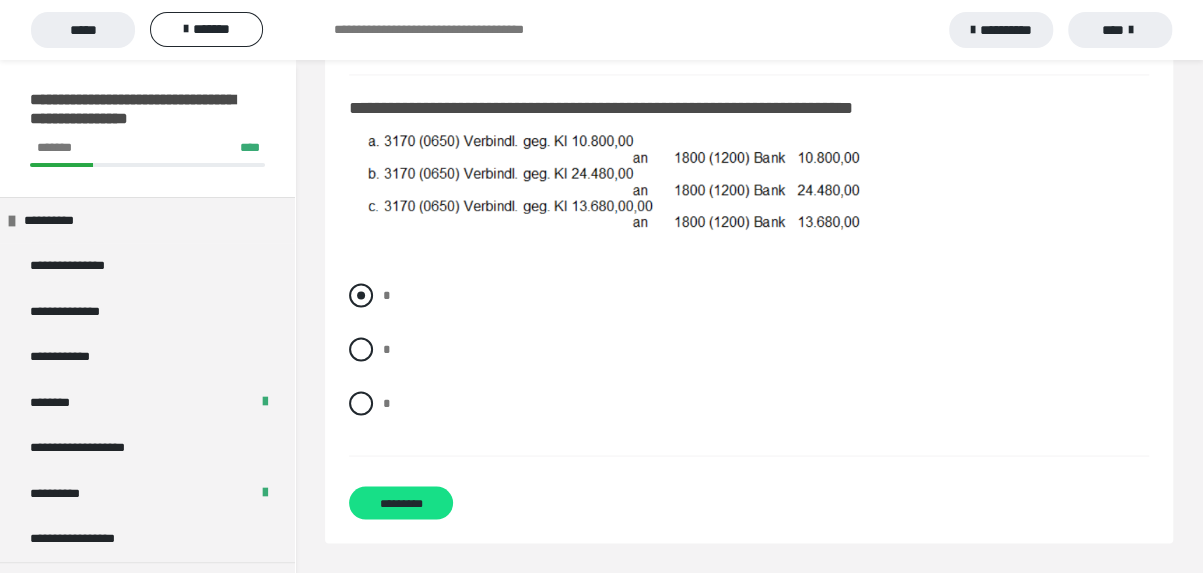 scroll, scrollTop: 1604, scrollLeft: 0, axis: vertical 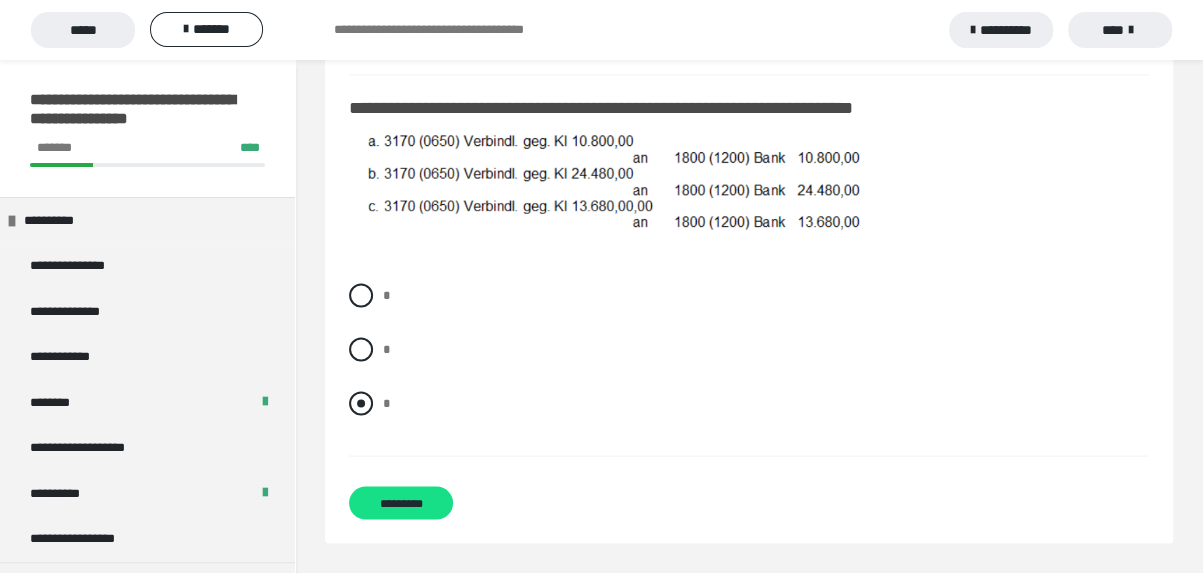 click at bounding box center (361, 403) 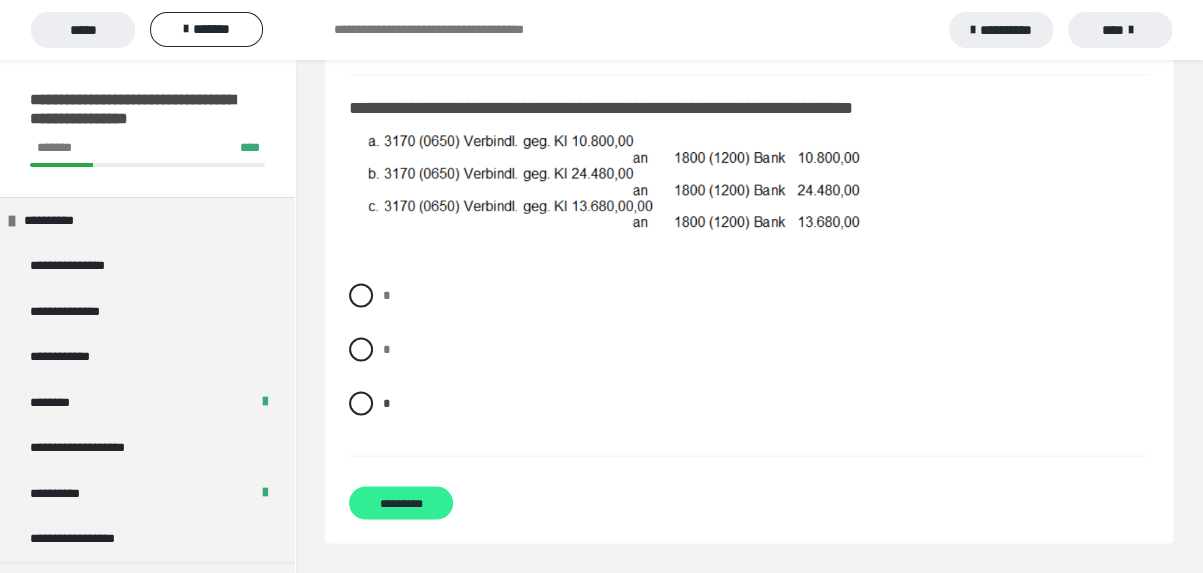 click on "*********" at bounding box center (401, 503) 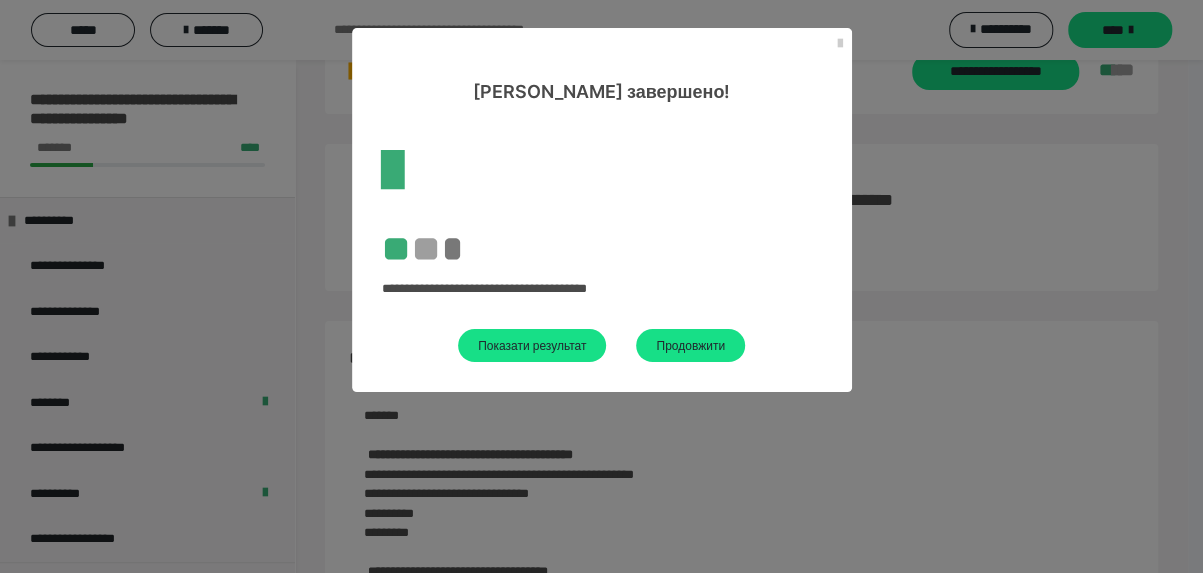 scroll, scrollTop: 1604, scrollLeft: 0, axis: vertical 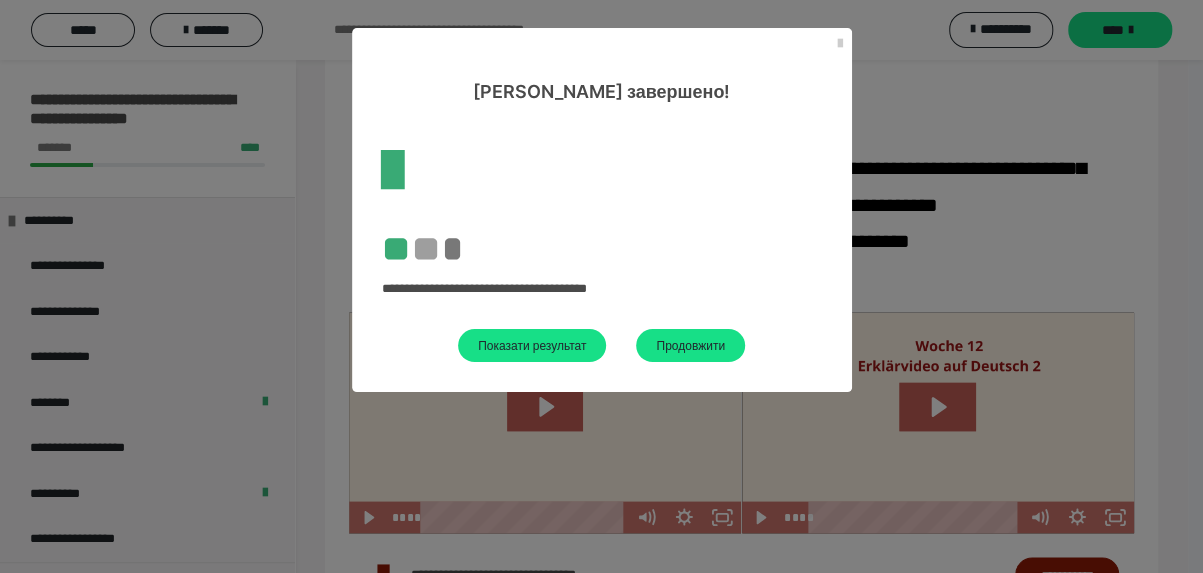 click on "Показати результат" at bounding box center [532, 345] 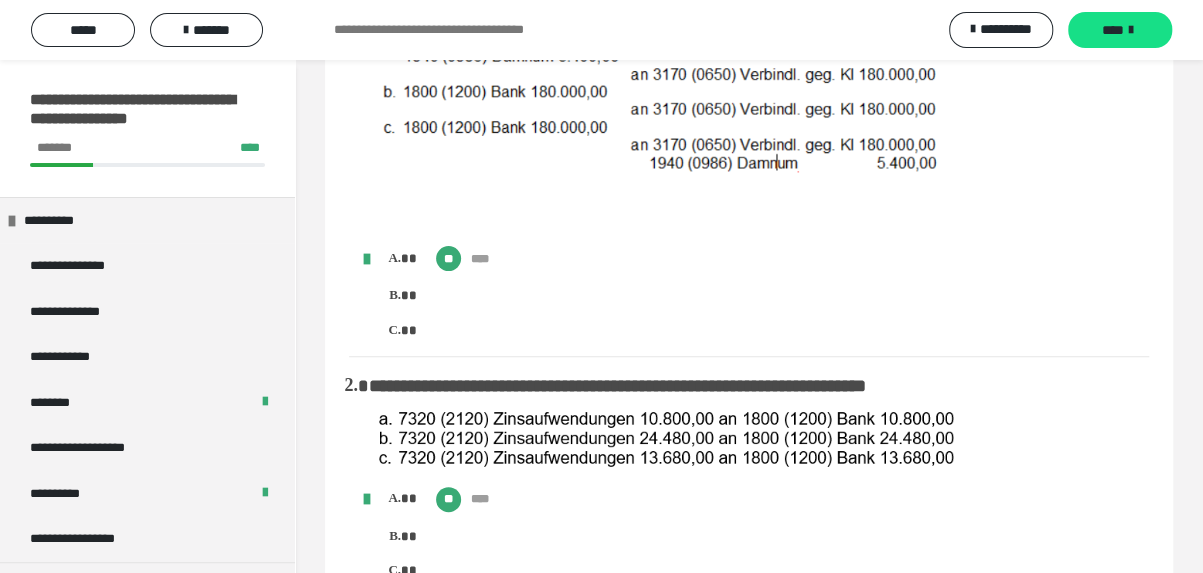 scroll, scrollTop: 0, scrollLeft: 0, axis: both 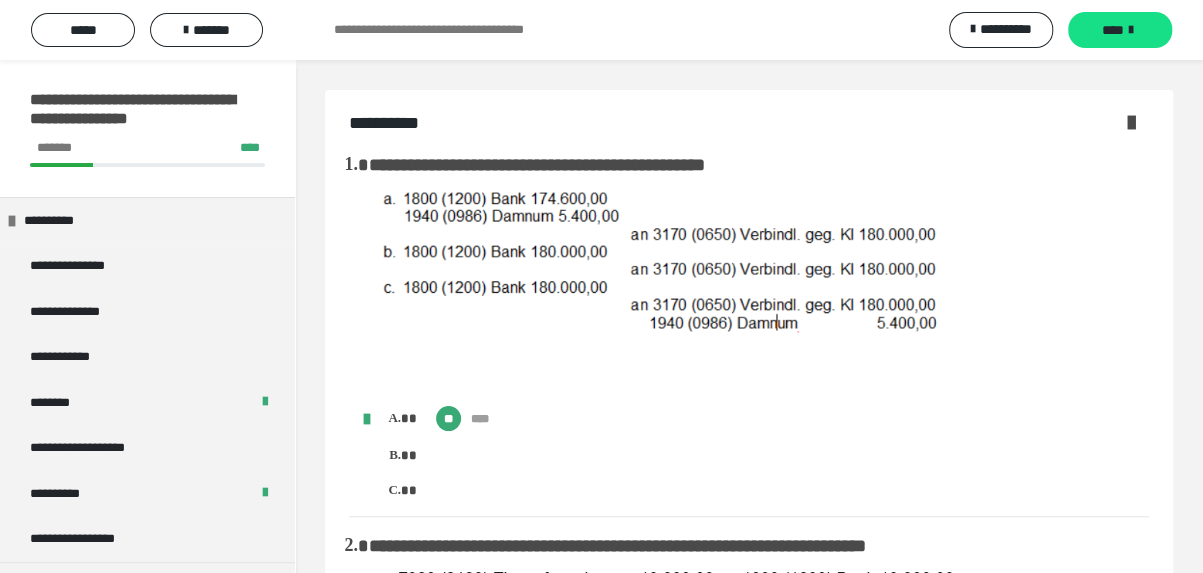 click at bounding box center [1131, 122] 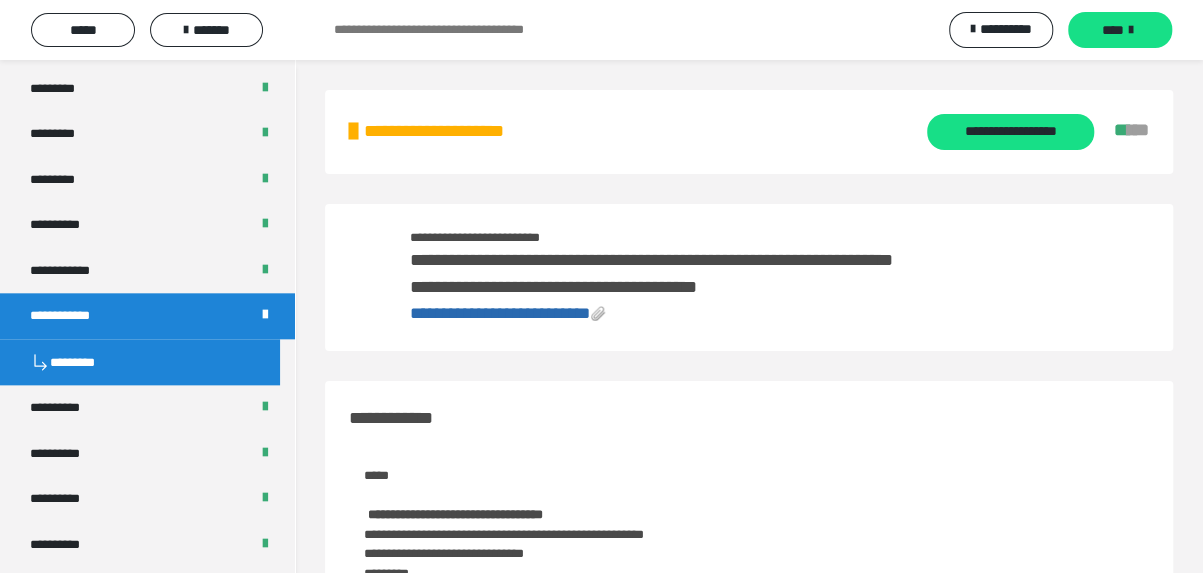 scroll, scrollTop: 1200, scrollLeft: 0, axis: vertical 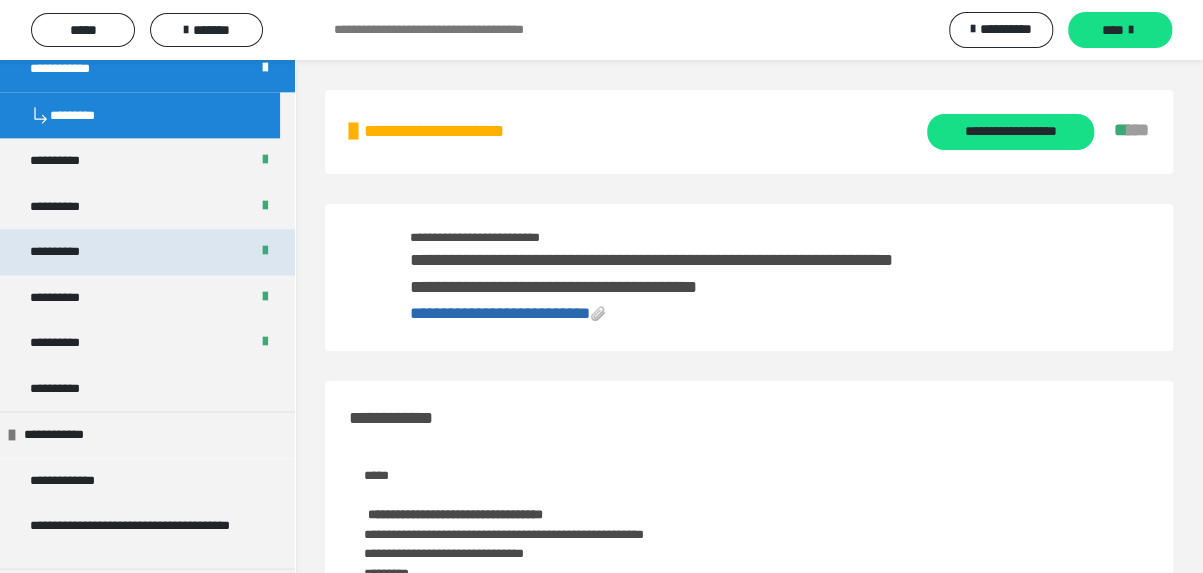 click on "**********" at bounding box center [147, 252] 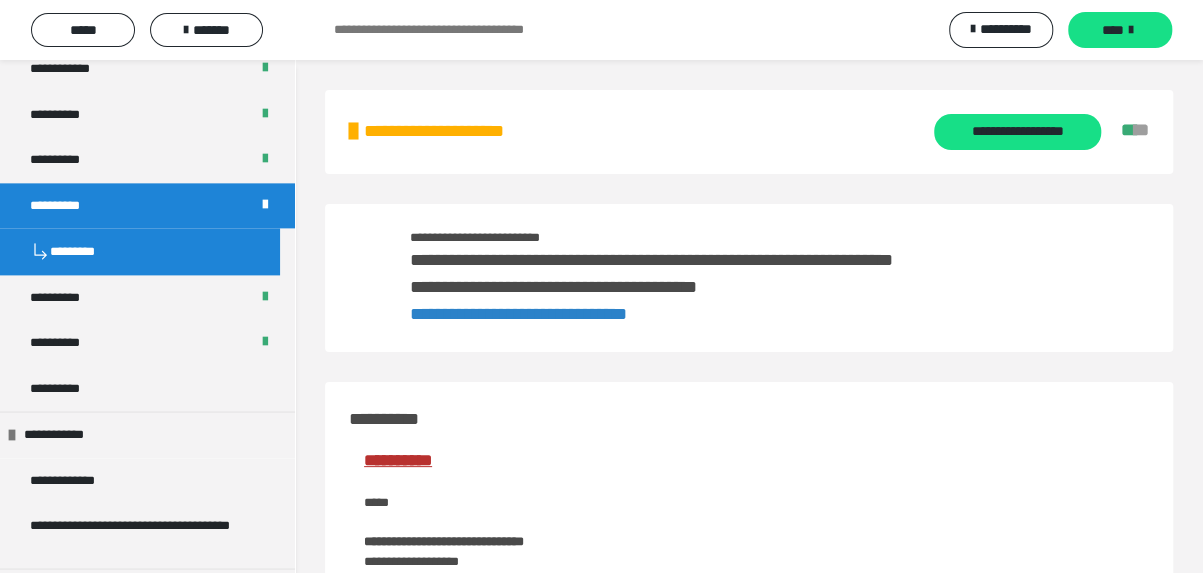 click on "**********" at bounding box center (518, 314) 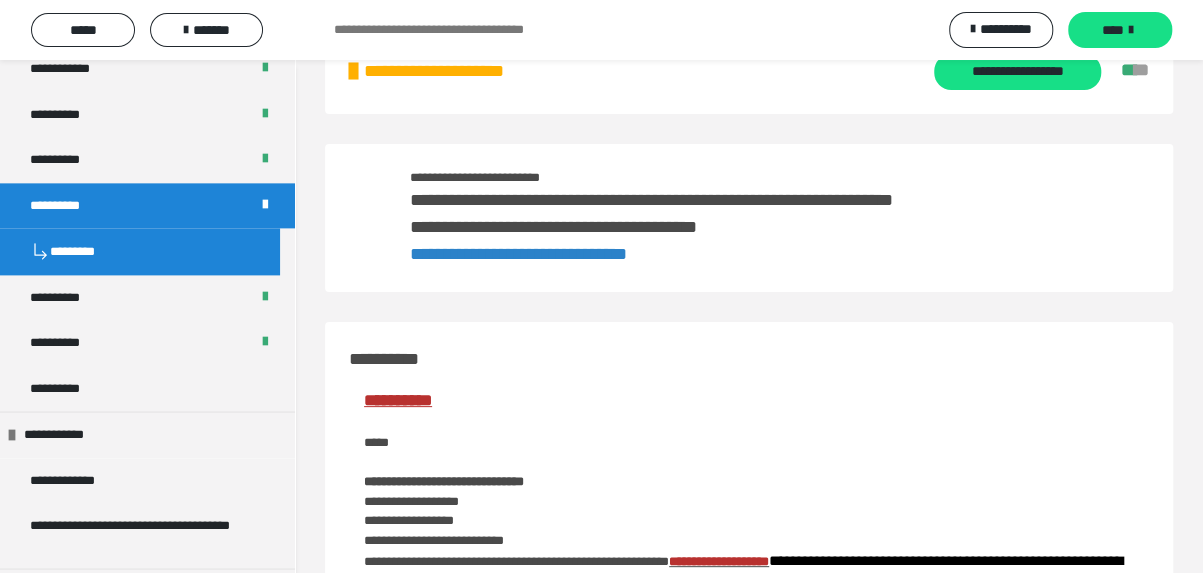 scroll, scrollTop: 0, scrollLeft: 0, axis: both 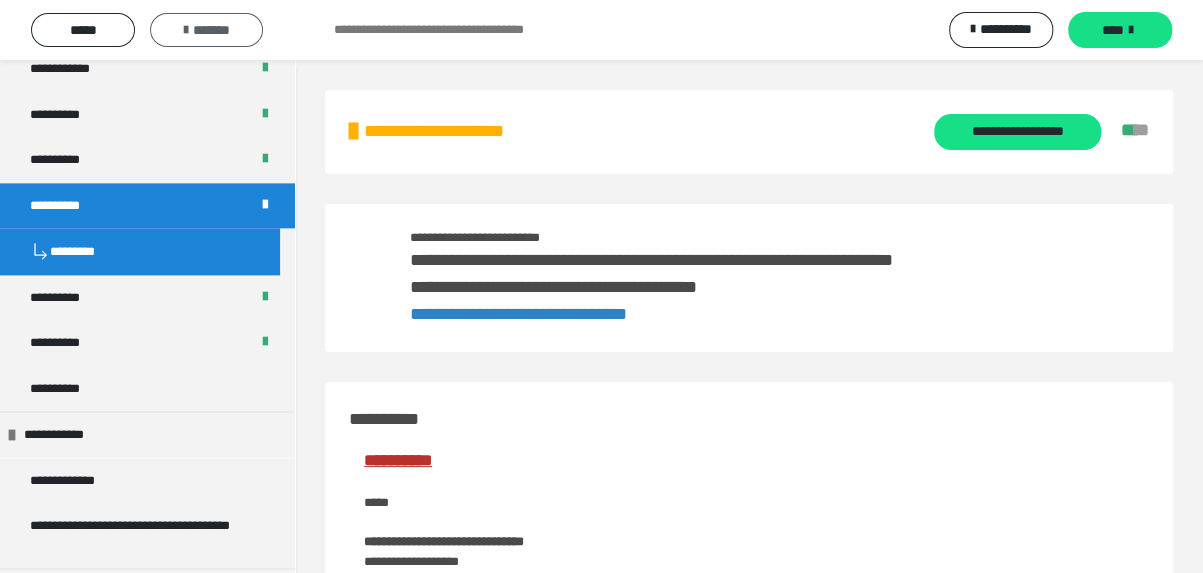 click on "*******" at bounding box center (211, 30) 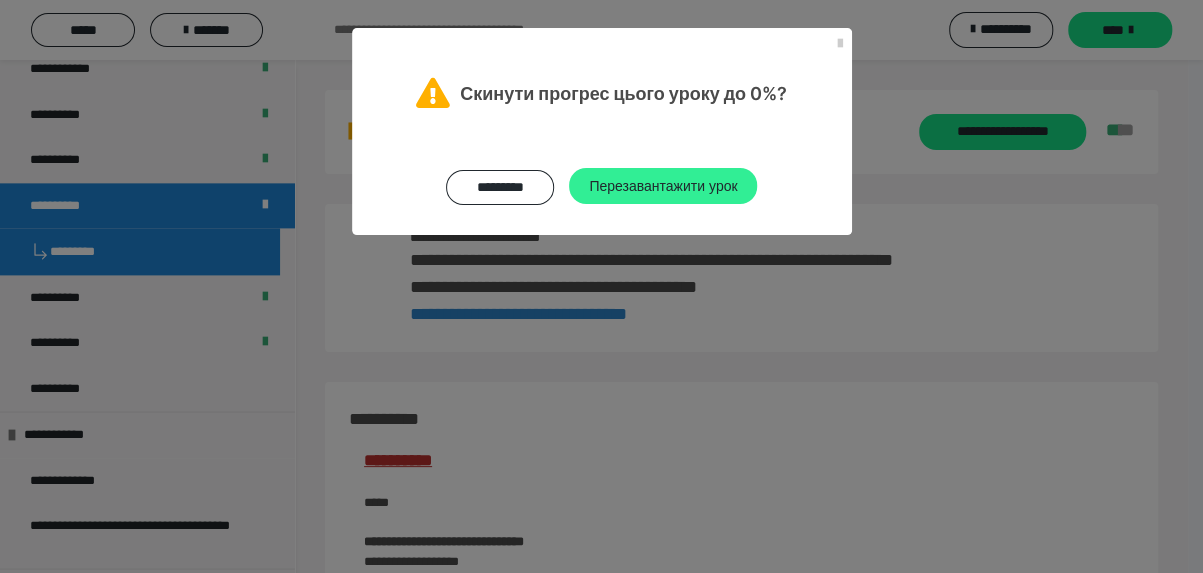 click on "Перезавантажити урок" at bounding box center [663, 185] 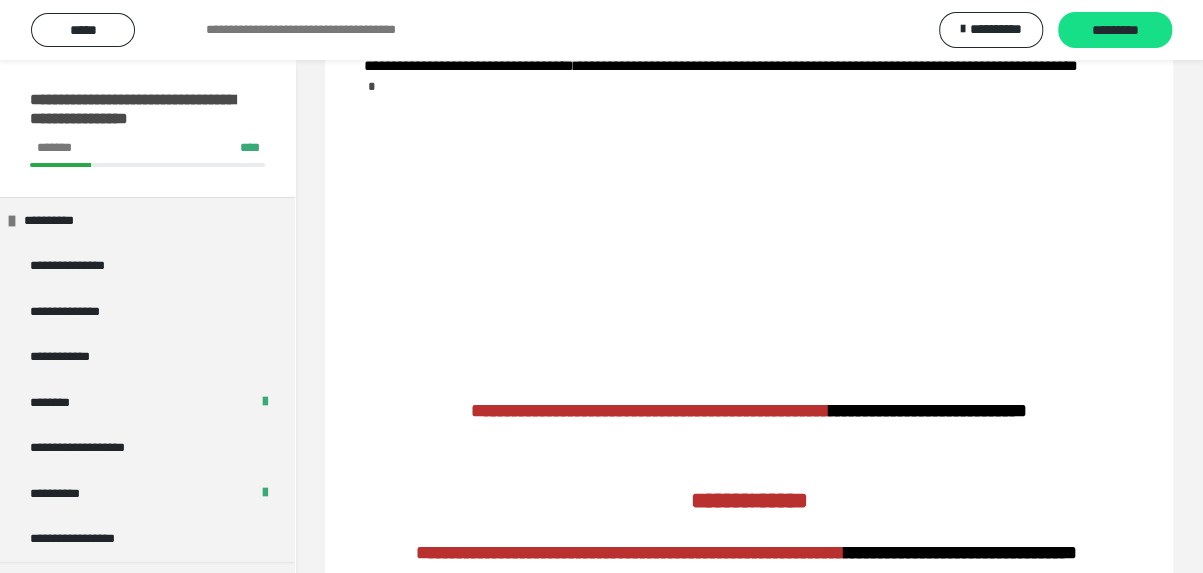 scroll, scrollTop: 300, scrollLeft: 0, axis: vertical 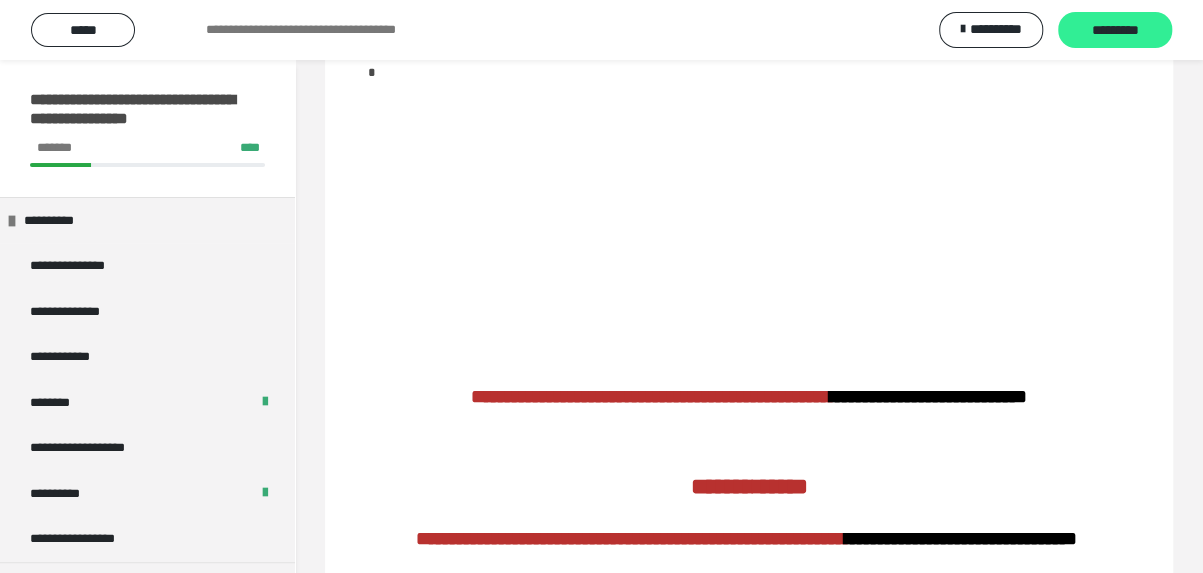 click on "*********" at bounding box center (1115, 30) 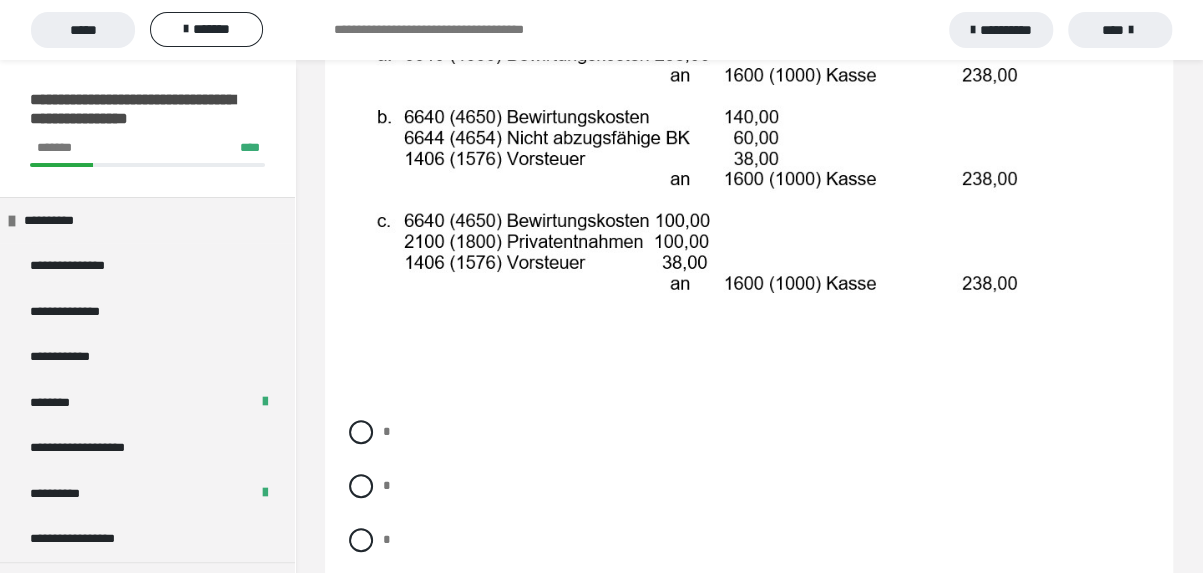 scroll, scrollTop: 500, scrollLeft: 0, axis: vertical 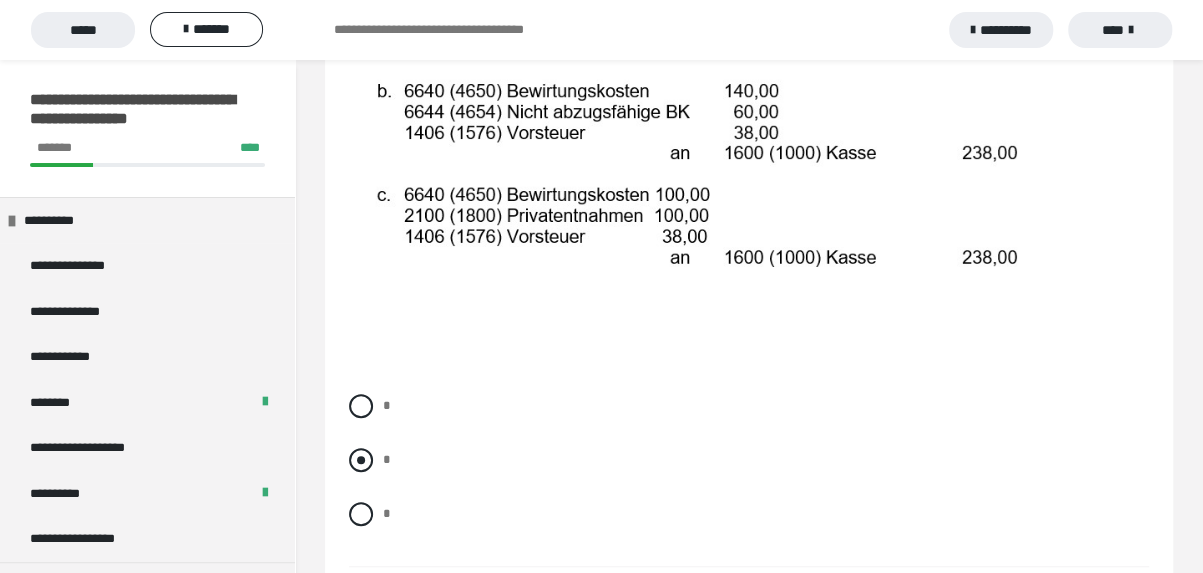 click at bounding box center (361, 460) 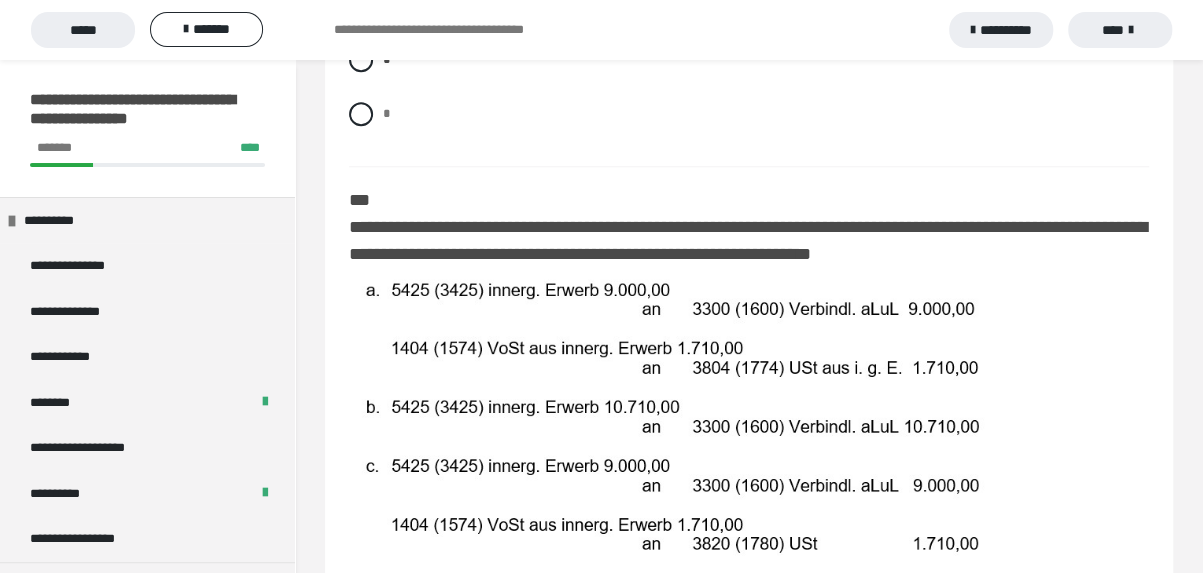 scroll, scrollTop: 1200, scrollLeft: 0, axis: vertical 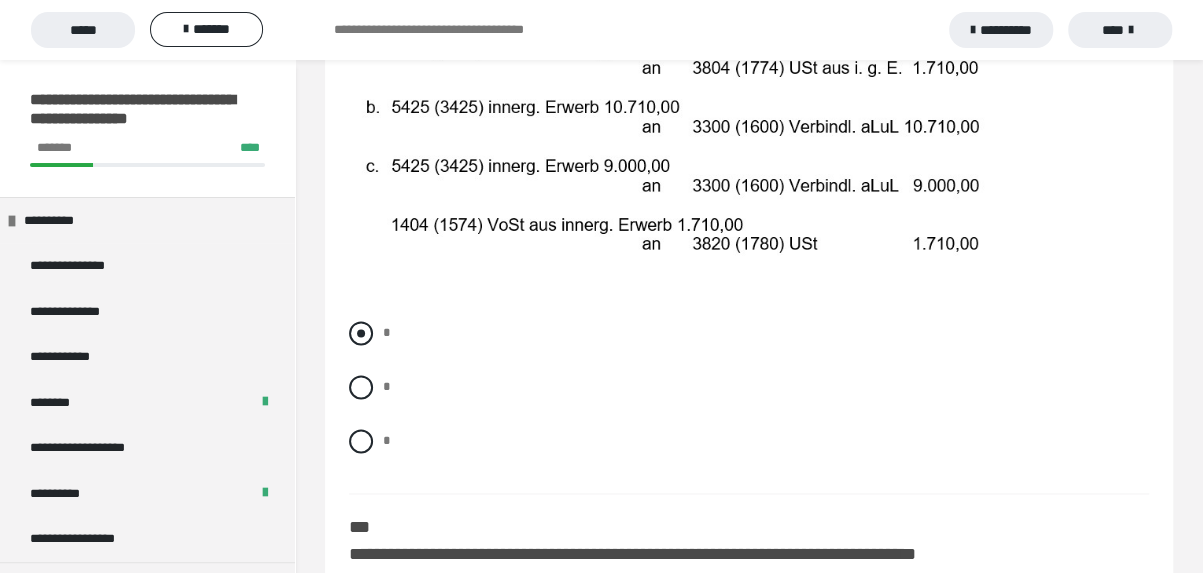 click at bounding box center [361, 333] 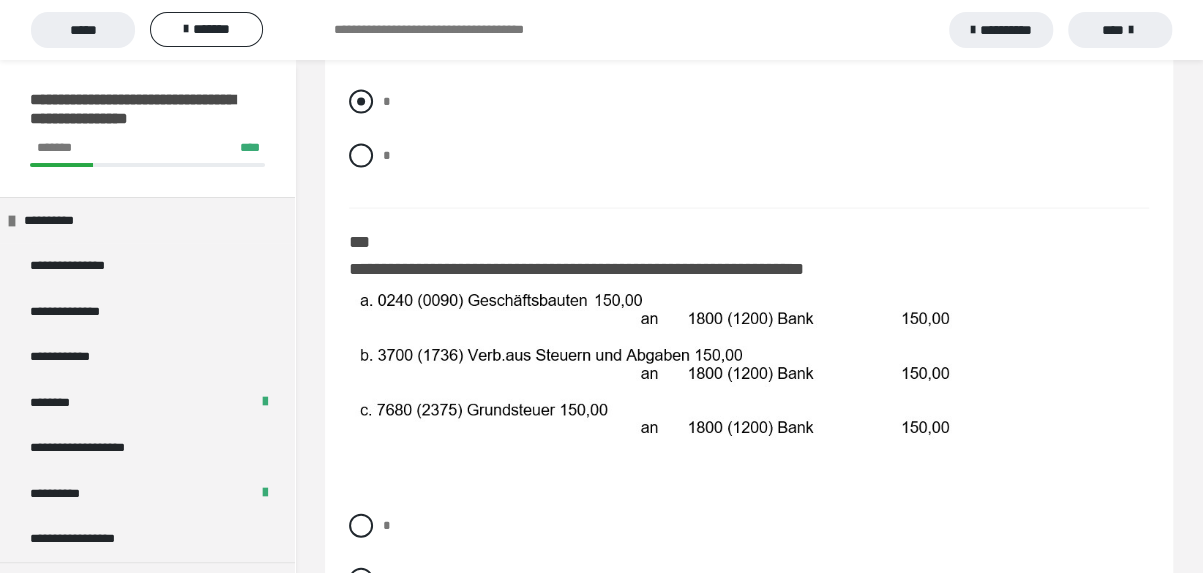scroll, scrollTop: 1700, scrollLeft: 0, axis: vertical 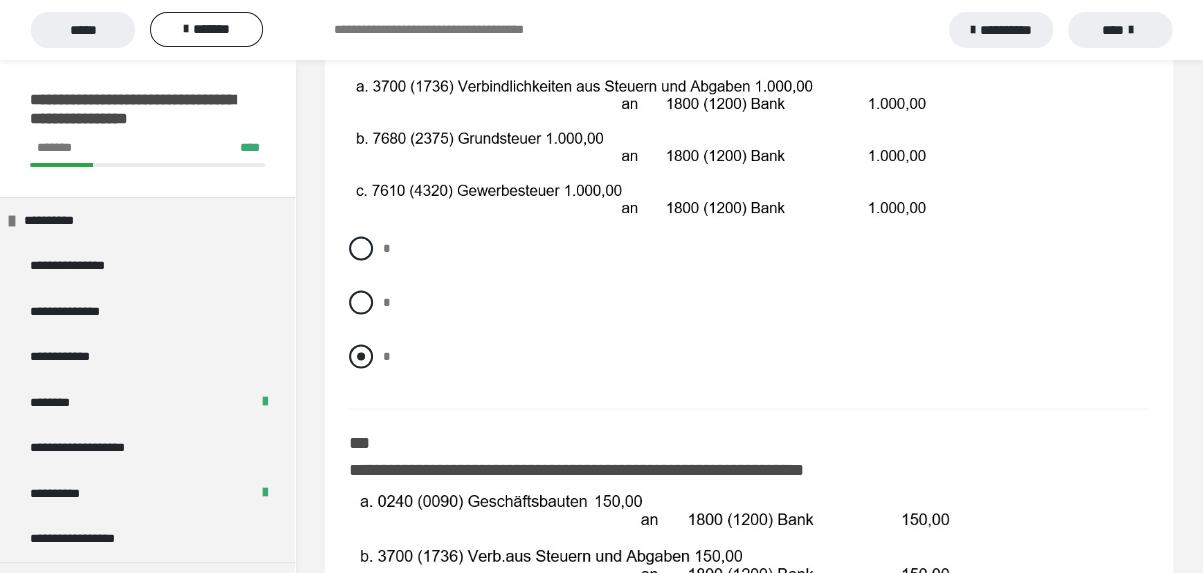 click at bounding box center [361, 356] 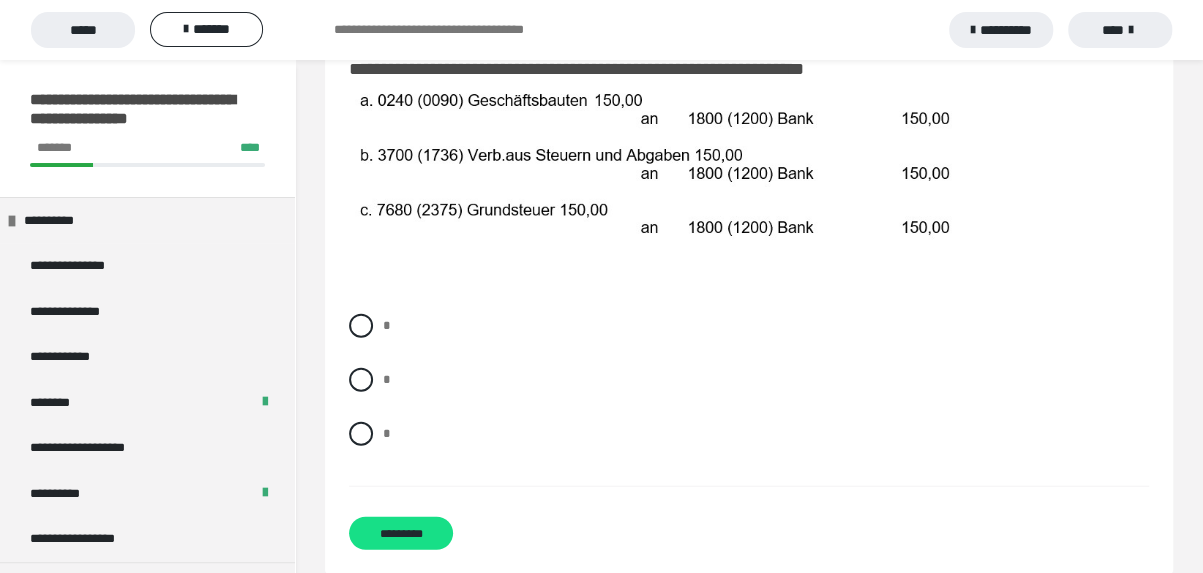 scroll, scrollTop: 2129, scrollLeft: 0, axis: vertical 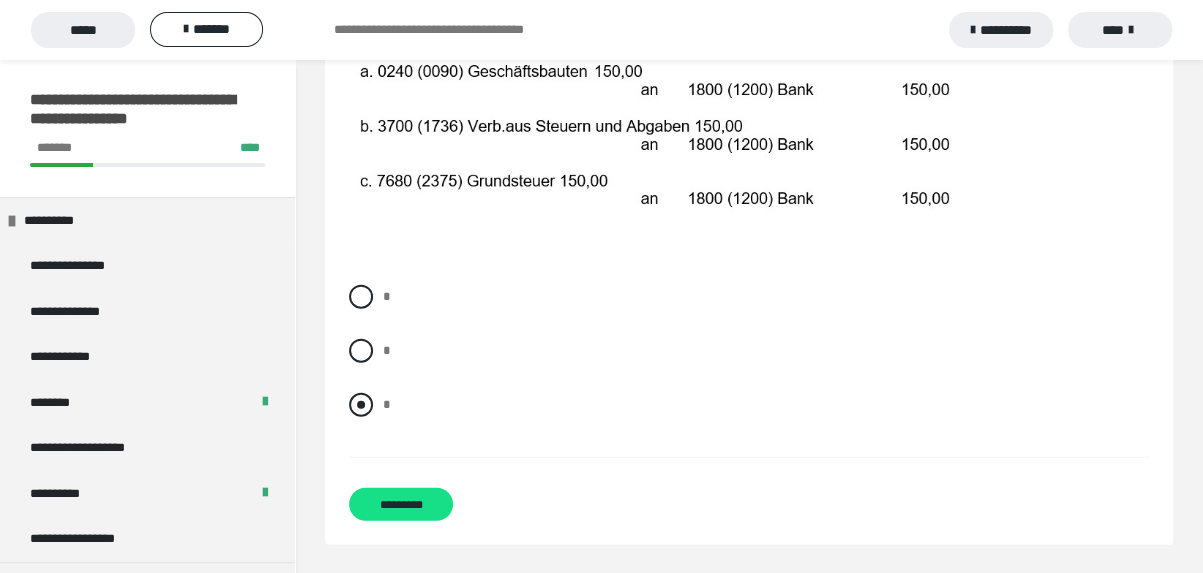 click at bounding box center [361, 405] 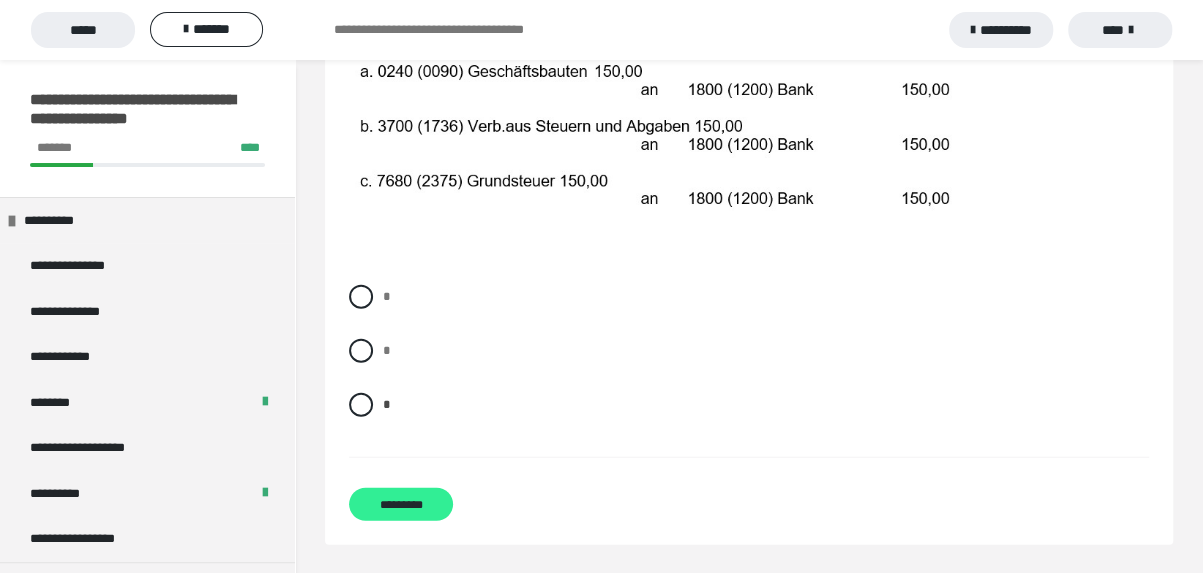 click on "*********" at bounding box center (401, 505) 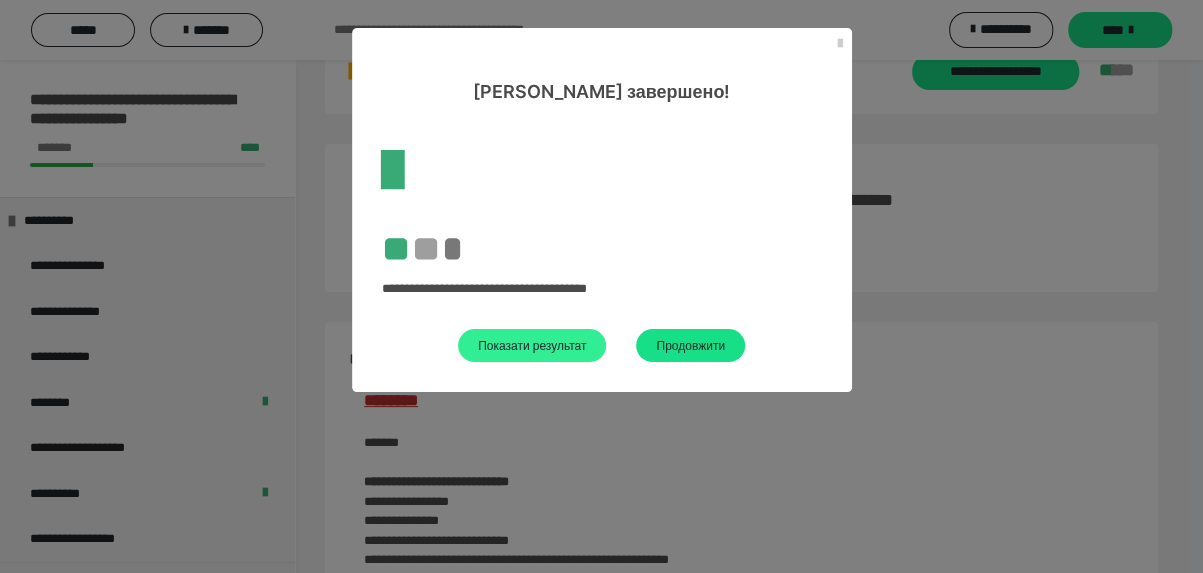 scroll, scrollTop: 2129, scrollLeft: 0, axis: vertical 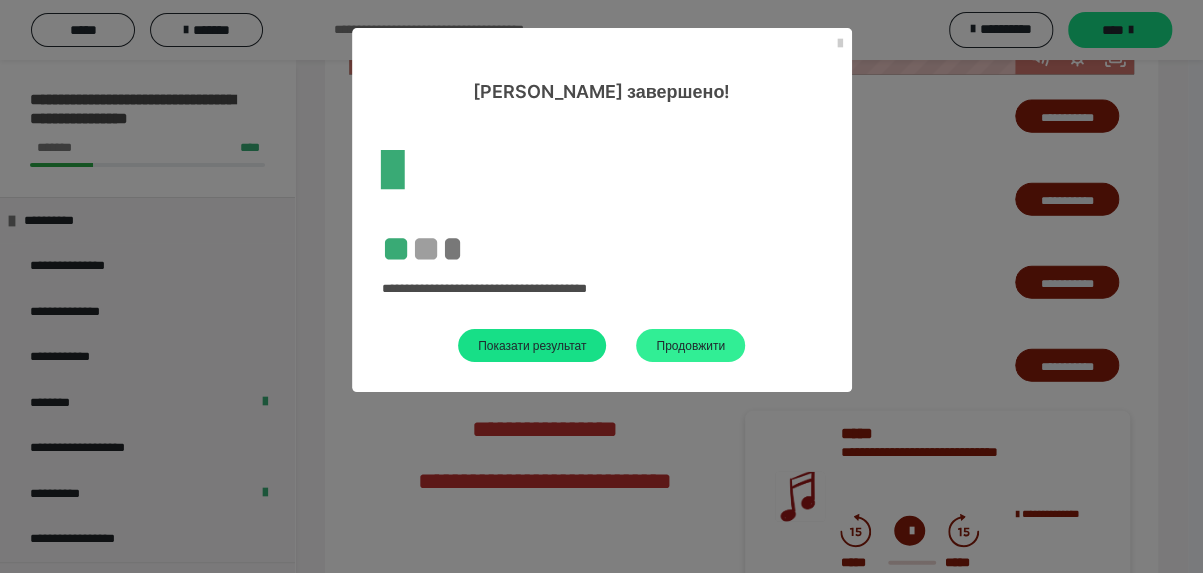 click on "Продовжити" at bounding box center [532, 345] 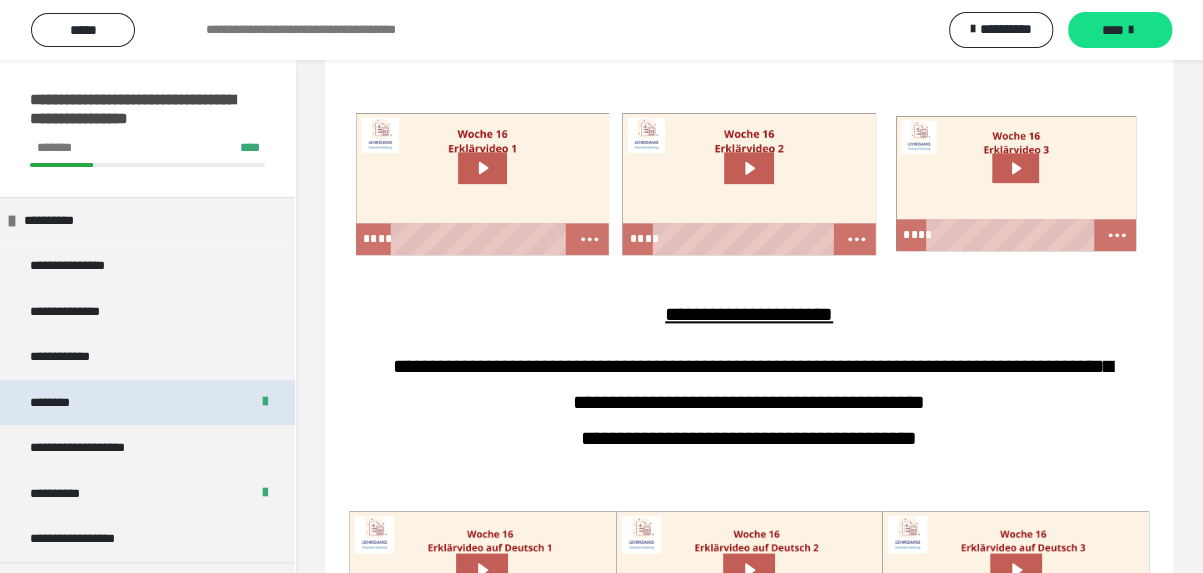 scroll, scrollTop: 737, scrollLeft: 0, axis: vertical 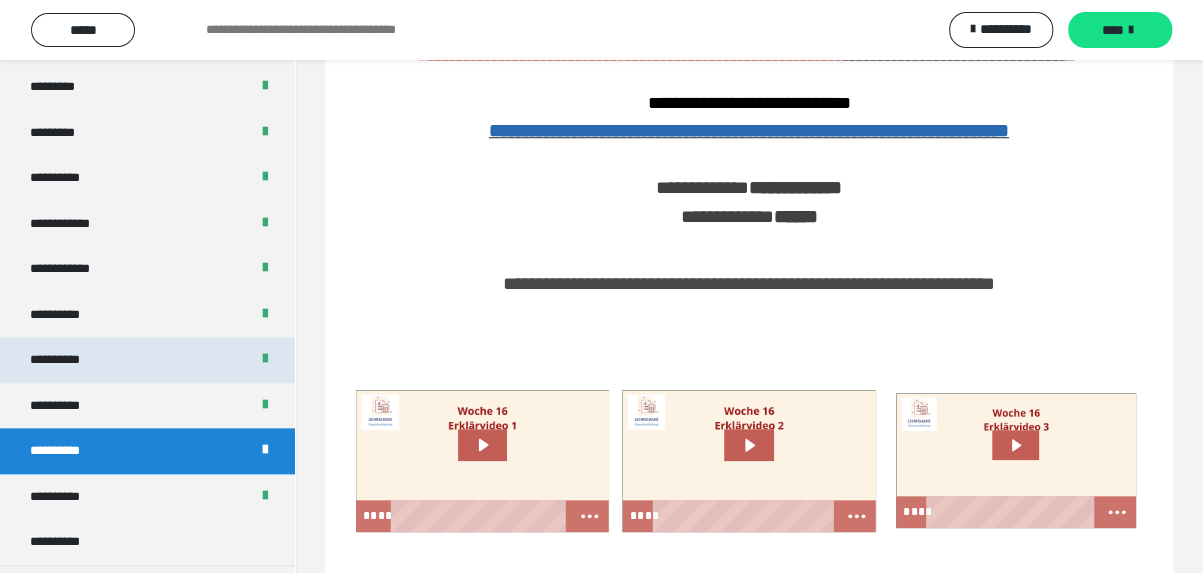 click on "**********" at bounding box center [147, 360] 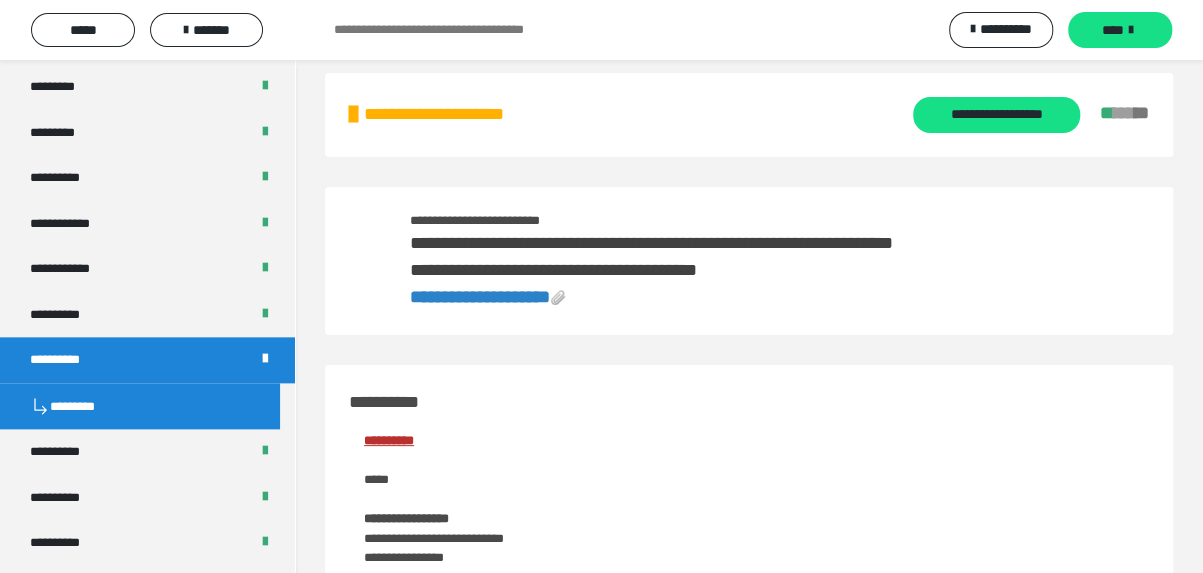 scroll, scrollTop: 0, scrollLeft: 0, axis: both 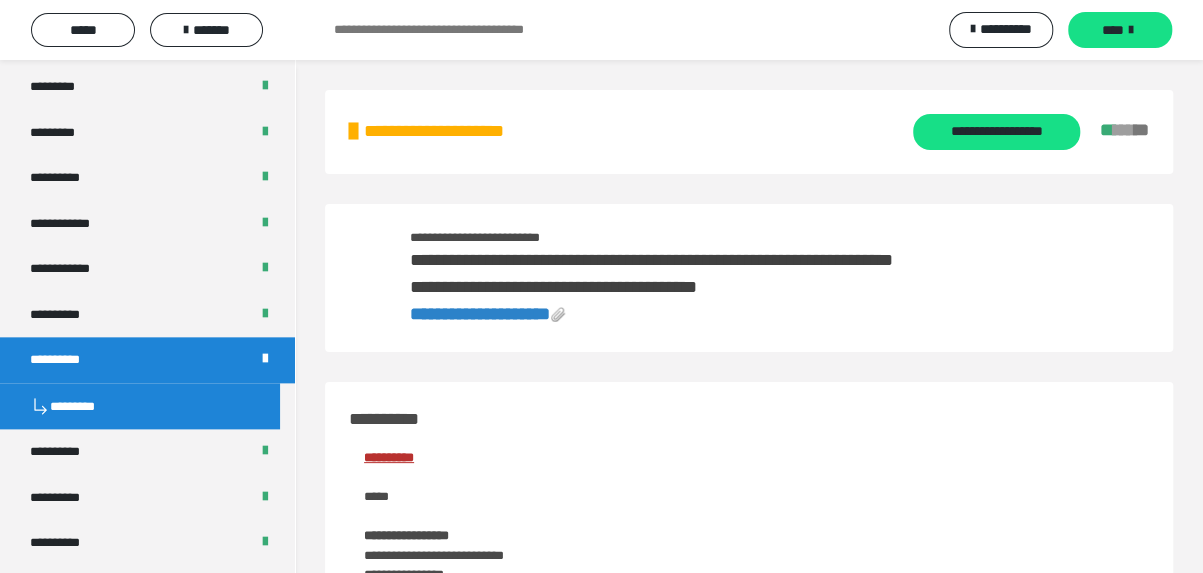 click on "**********" at bounding box center [480, 314] 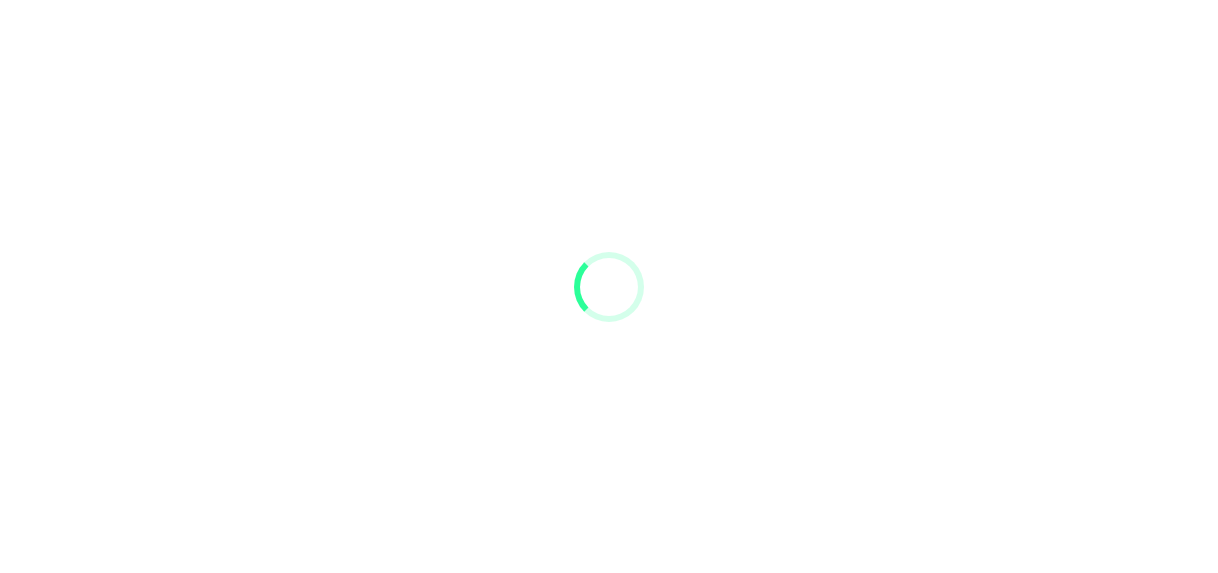 scroll, scrollTop: 0, scrollLeft: 0, axis: both 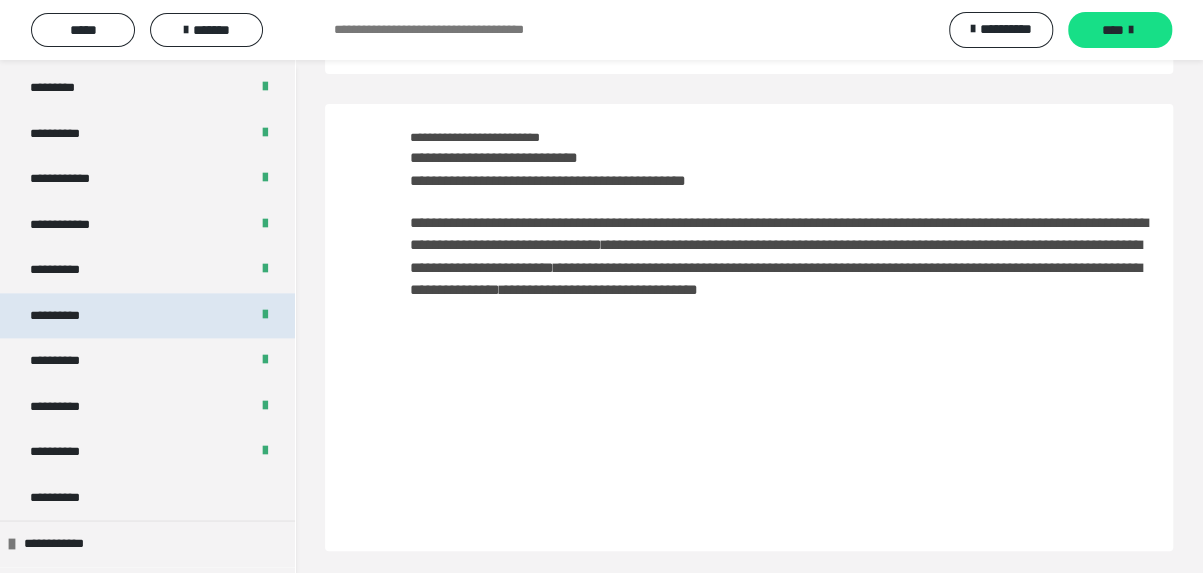 click on "**********" at bounding box center (147, 316) 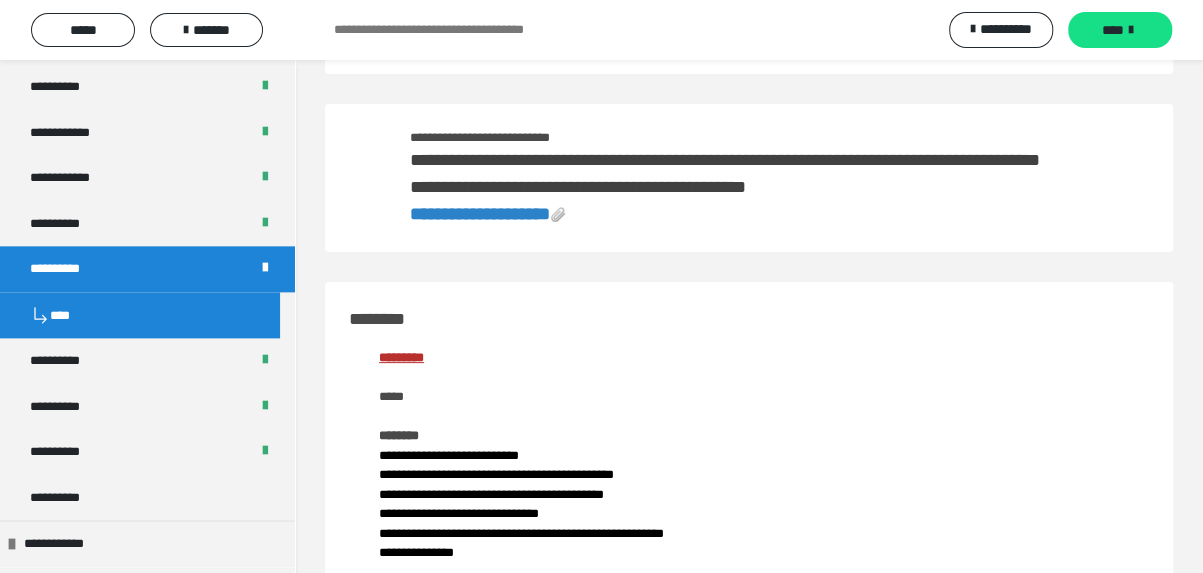scroll, scrollTop: 1044, scrollLeft: 0, axis: vertical 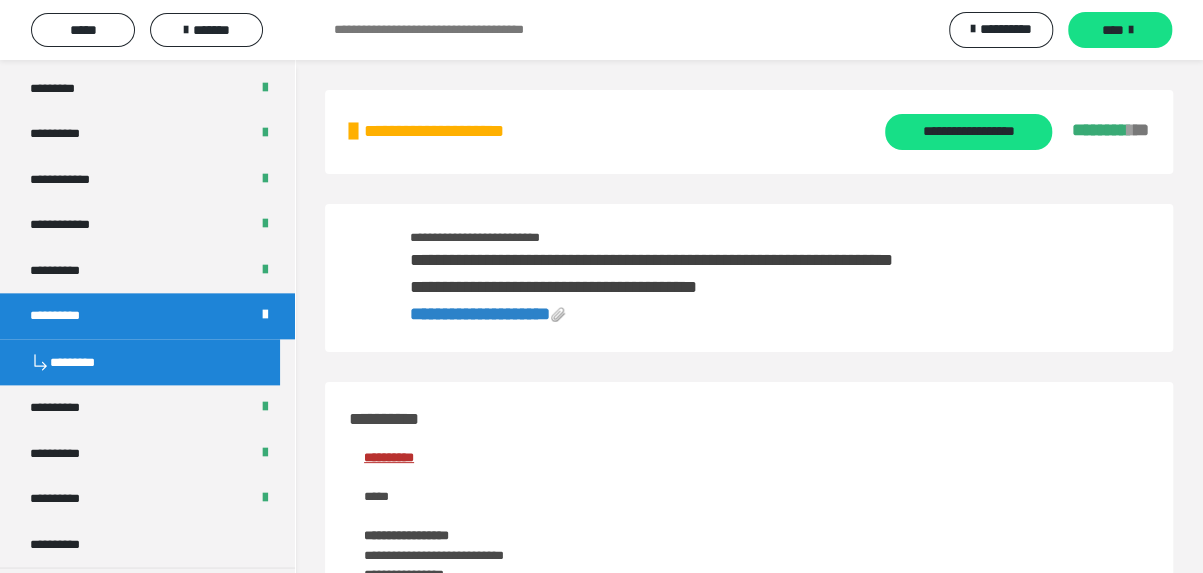 click on "**********" at bounding box center (480, 314) 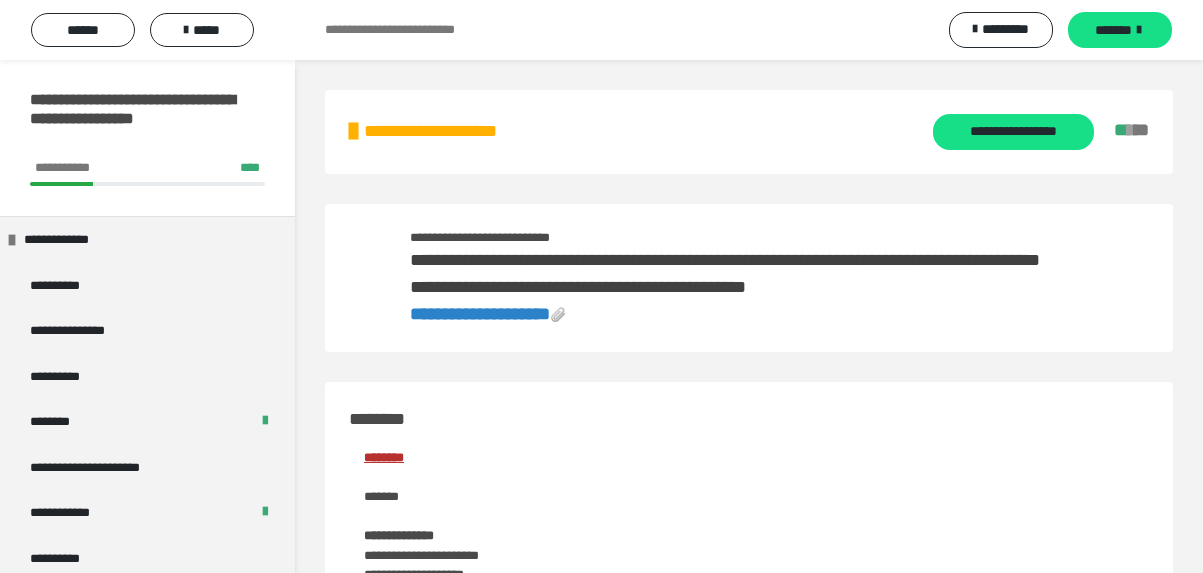 scroll, scrollTop: 0, scrollLeft: 0, axis: both 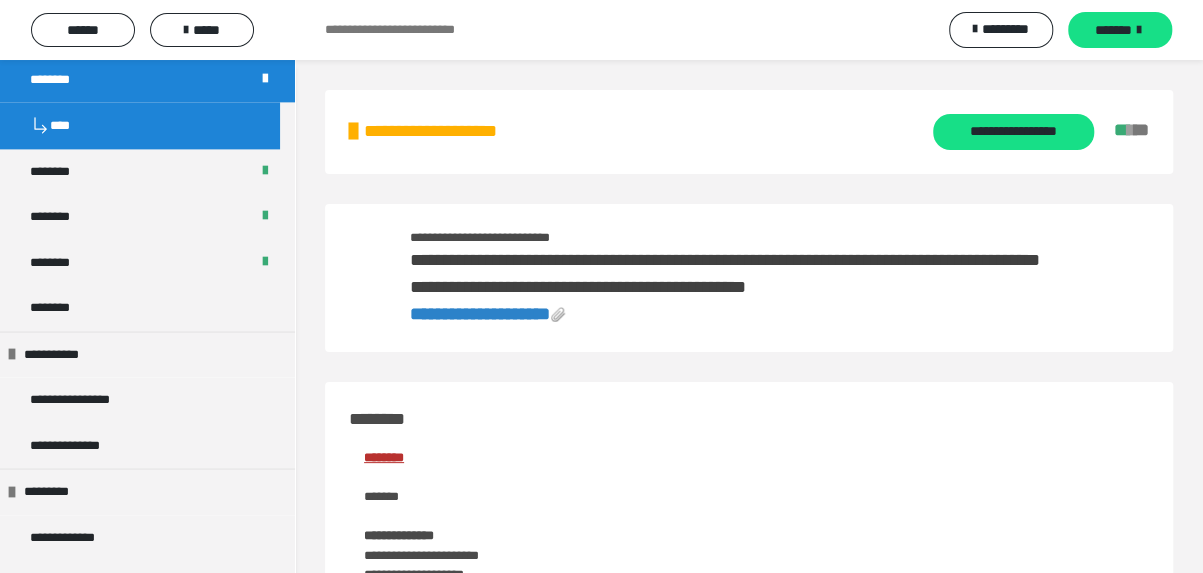 click on "**********" at bounding box center [749, 2006] 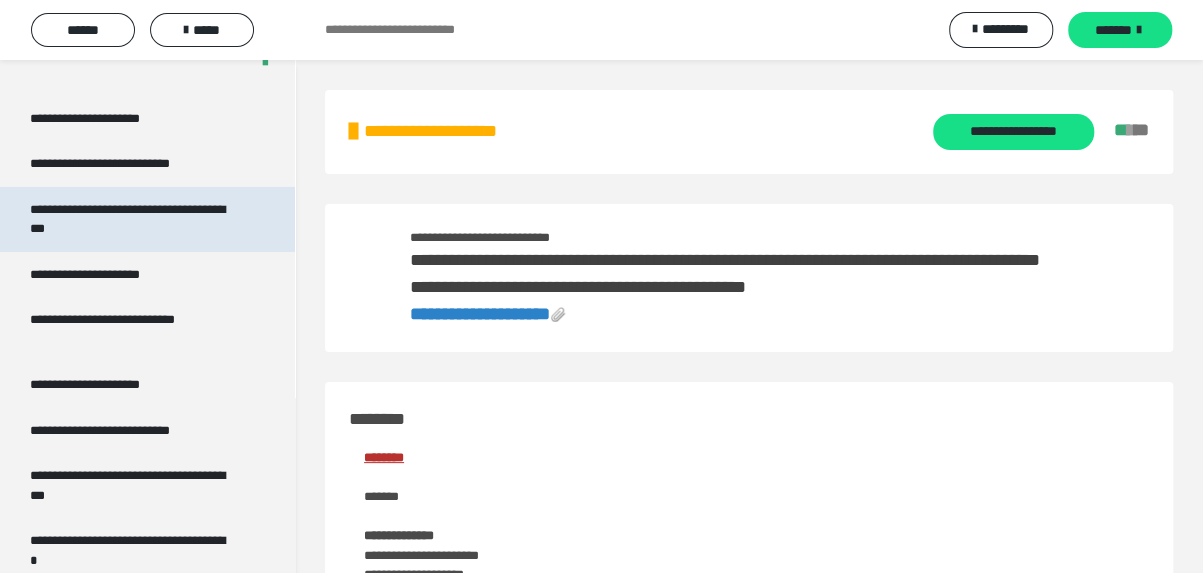 scroll, scrollTop: 3300, scrollLeft: 0, axis: vertical 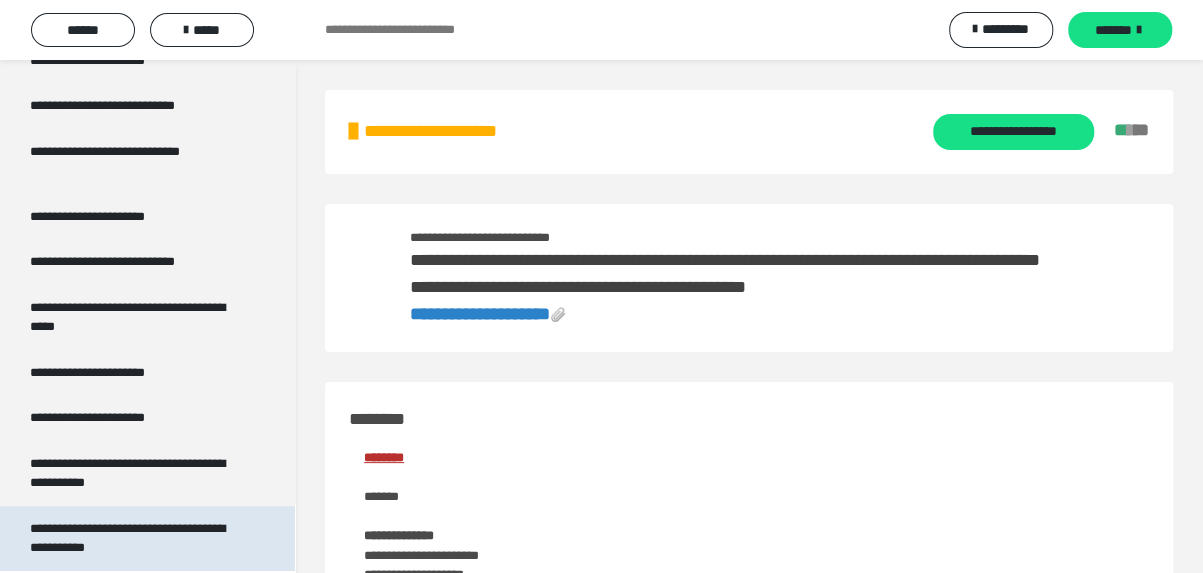 click on "**********" at bounding box center [132, 538] 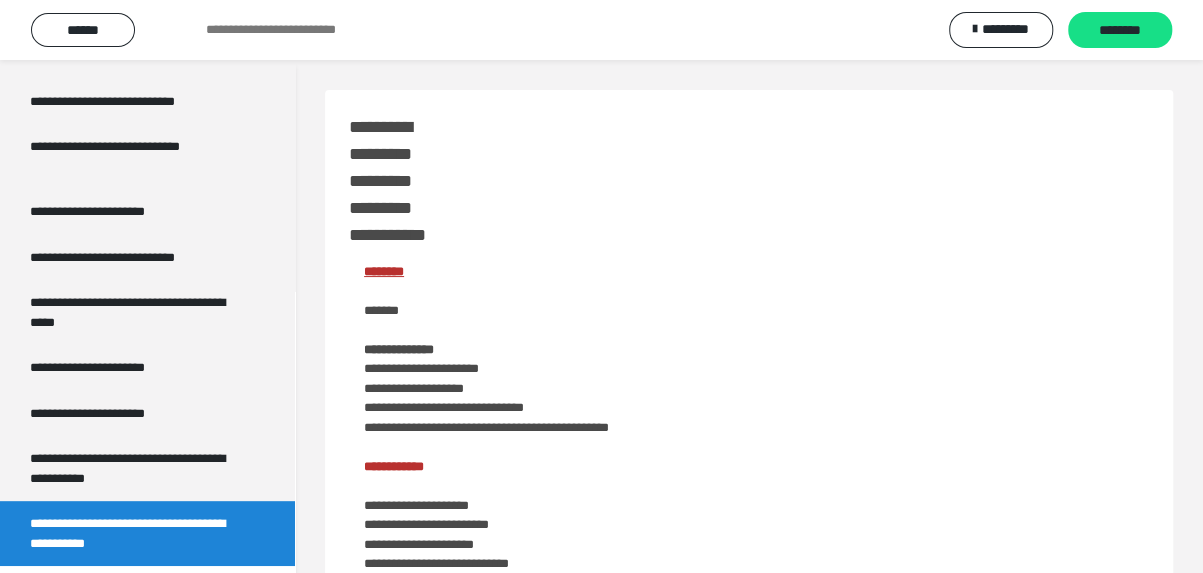 scroll, scrollTop: 3827, scrollLeft: 0, axis: vertical 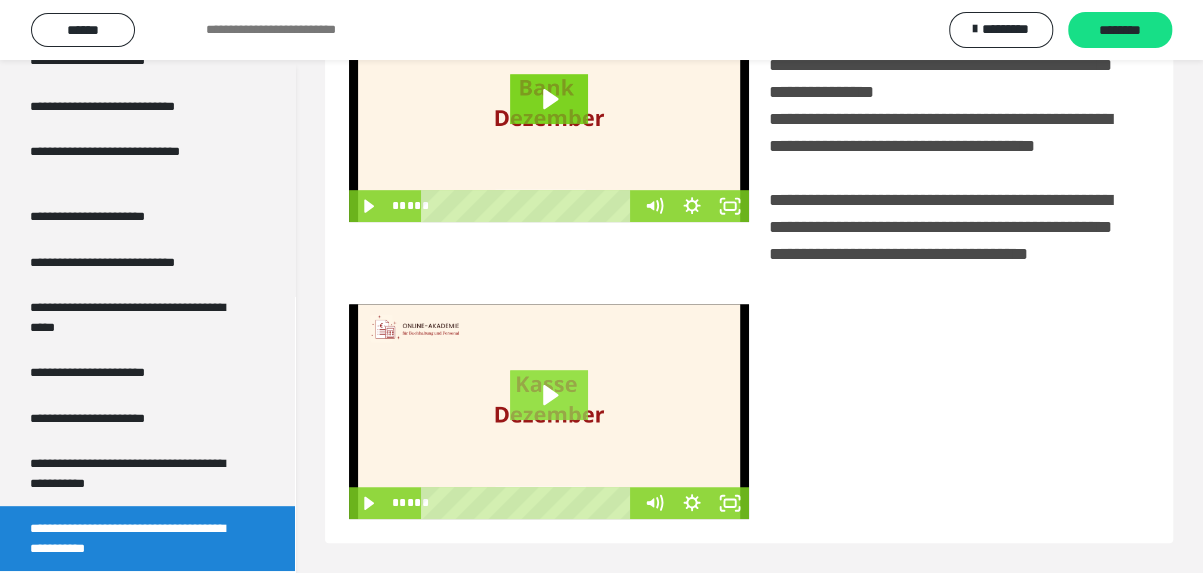 click 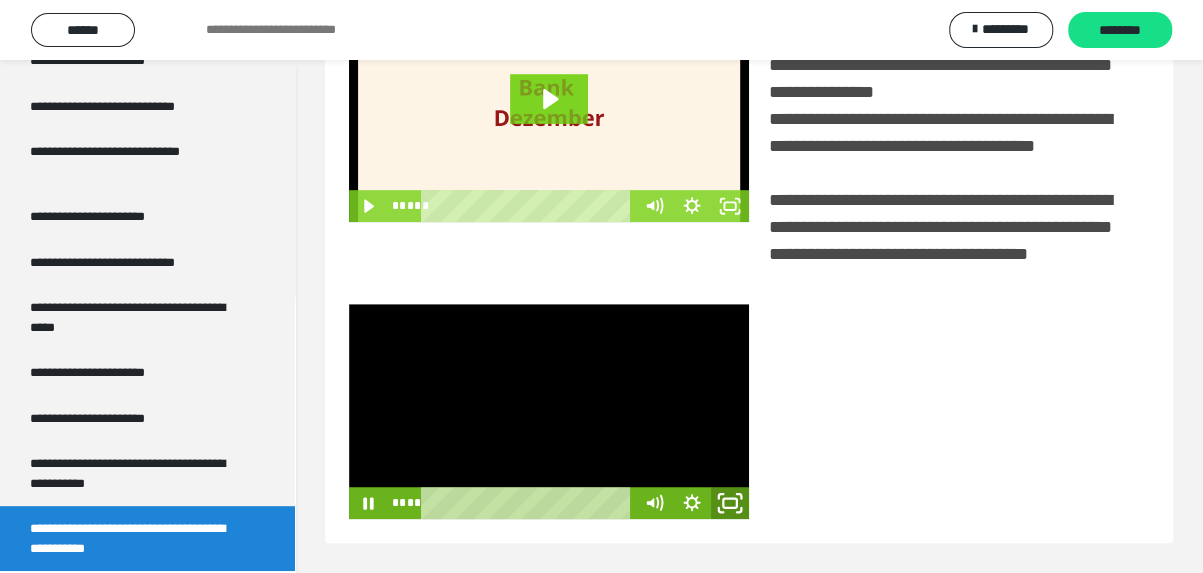 click 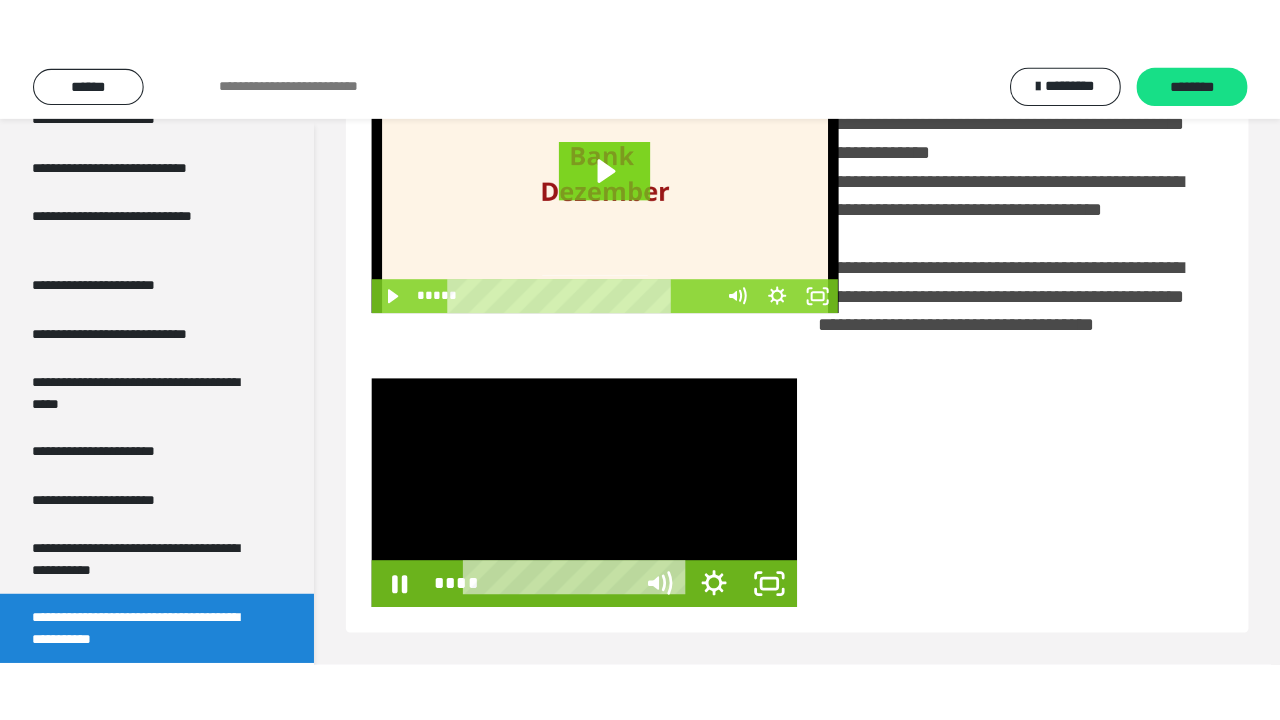 scroll, scrollTop: 382, scrollLeft: 0, axis: vertical 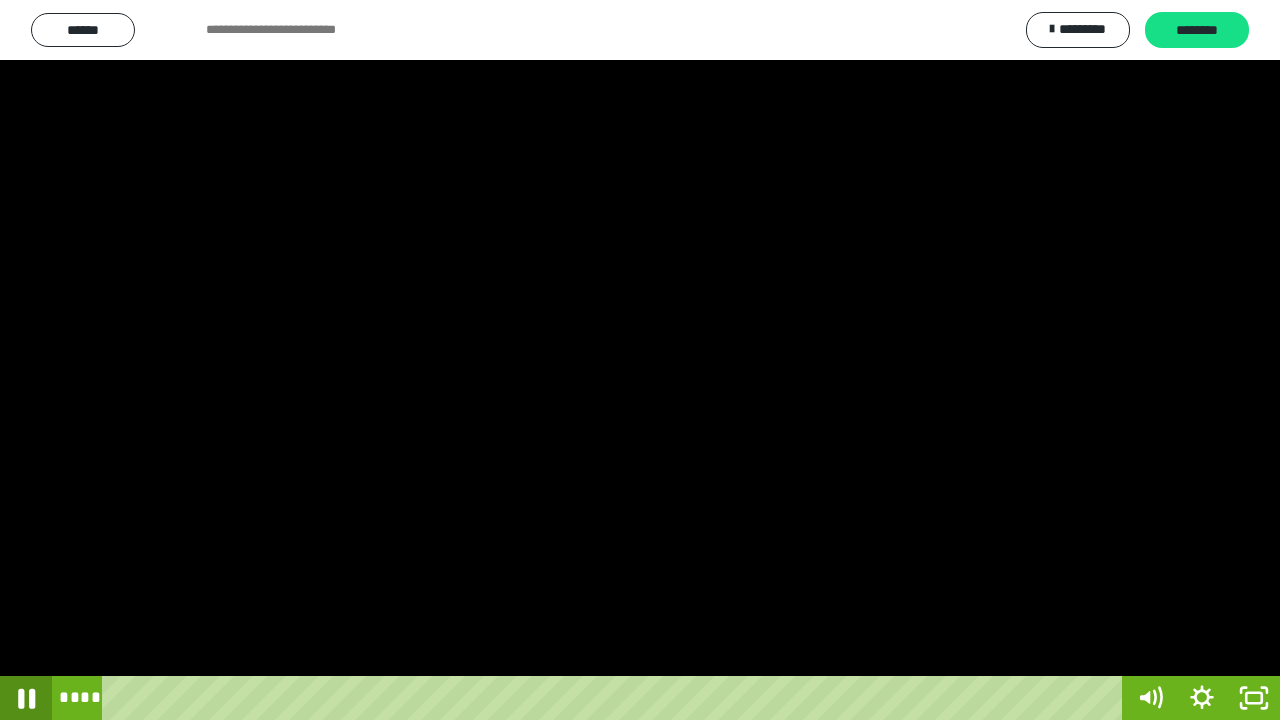 click 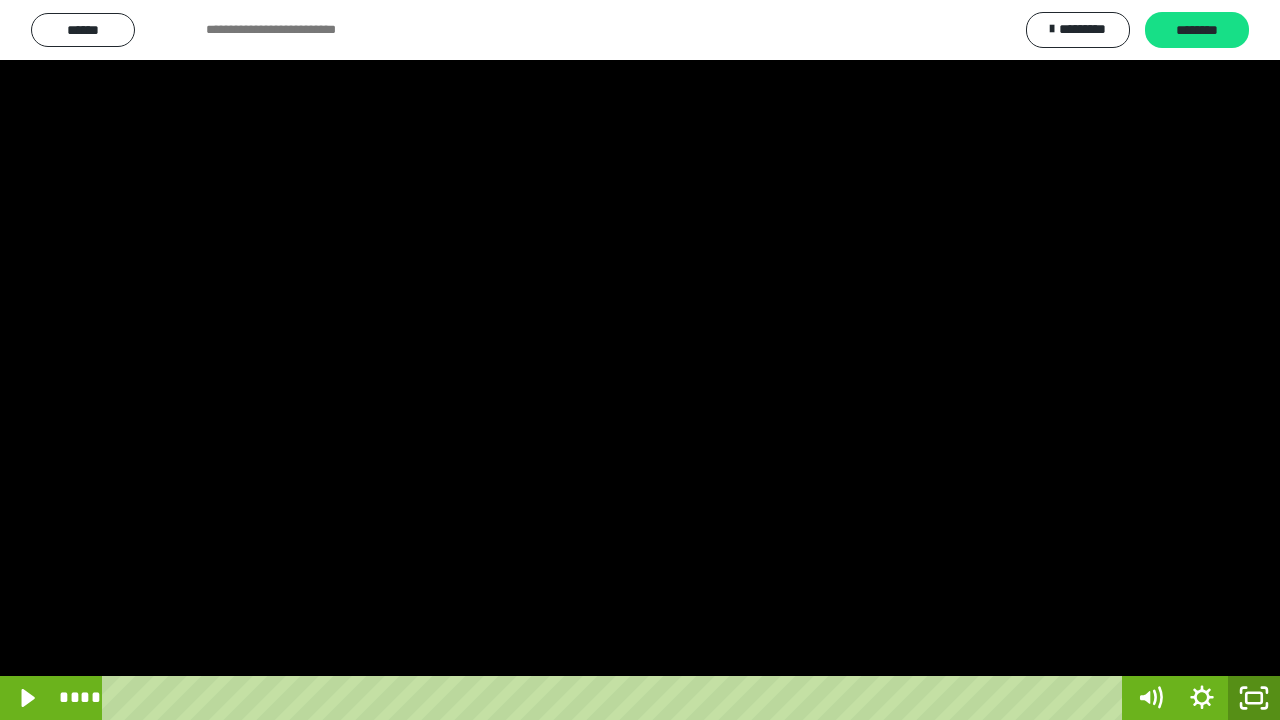click 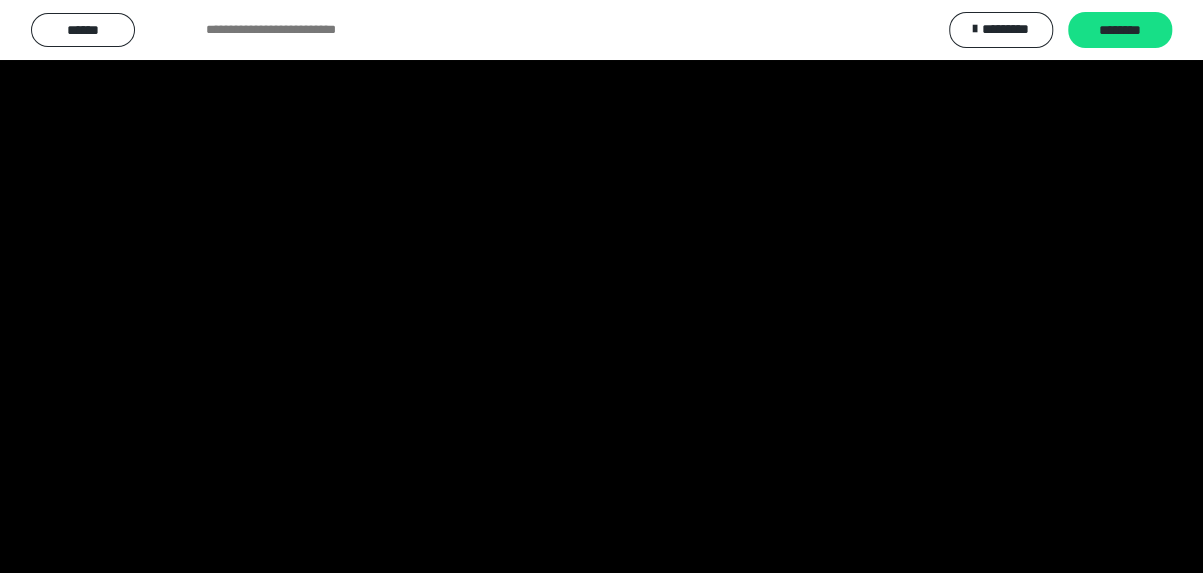 scroll, scrollTop: 3827, scrollLeft: 0, axis: vertical 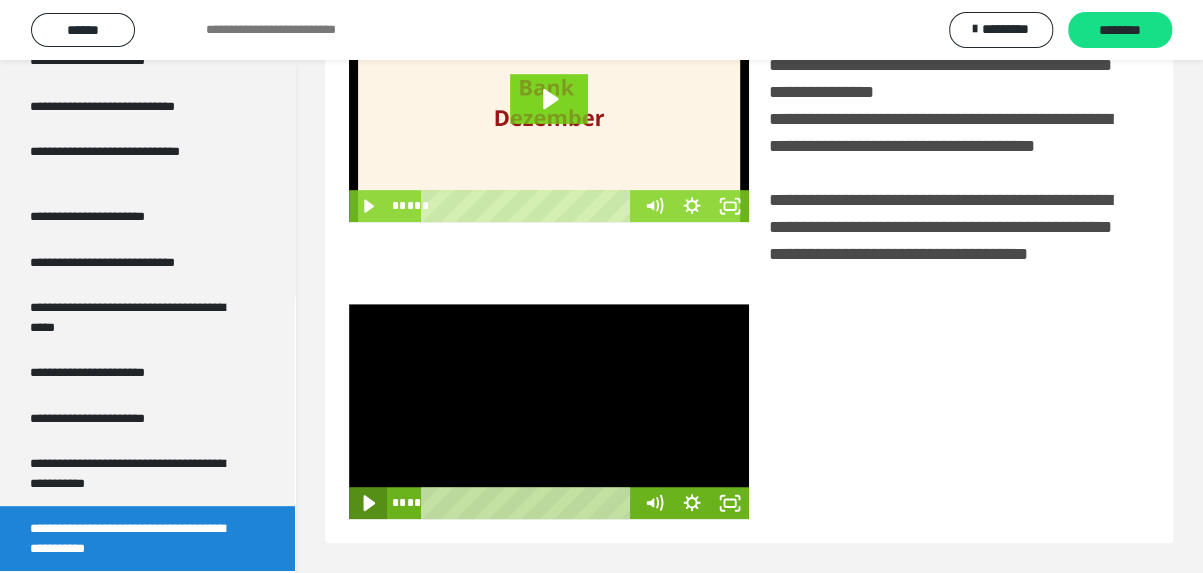 click 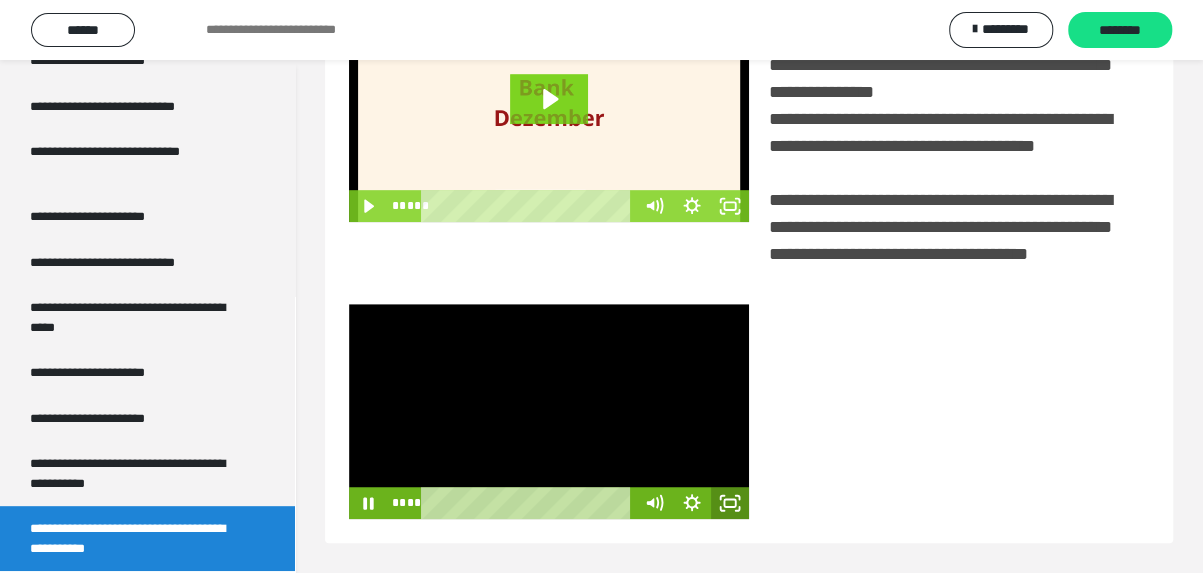 click 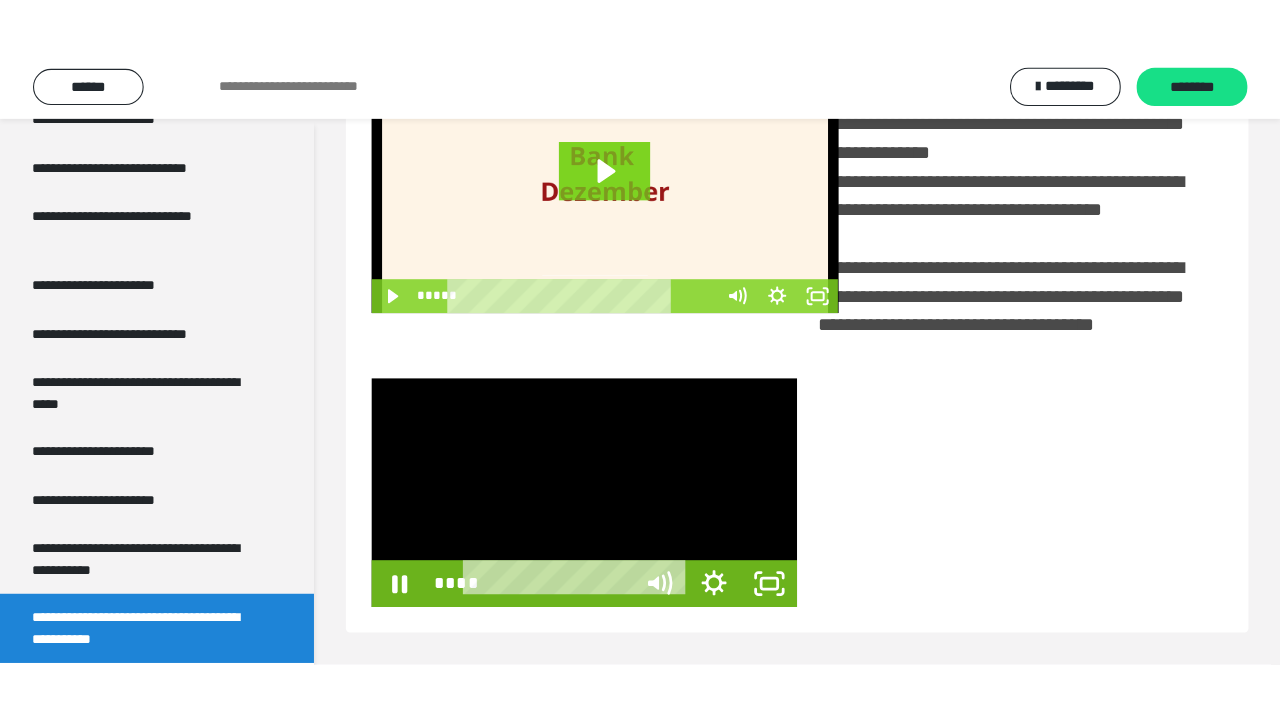 scroll, scrollTop: 382, scrollLeft: 0, axis: vertical 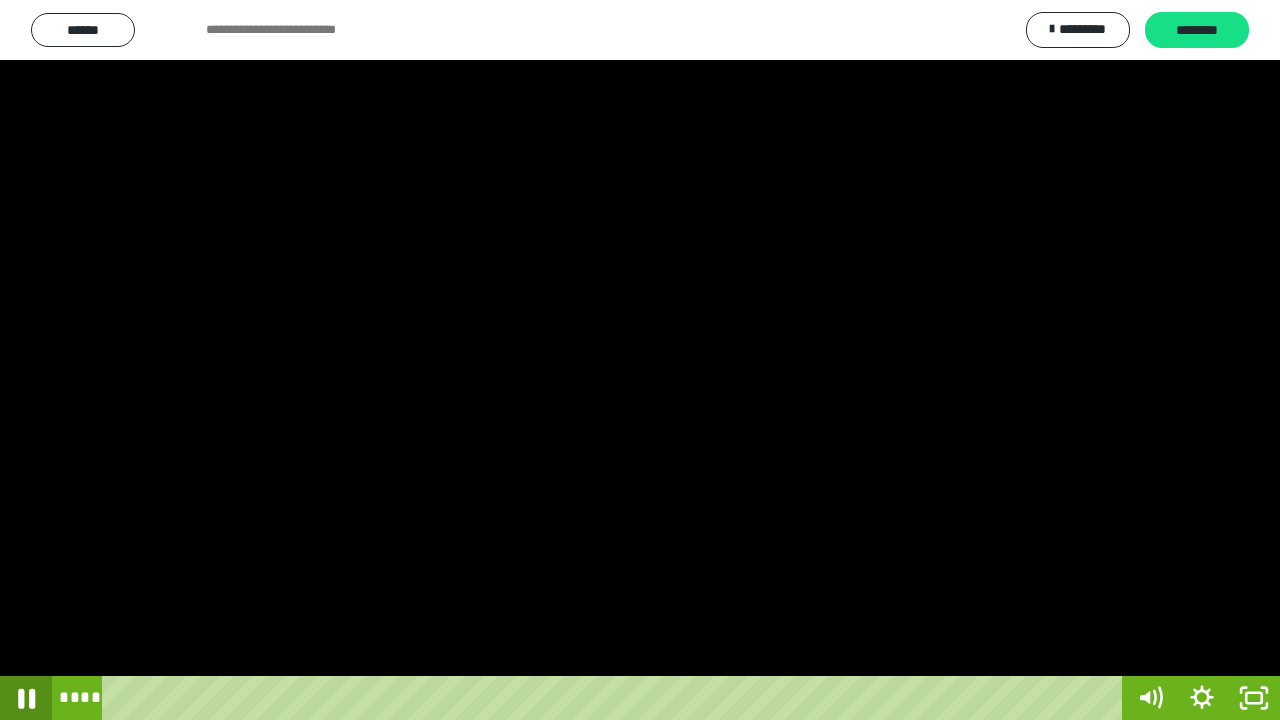 click 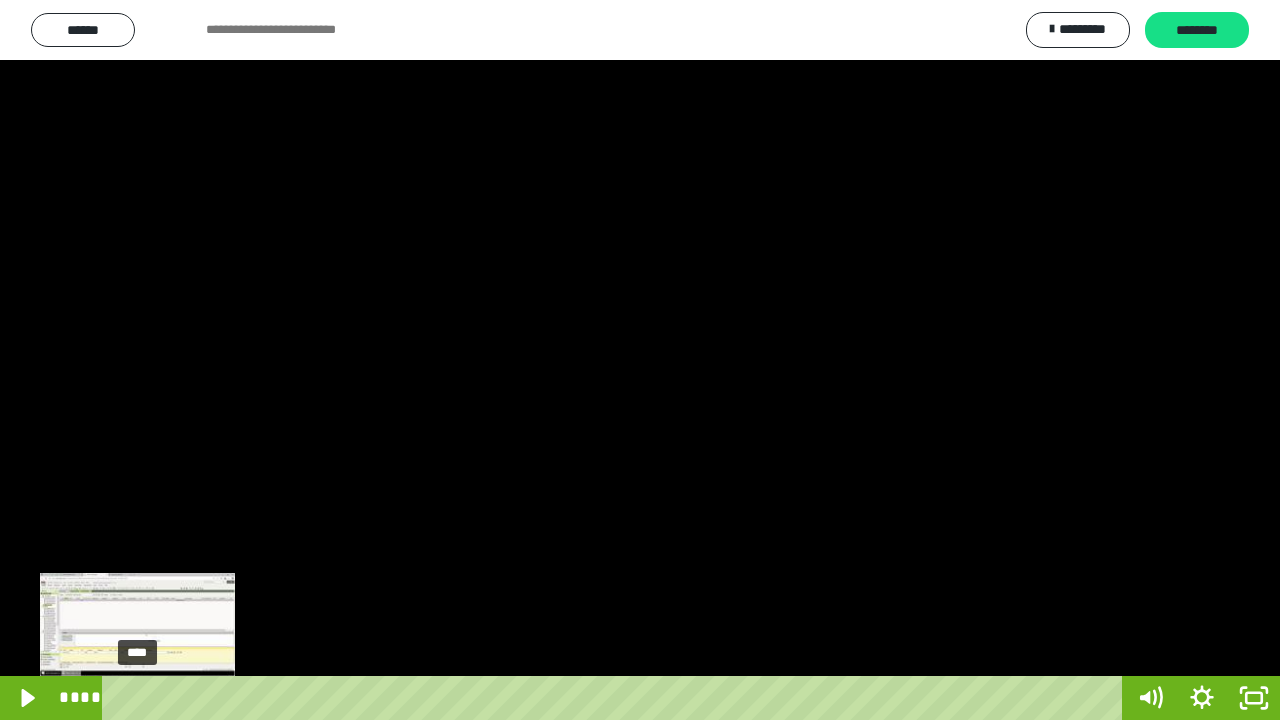 click at bounding box center (137, 698) 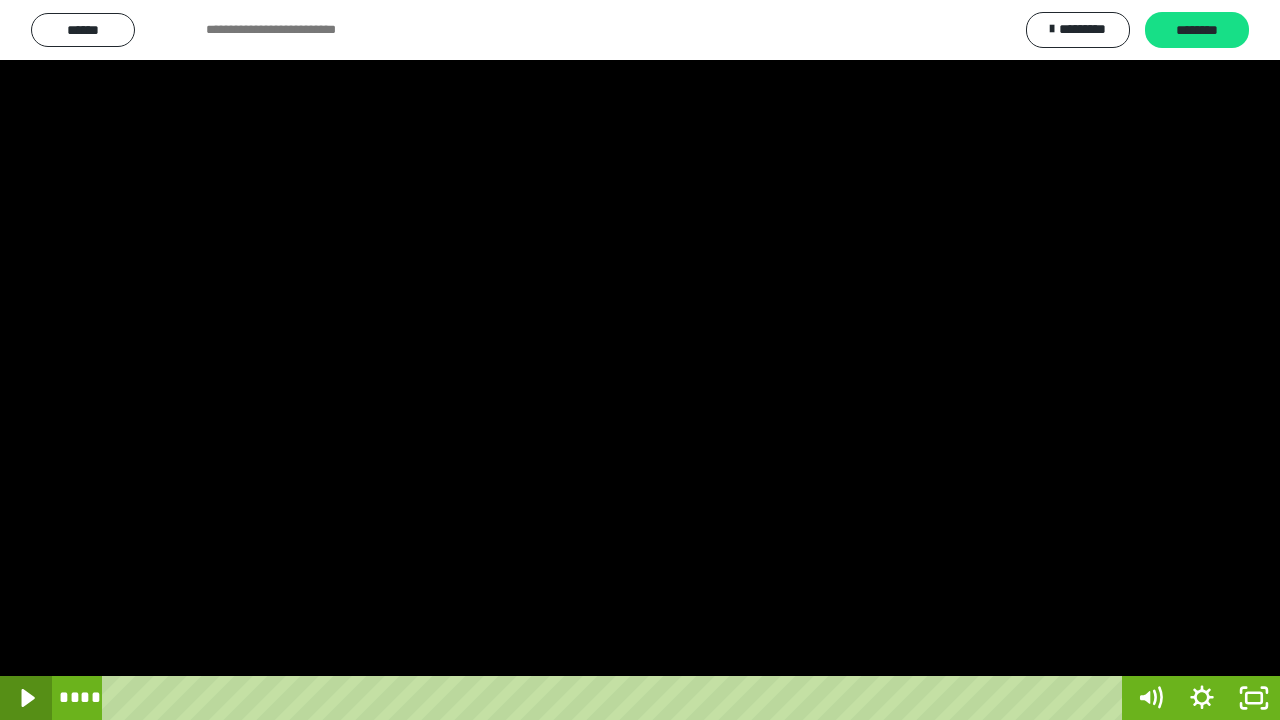 click 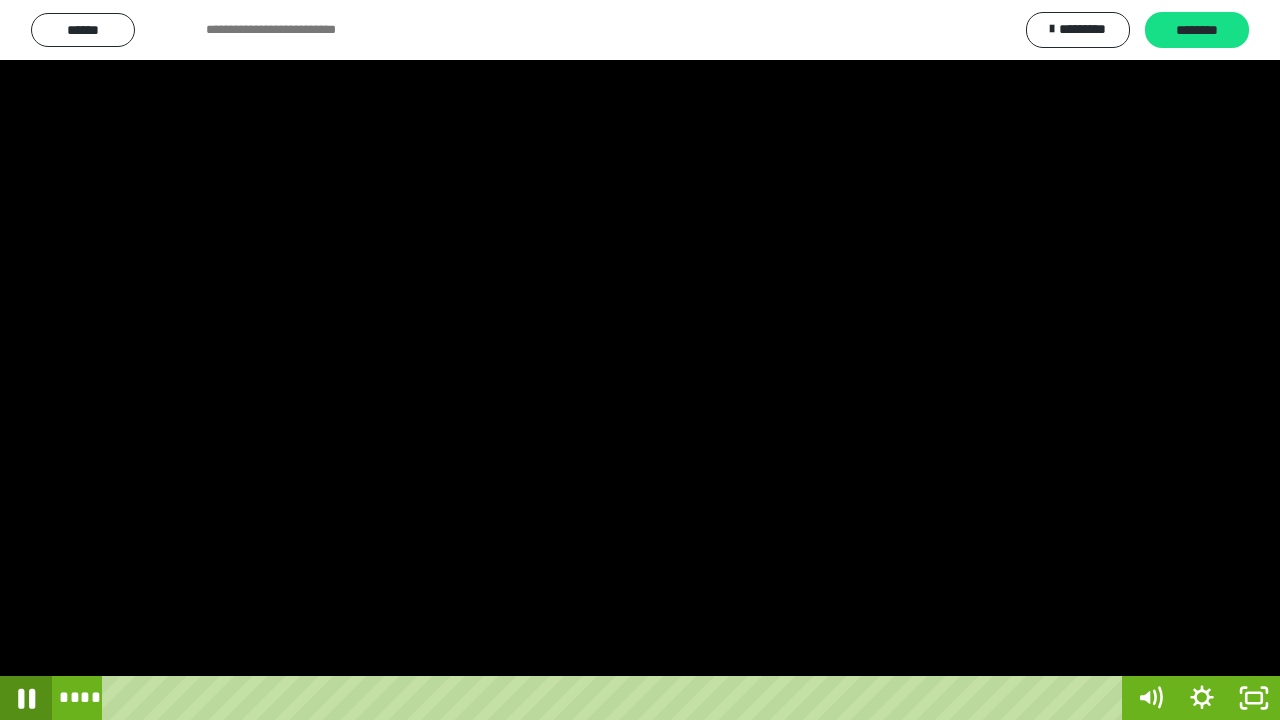 click 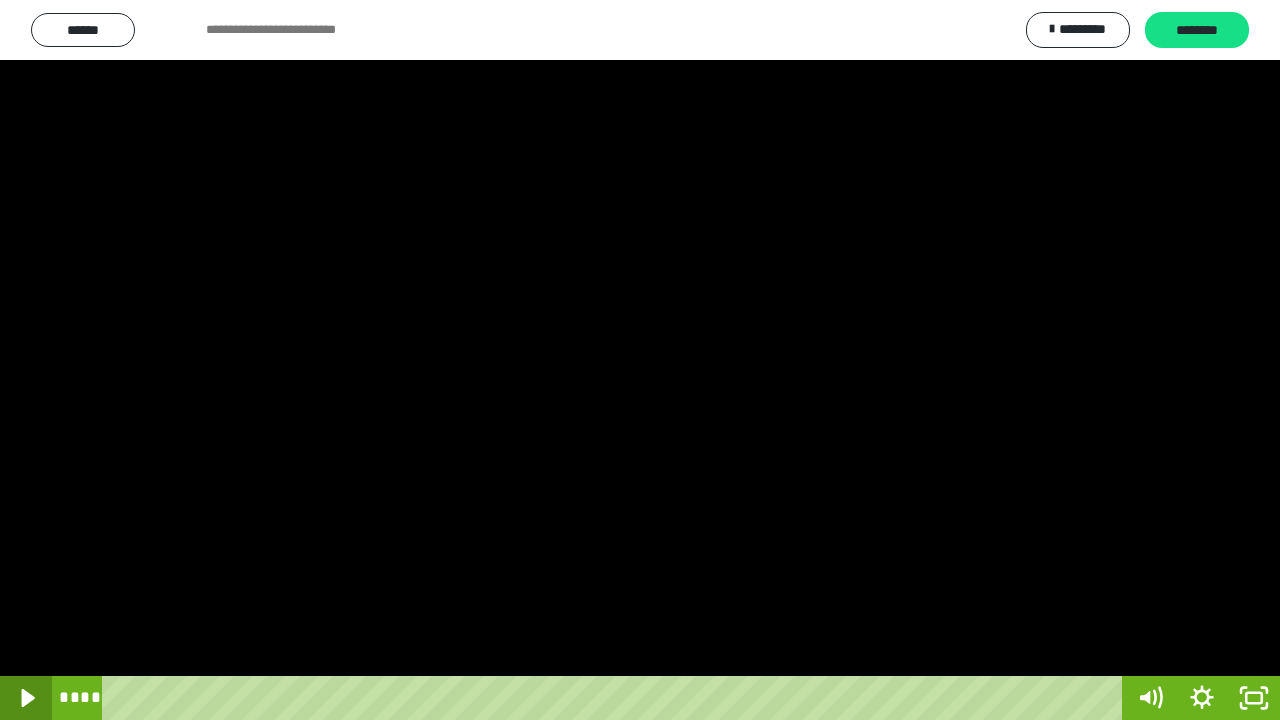 click 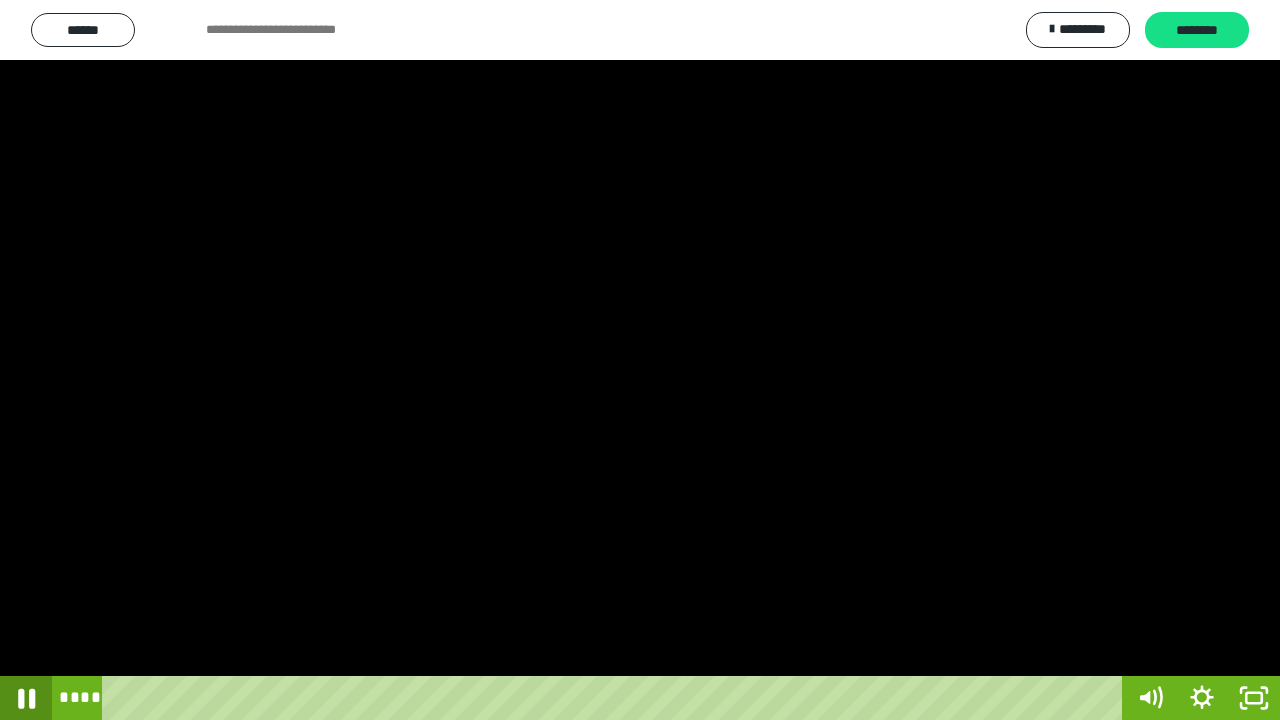 click 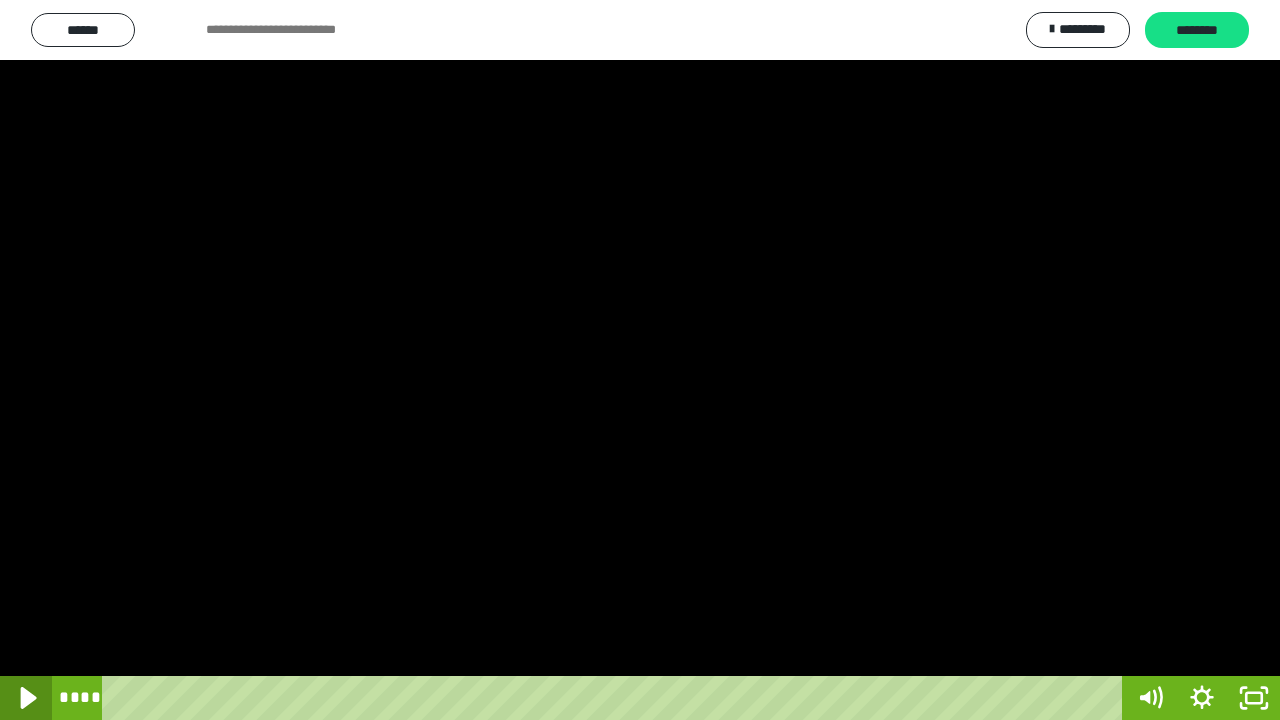 click 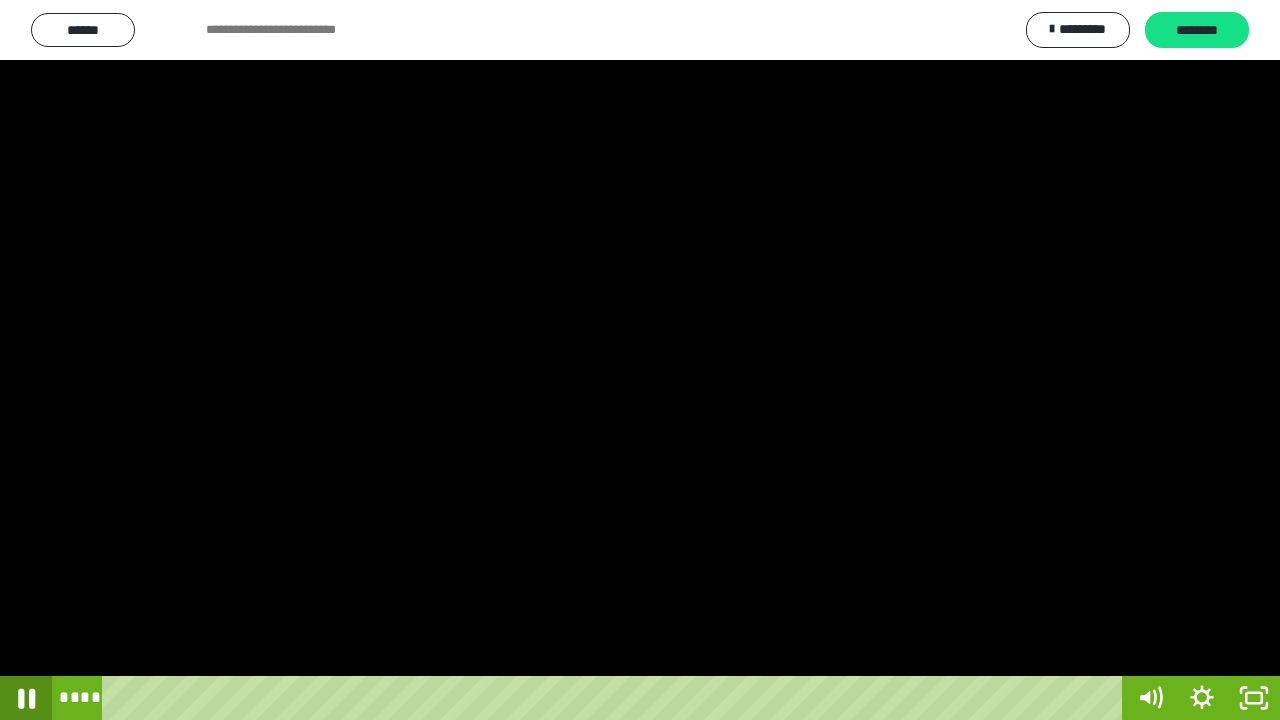 click 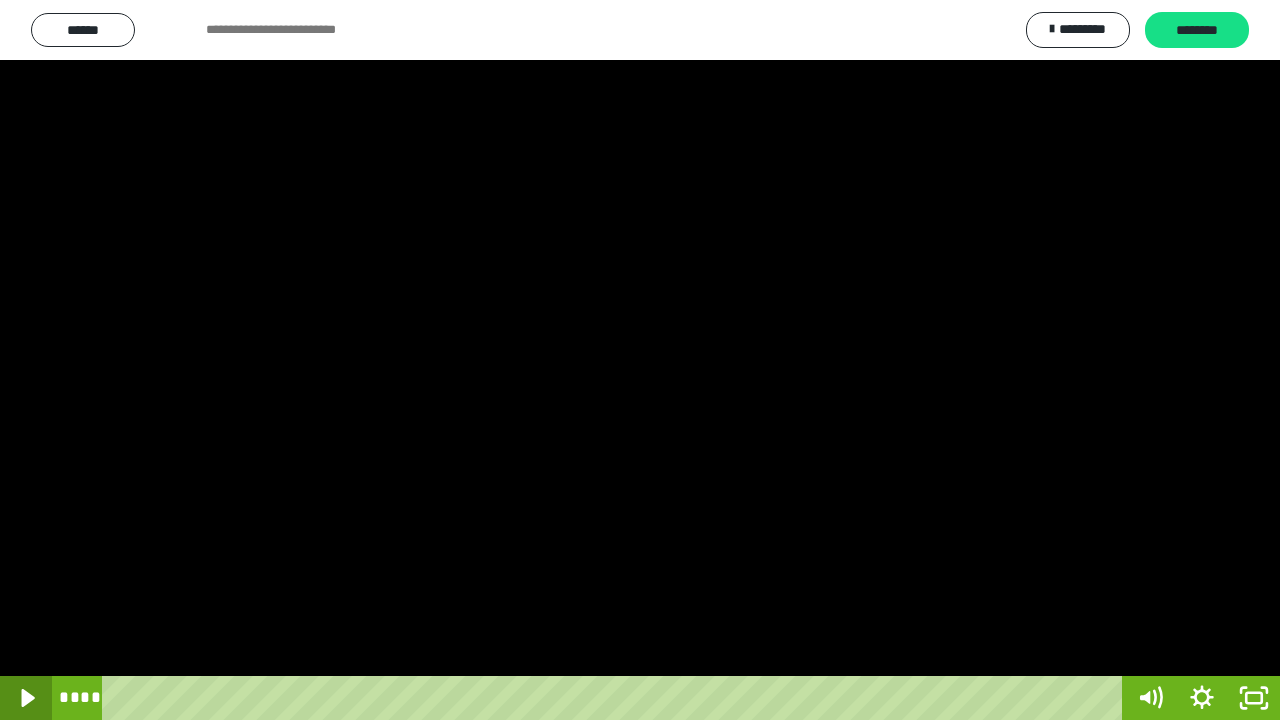 click 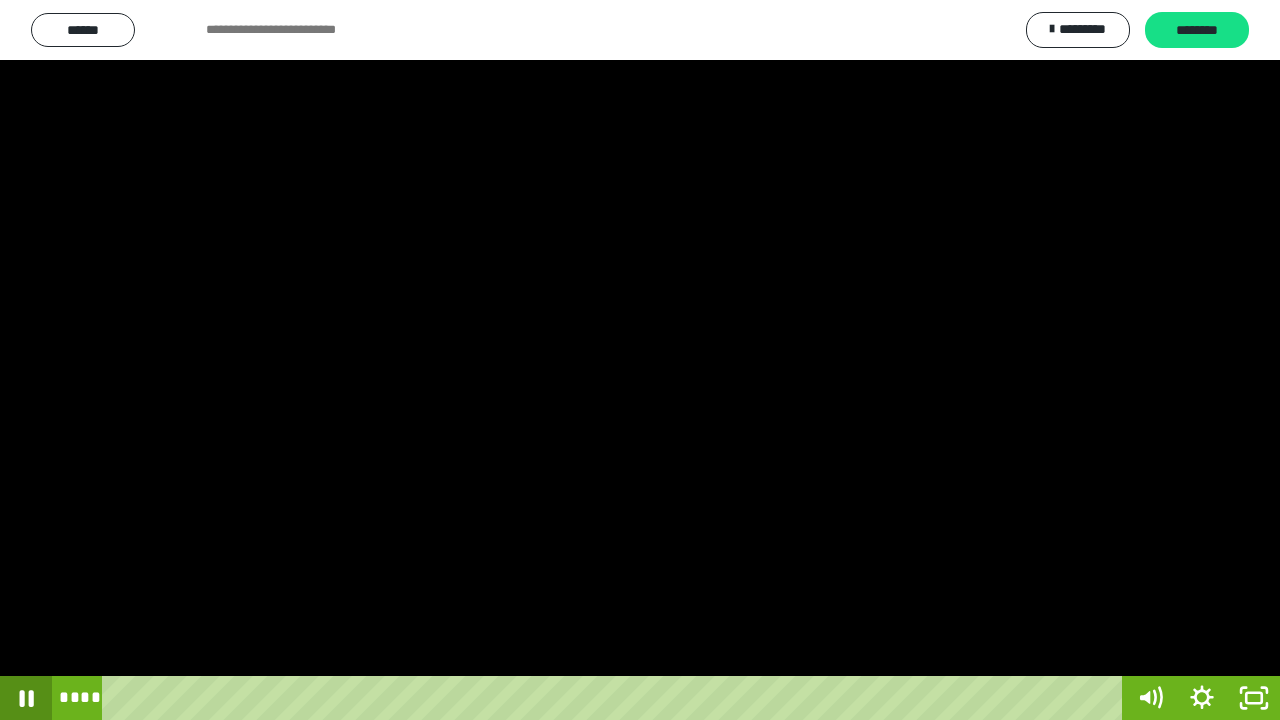 click 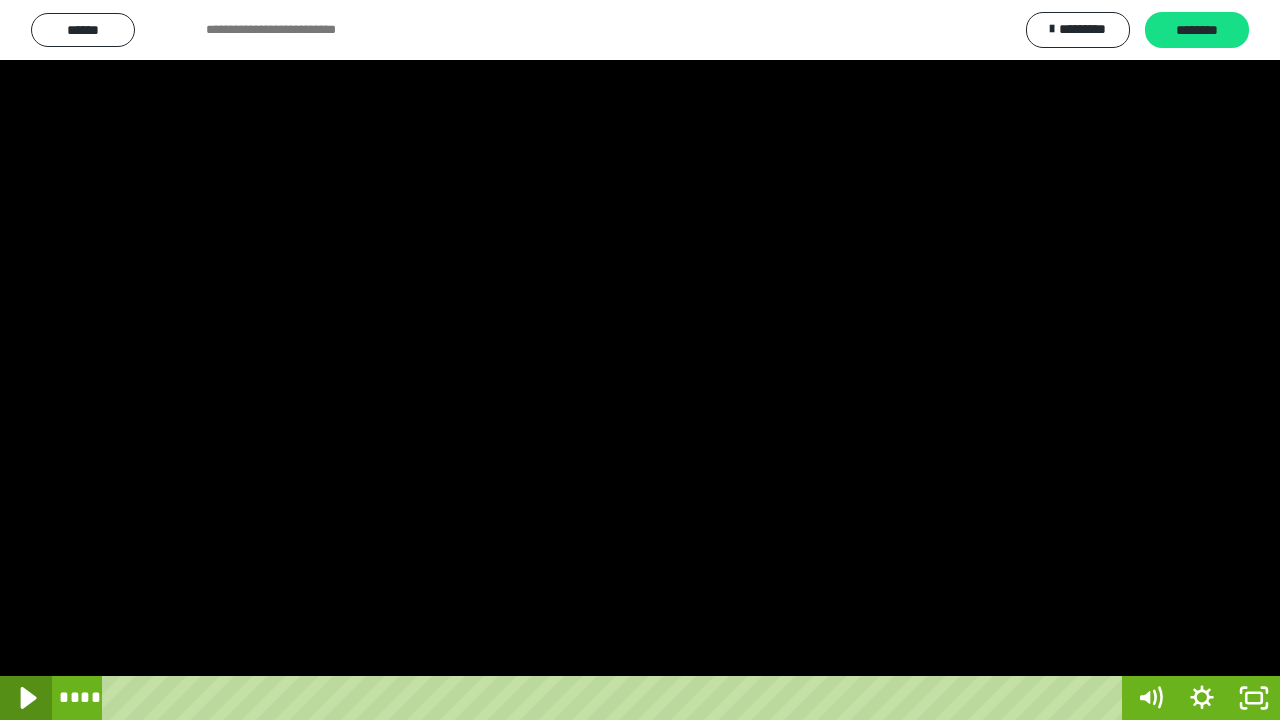 click 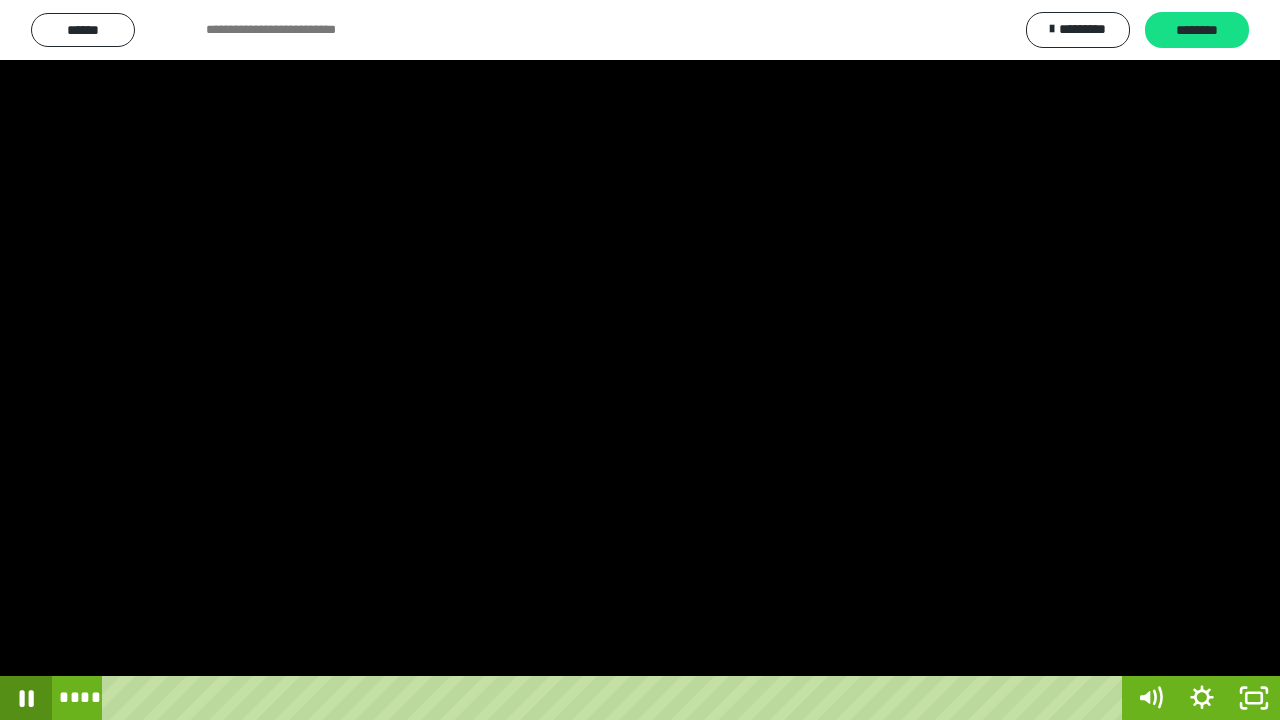 click 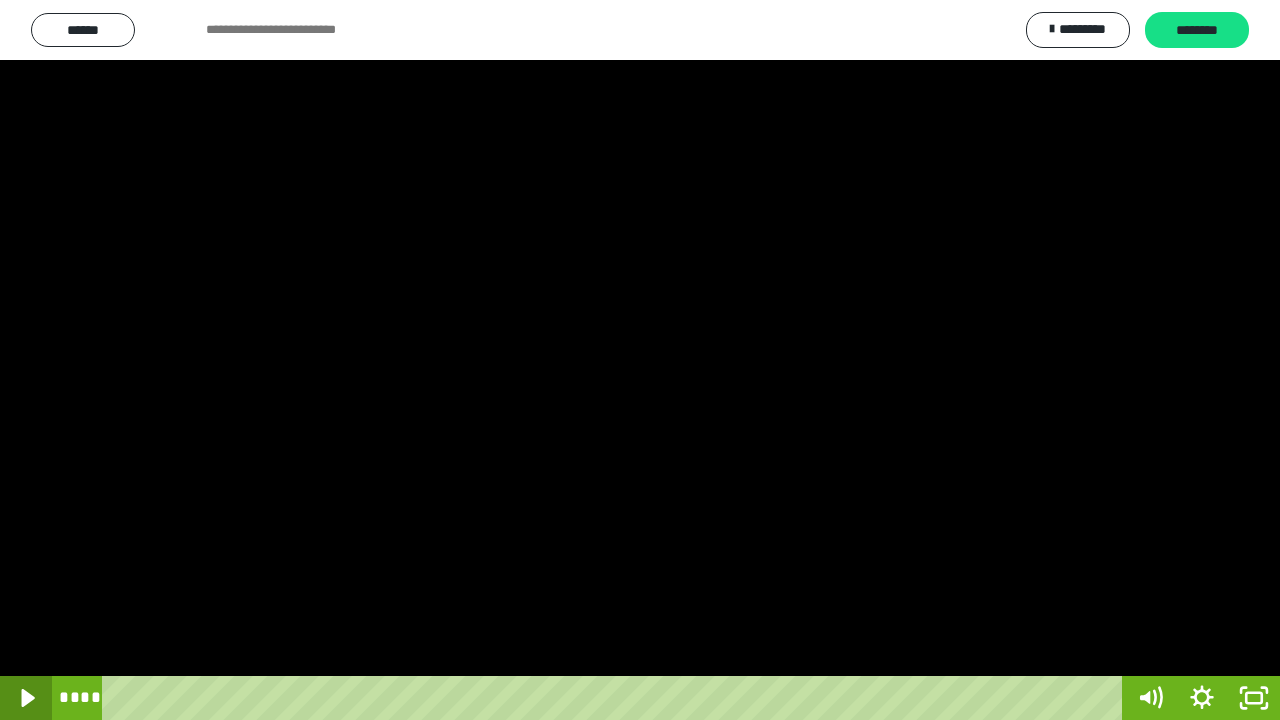 click 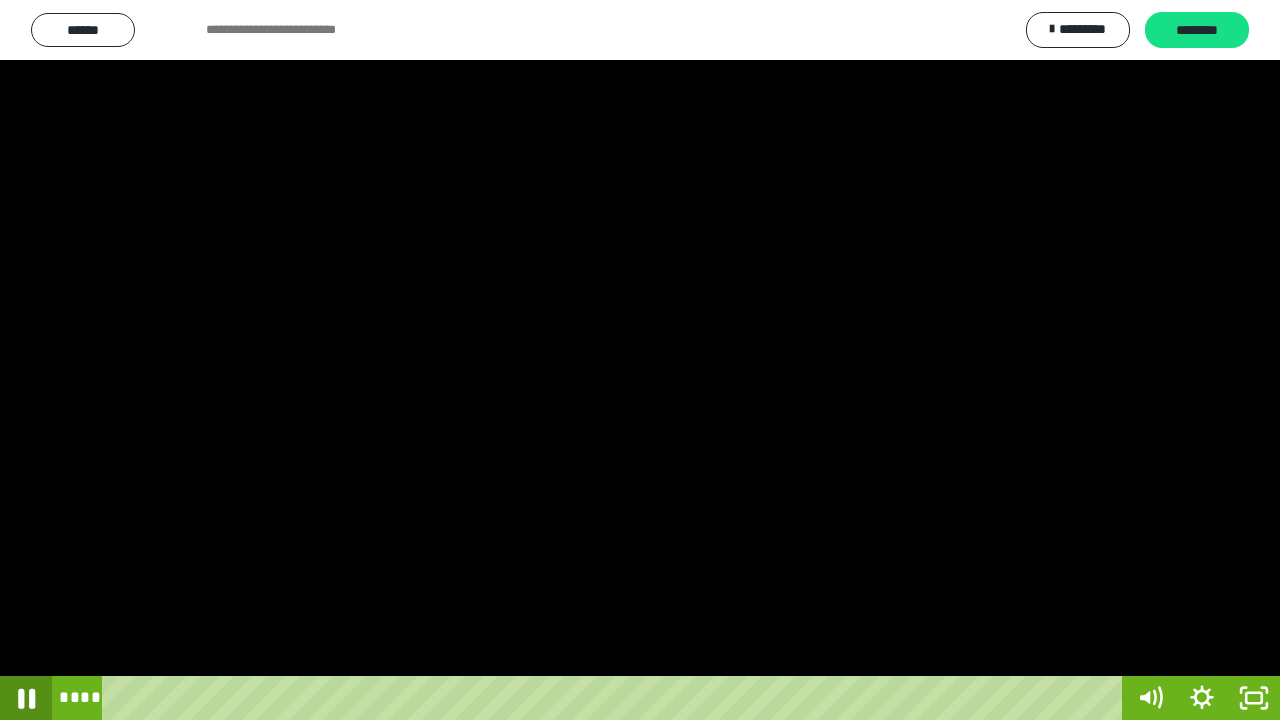 click 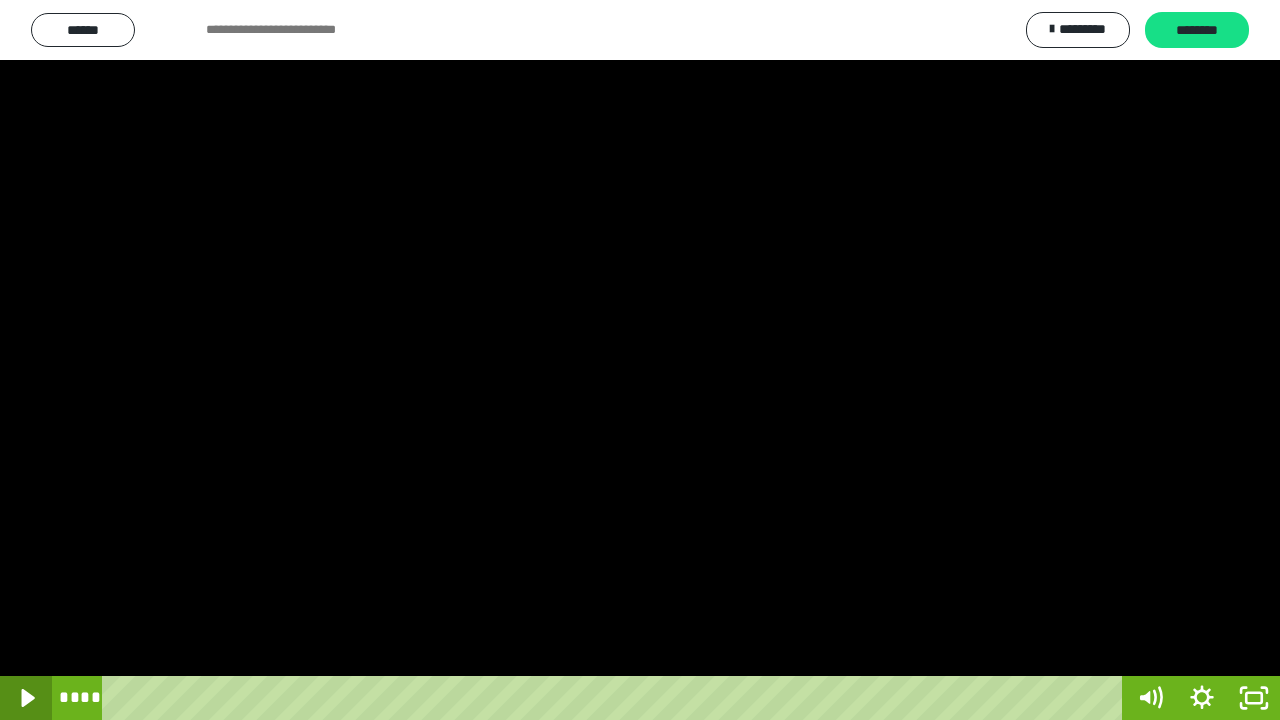 click 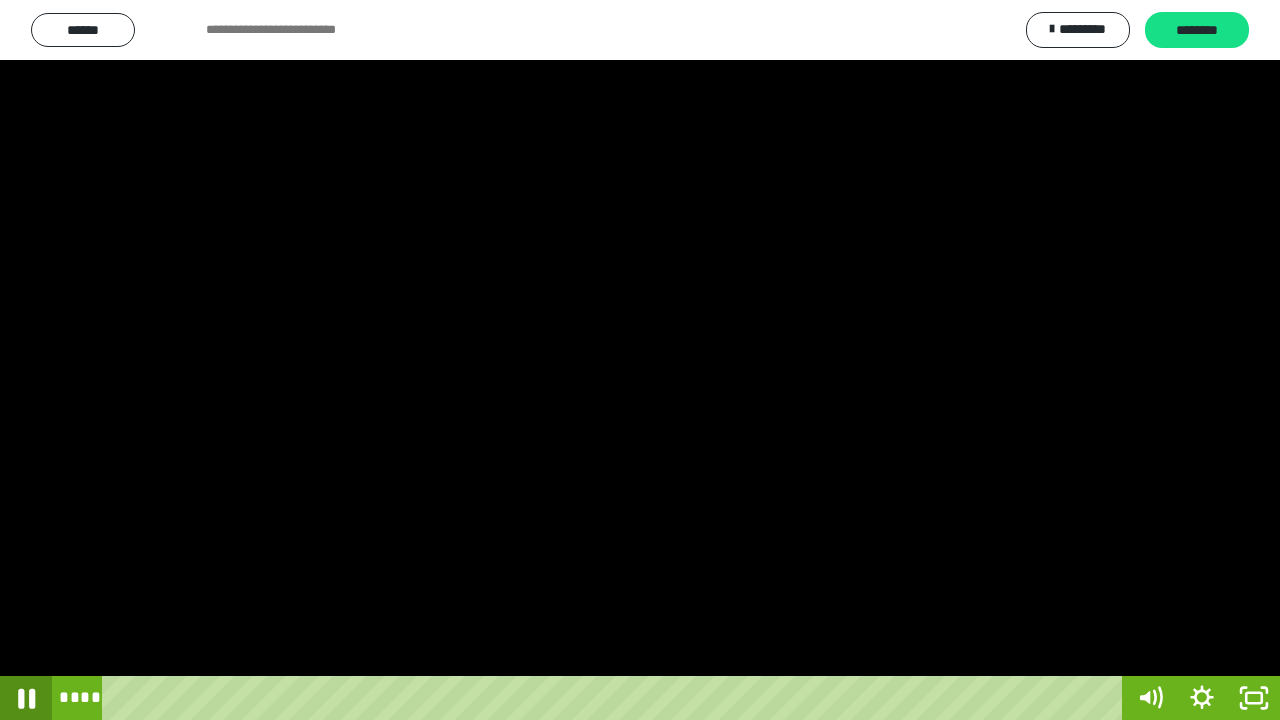 click 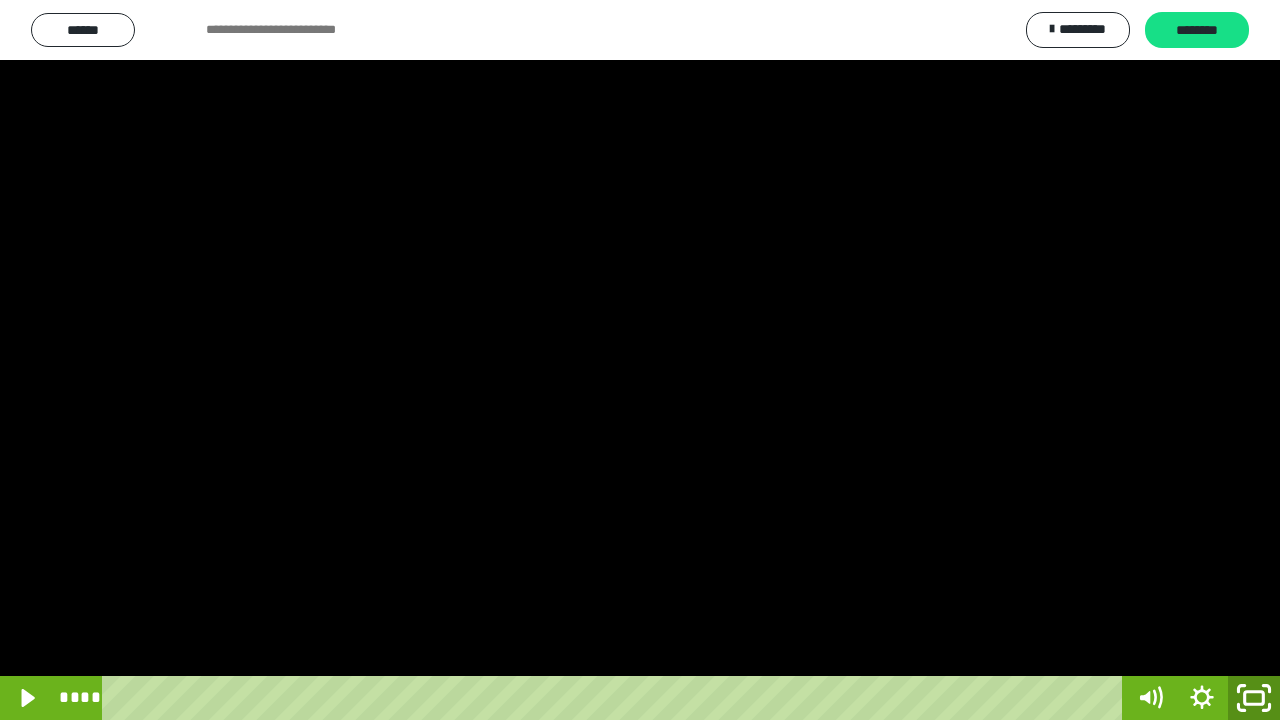 click 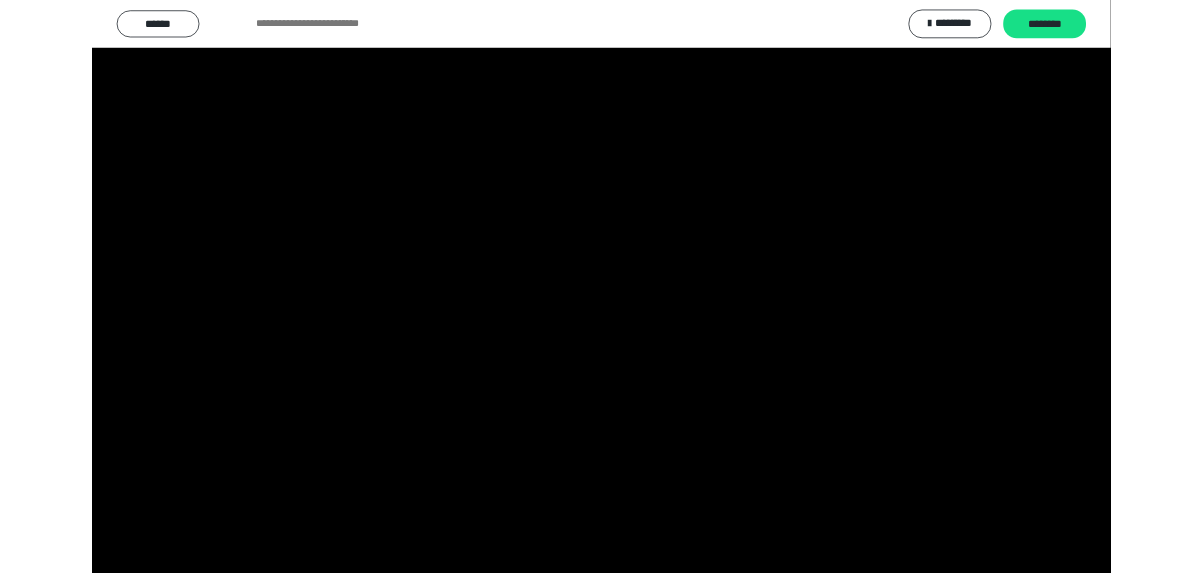 scroll, scrollTop: 3827, scrollLeft: 0, axis: vertical 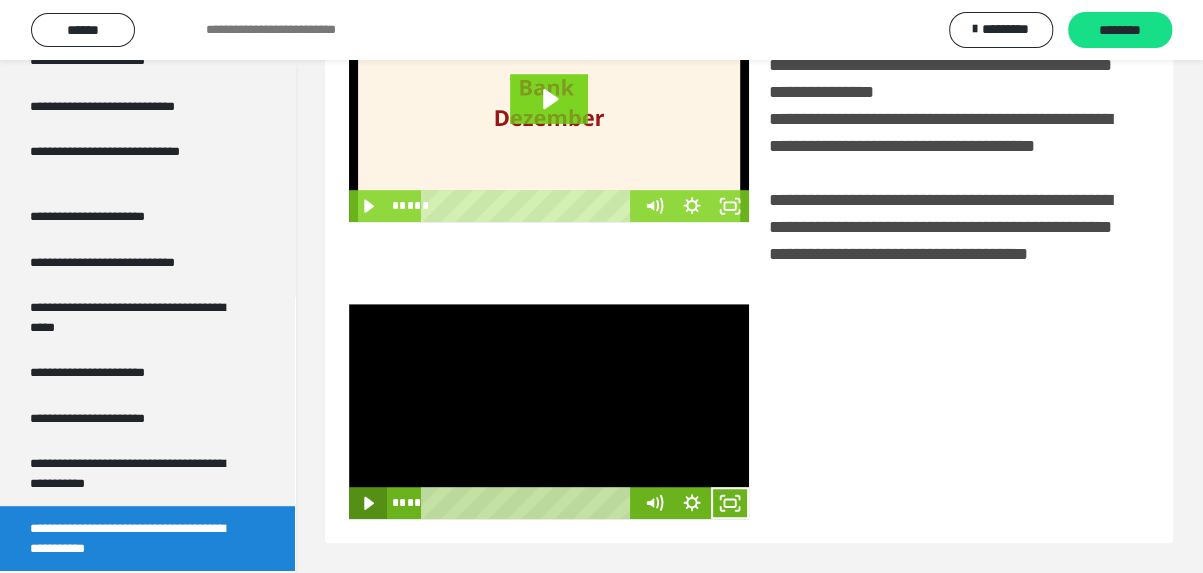 click 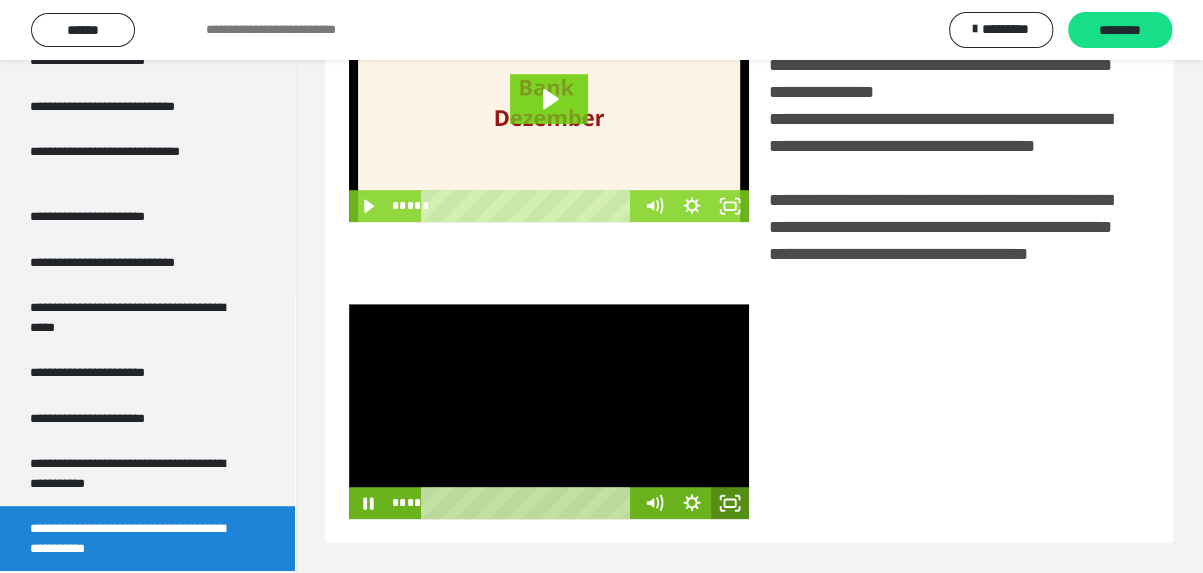 drag, startPoint x: 726, startPoint y: 501, endPoint x: 734, endPoint y: 593, distance: 92.34717 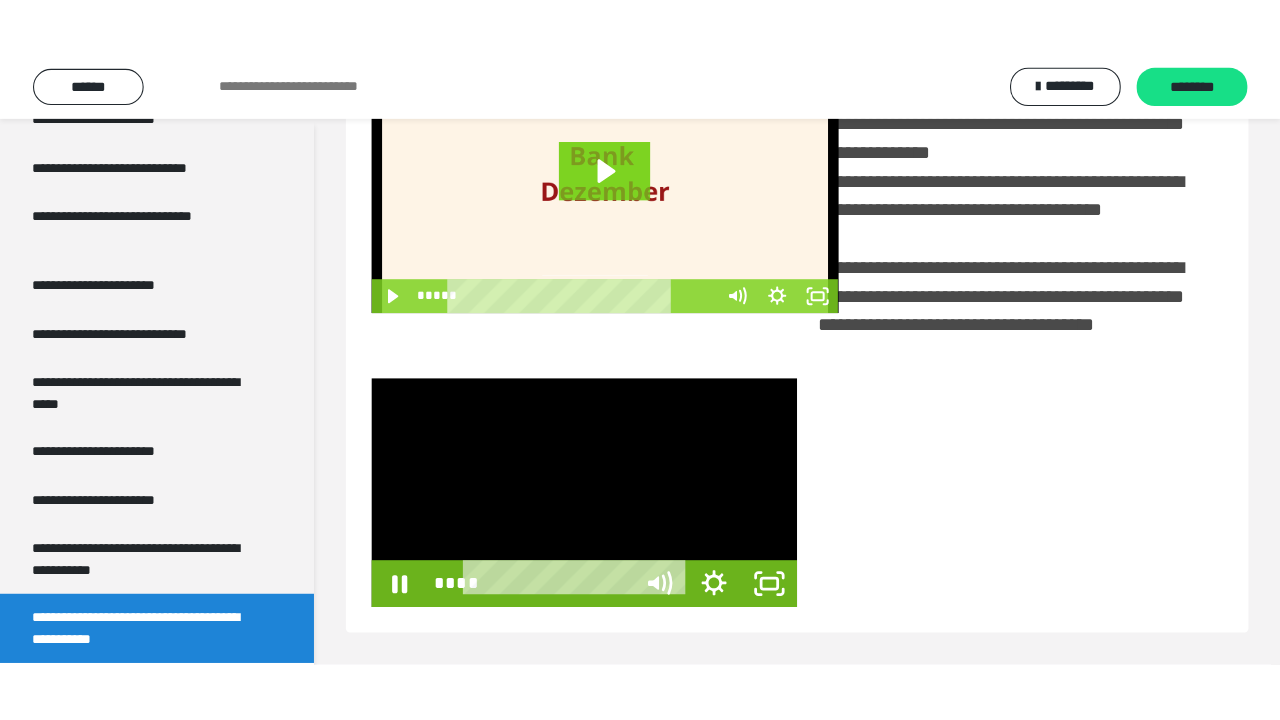 scroll, scrollTop: 382, scrollLeft: 0, axis: vertical 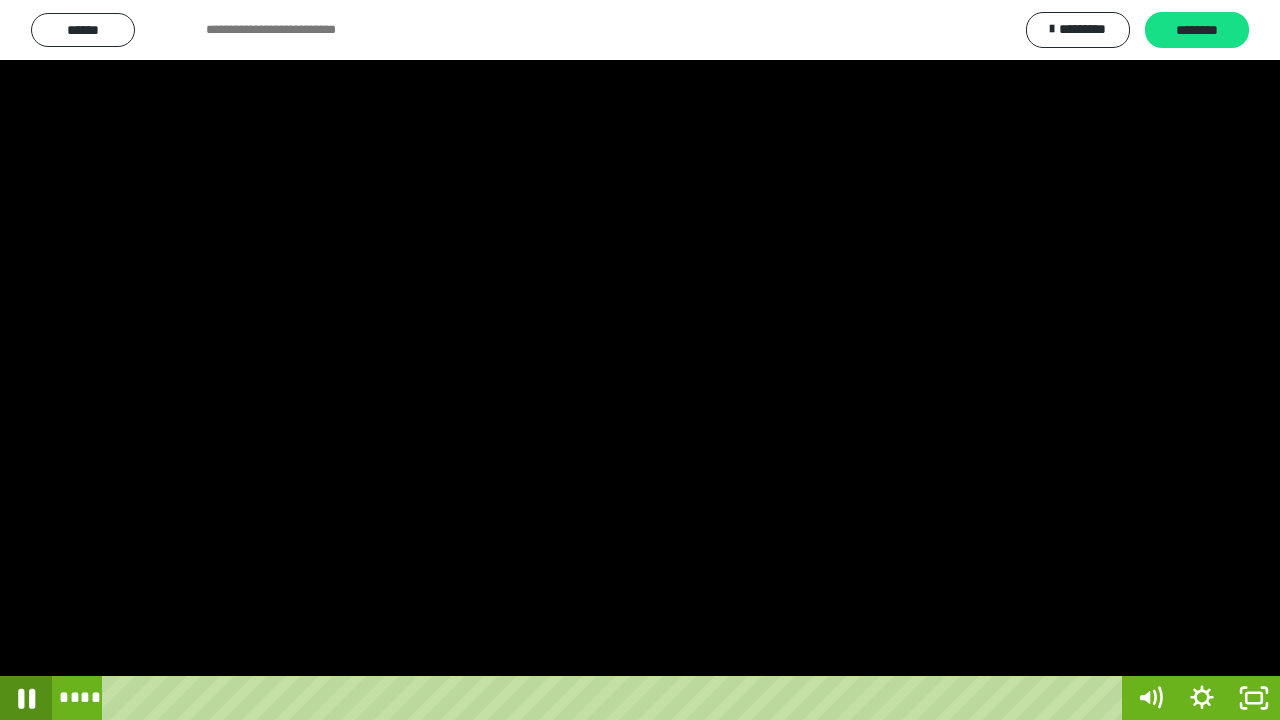 click 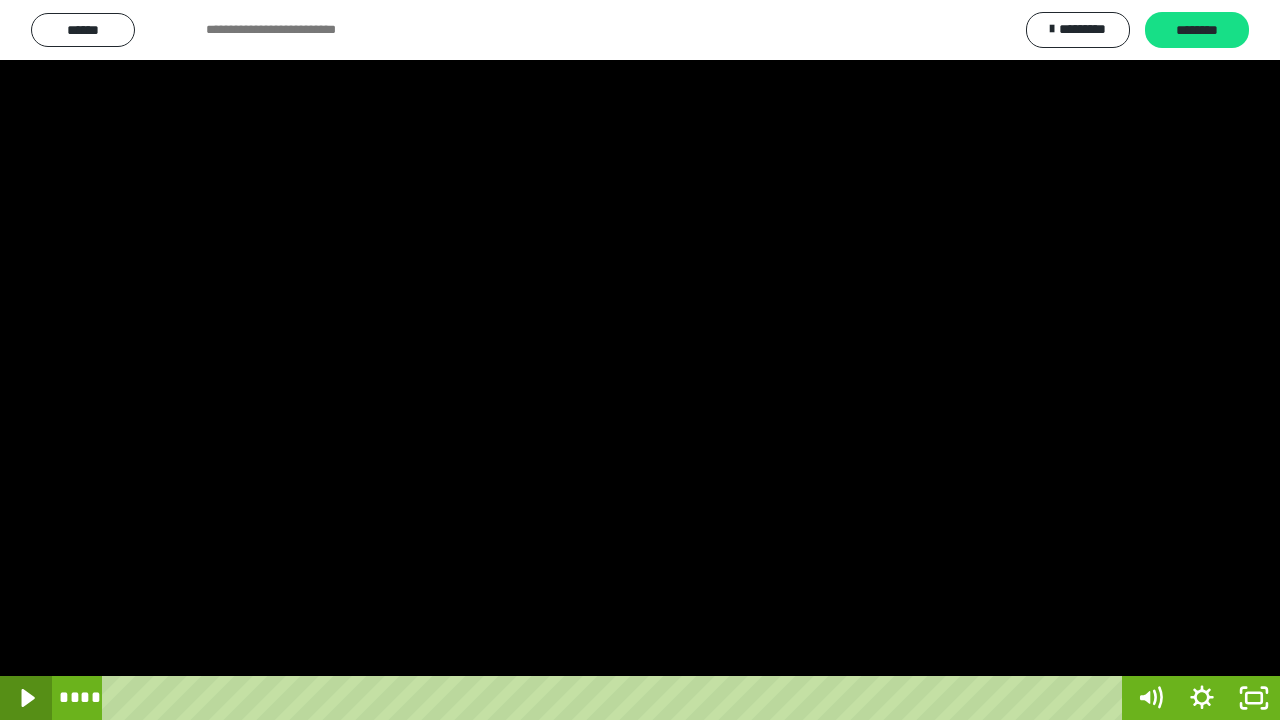 click 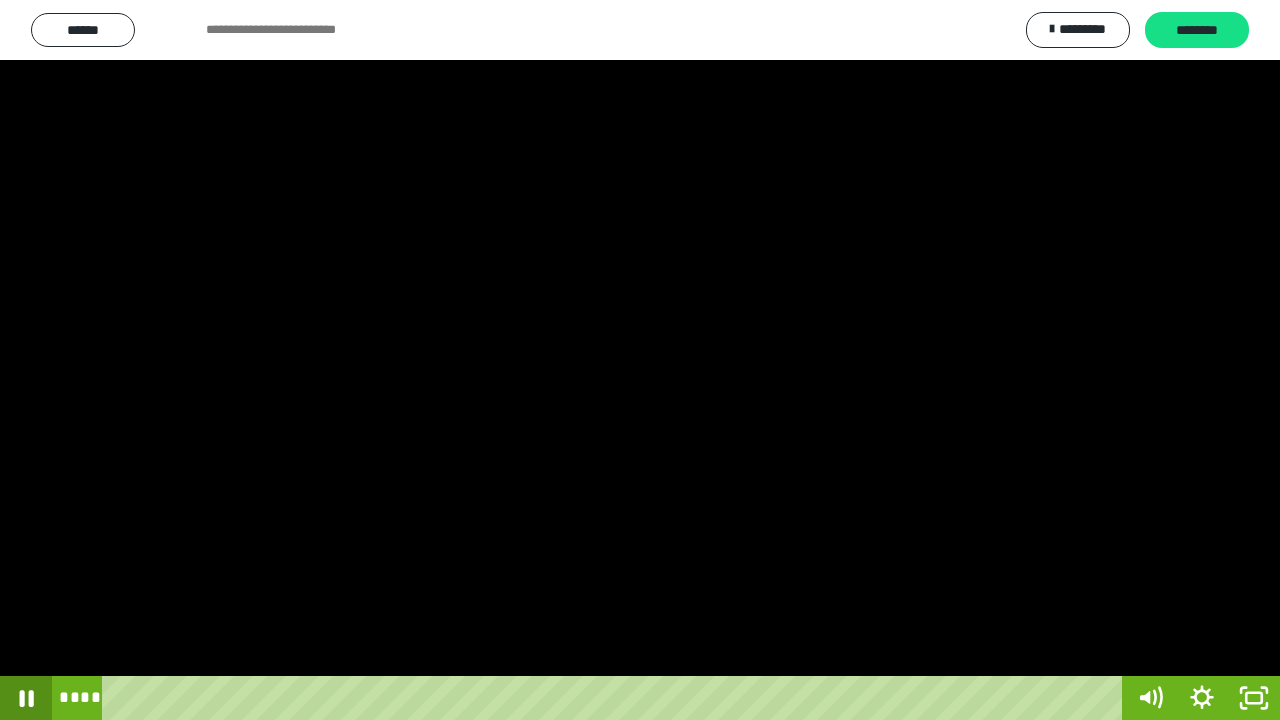 click 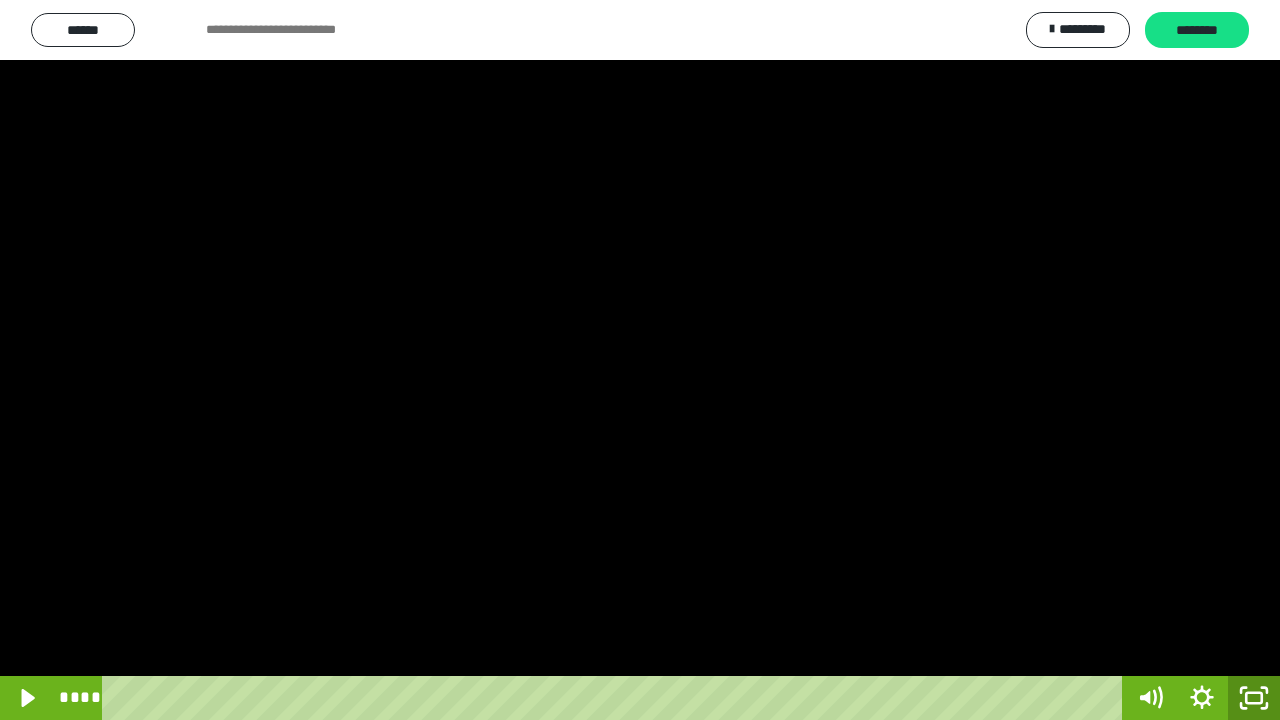 click 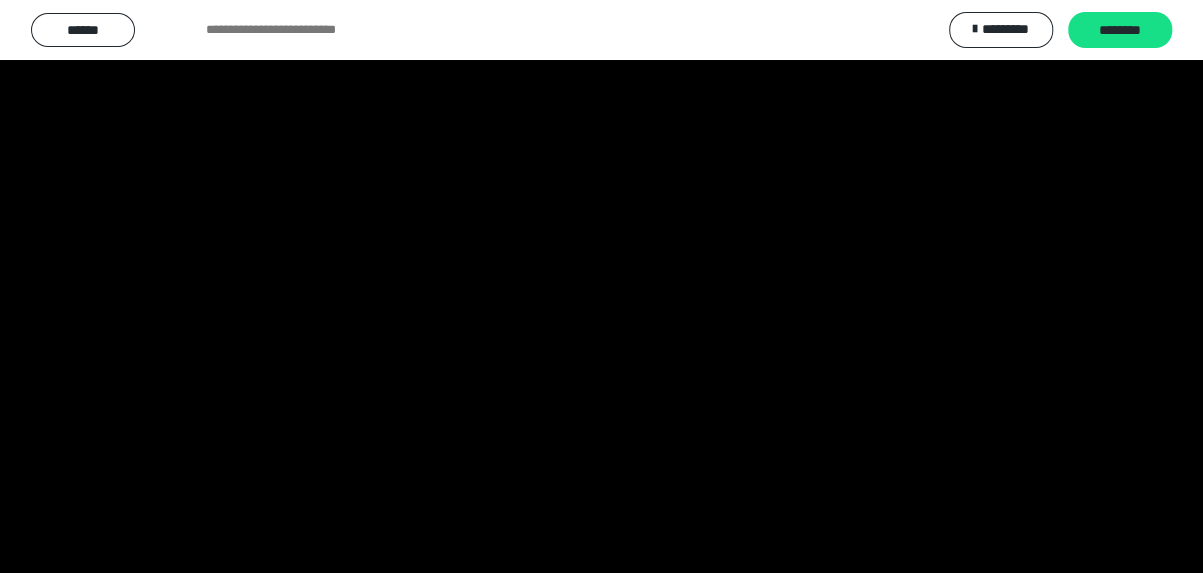 scroll, scrollTop: 3827, scrollLeft: 0, axis: vertical 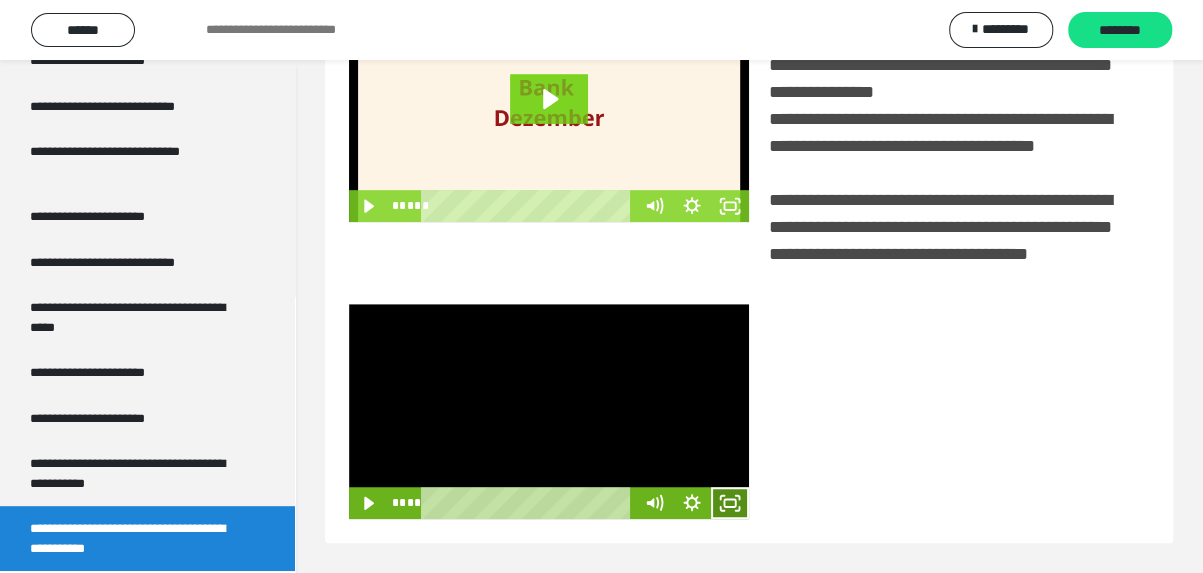 click 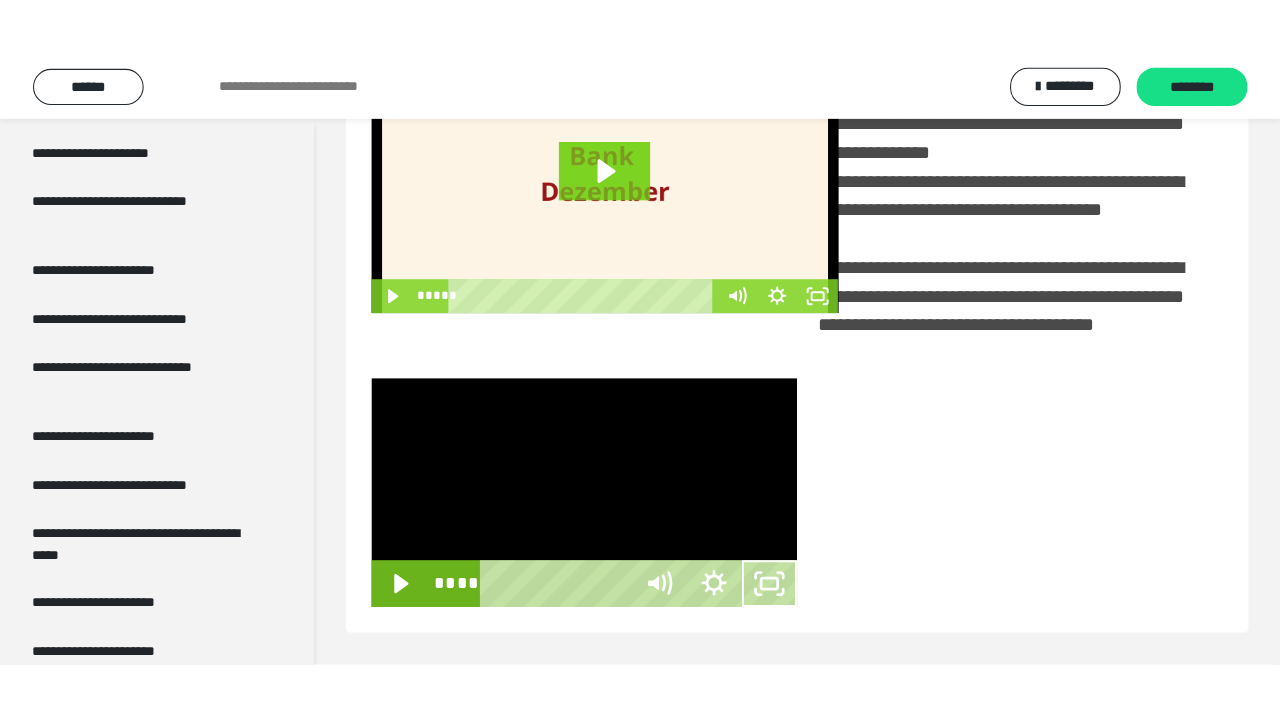scroll, scrollTop: 382, scrollLeft: 0, axis: vertical 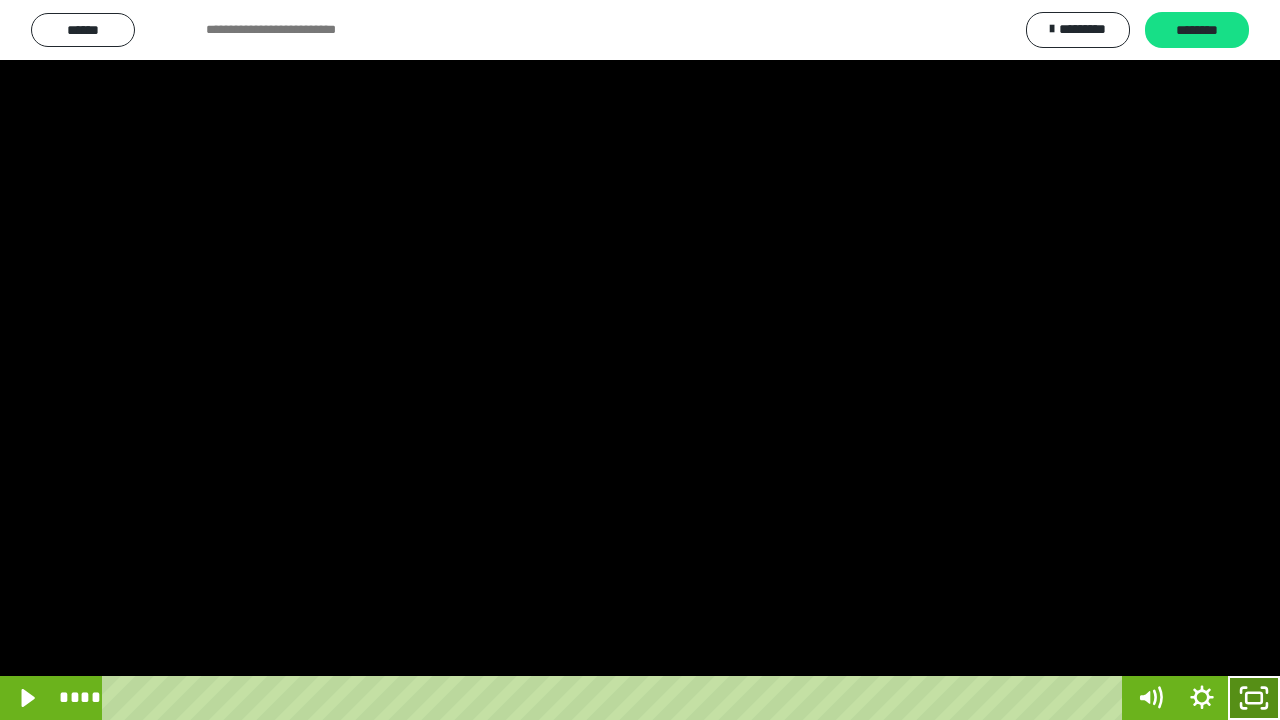 click 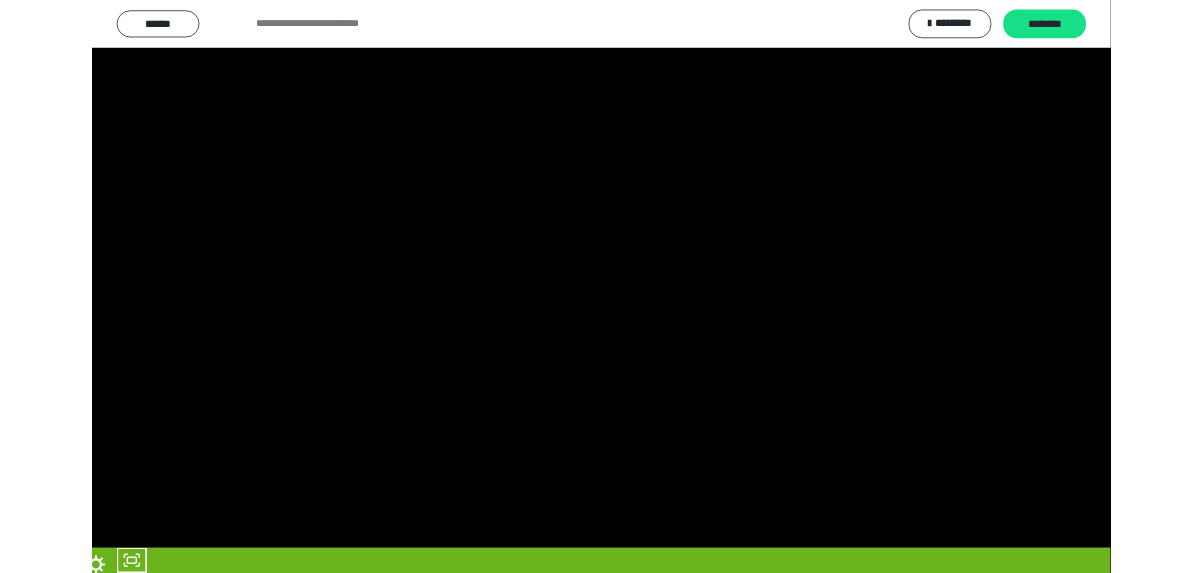 scroll, scrollTop: 3827, scrollLeft: 0, axis: vertical 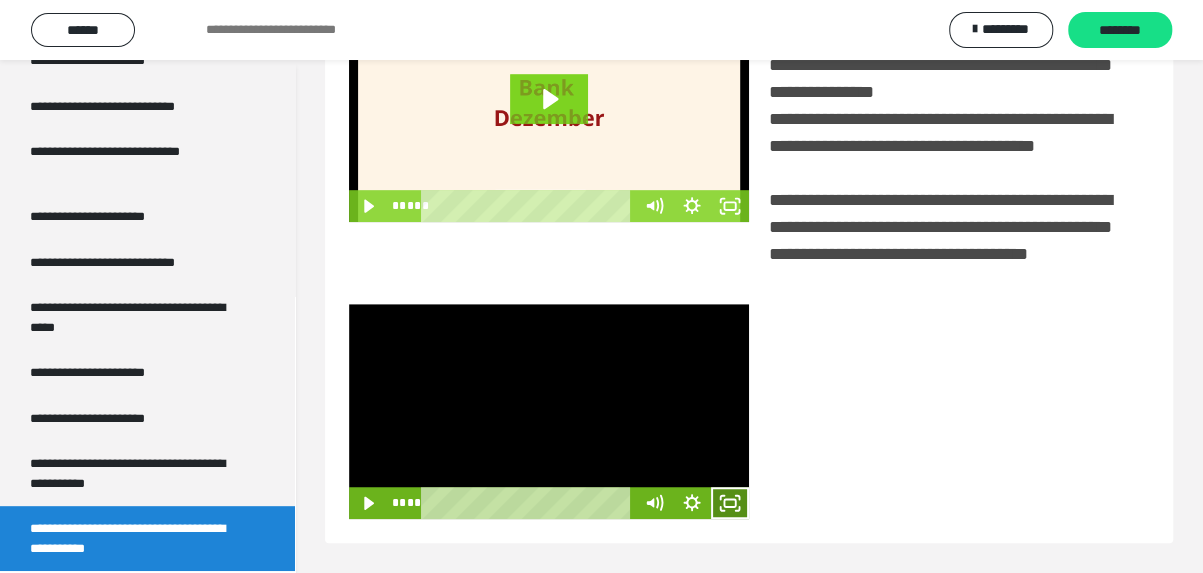 click 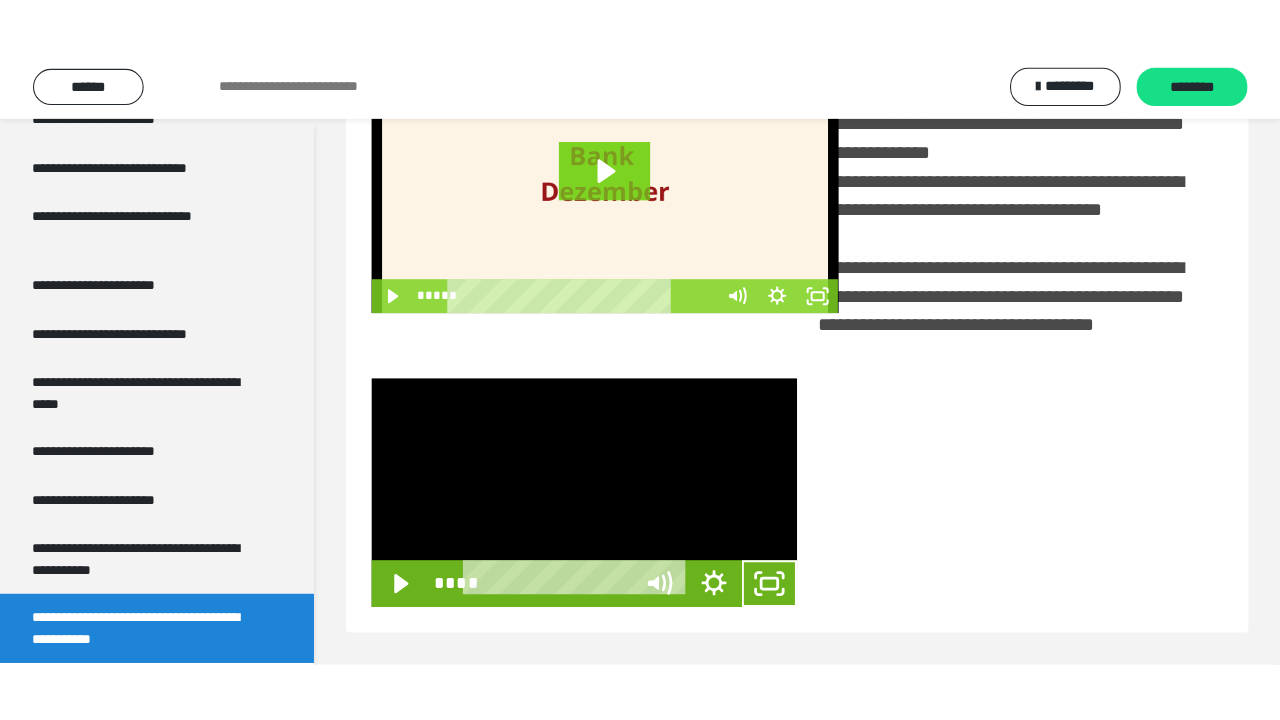 scroll, scrollTop: 382, scrollLeft: 0, axis: vertical 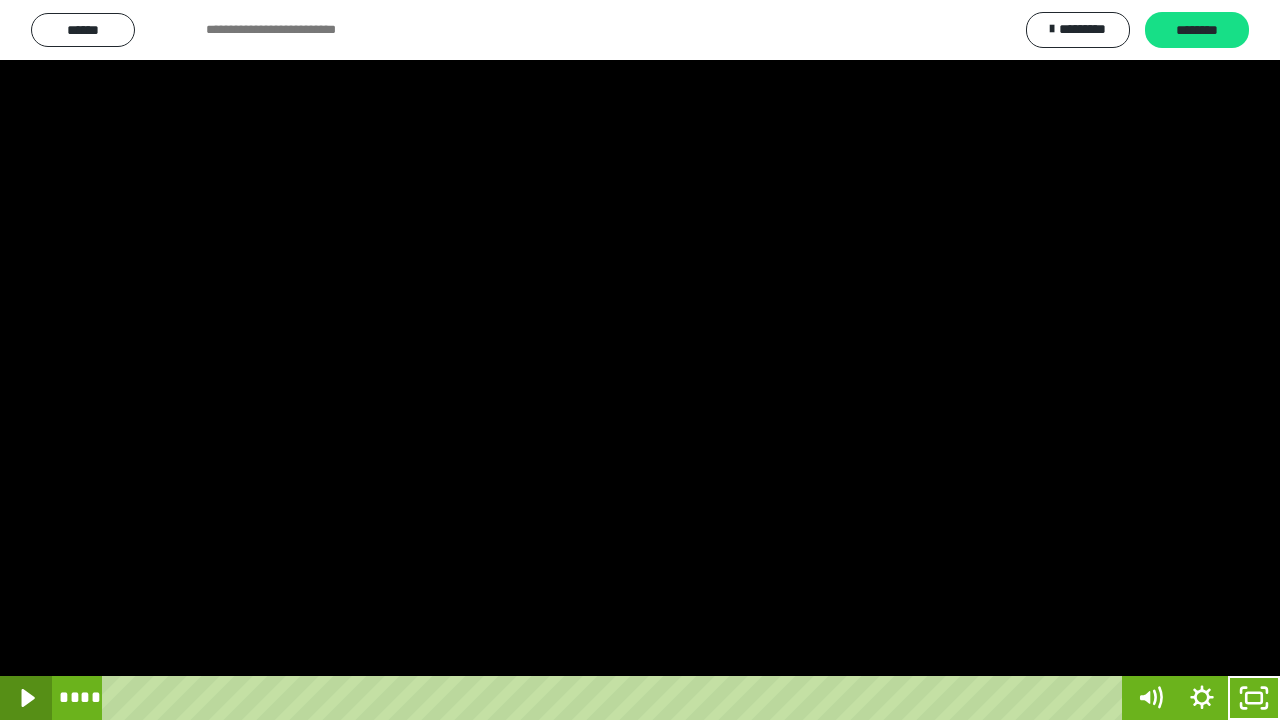 click 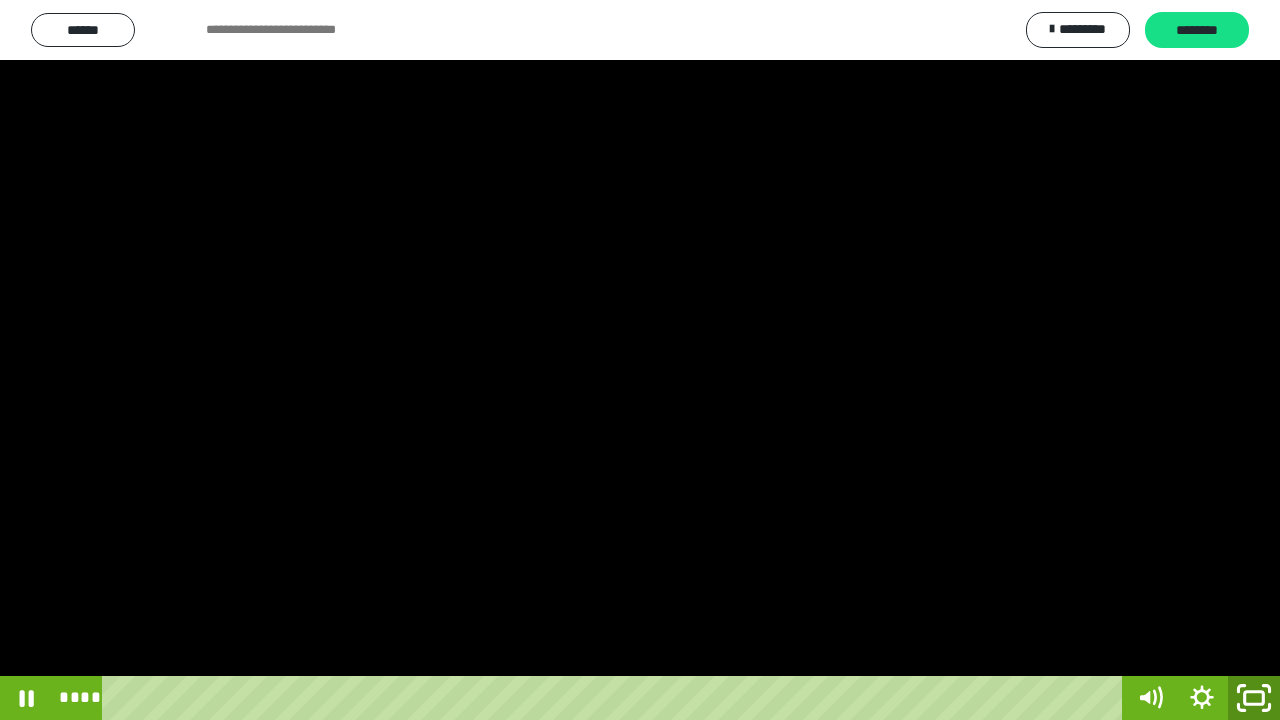 click 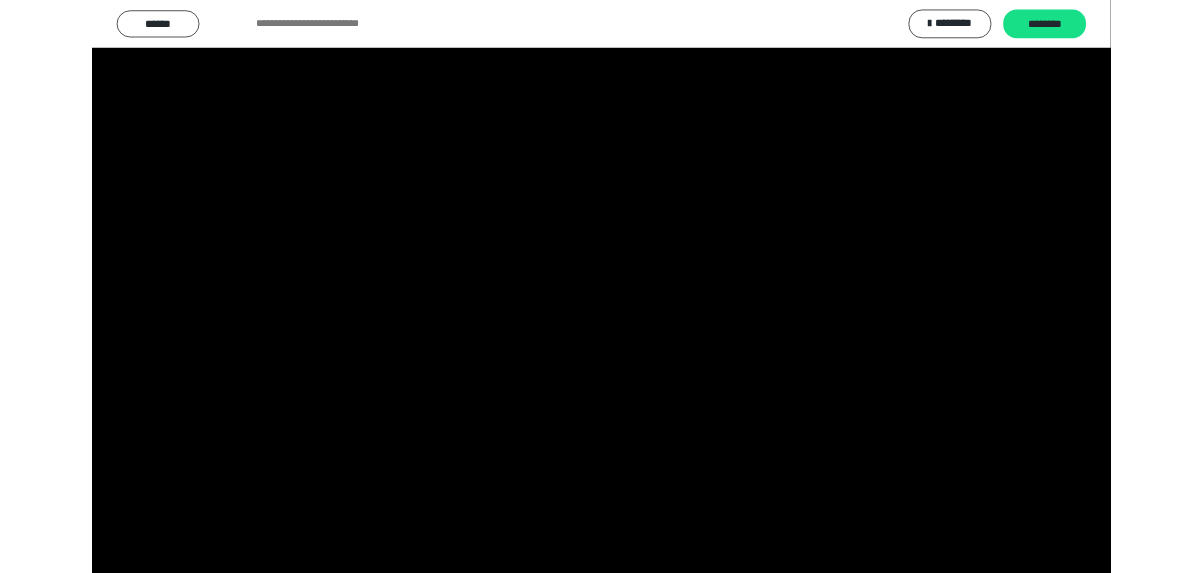 scroll, scrollTop: 3827, scrollLeft: 0, axis: vertical 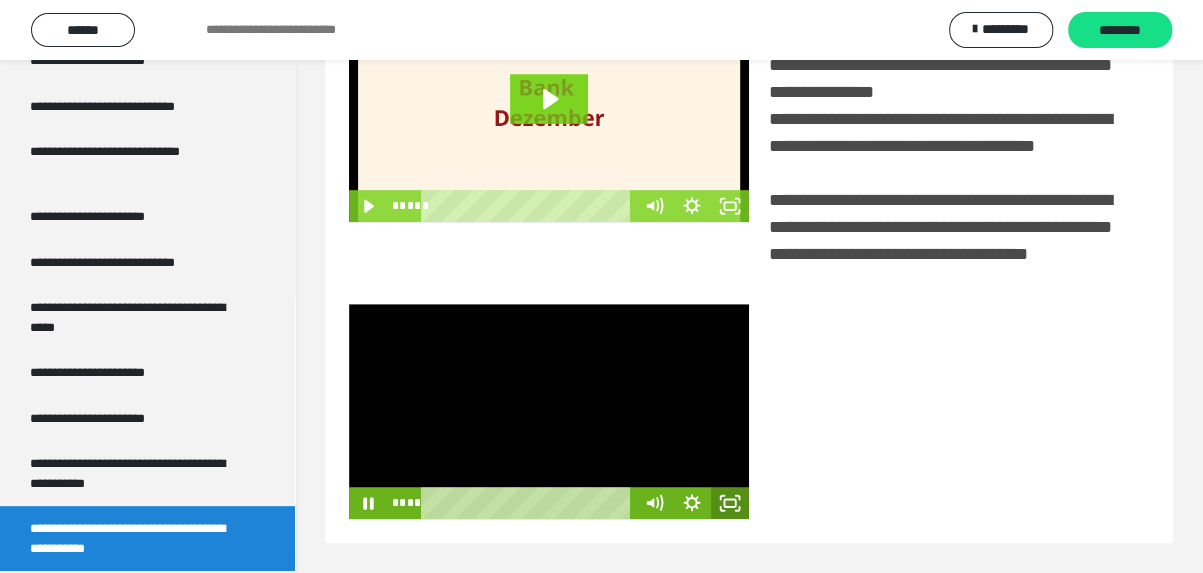 drag, startPoint x: 731, startPoint y: 503, endPoint x: 738, endPoint y: 596, distance: 93.26307 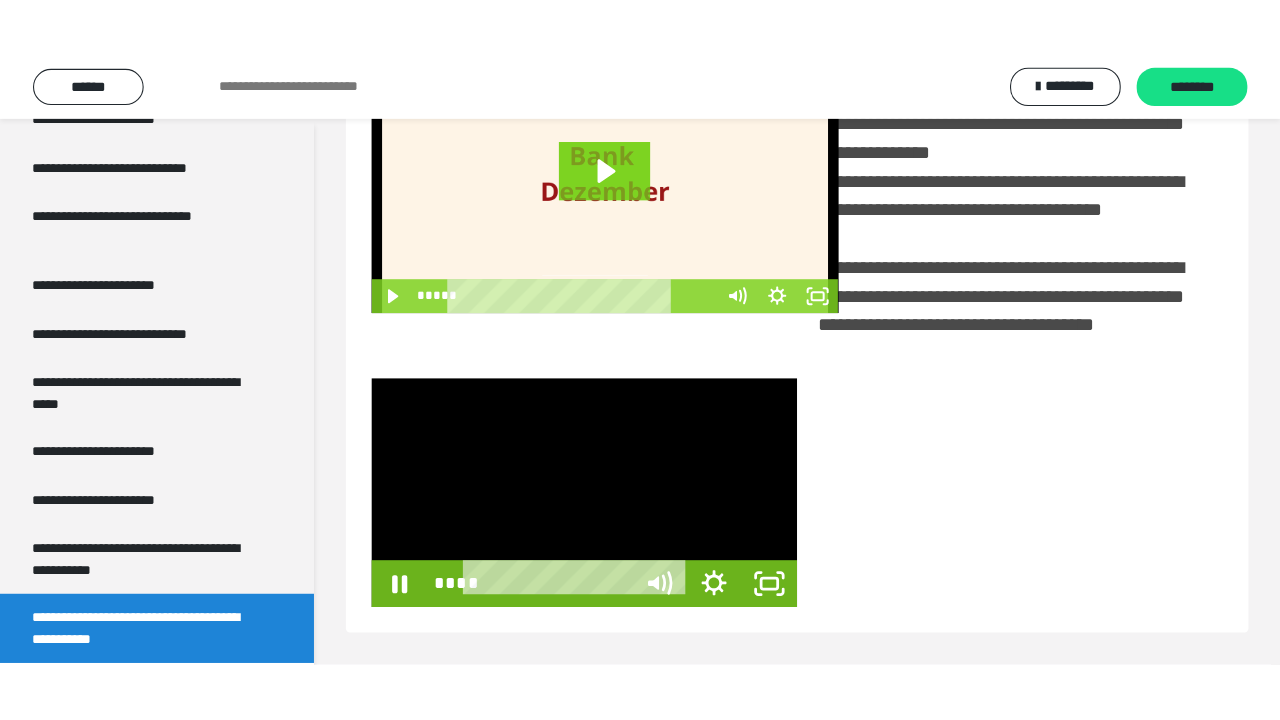 scroll, scrollTop: 382, scrollLeft: 0, axis: vertical 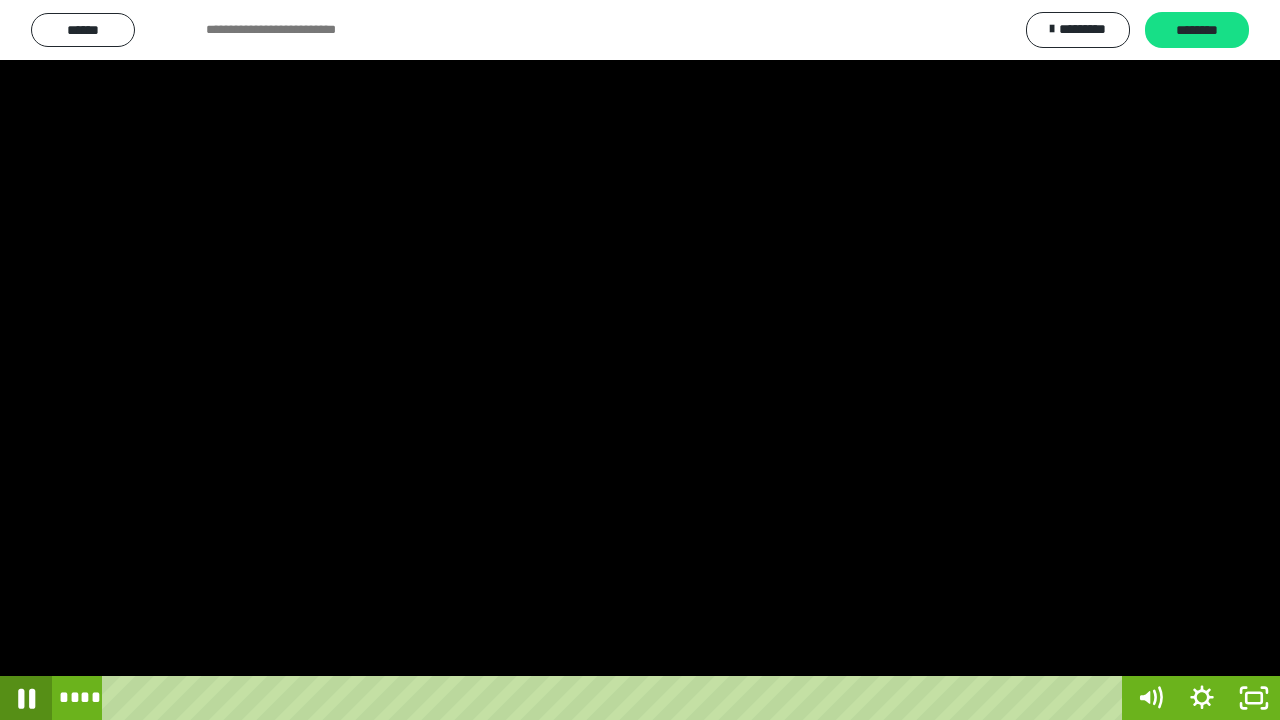 click 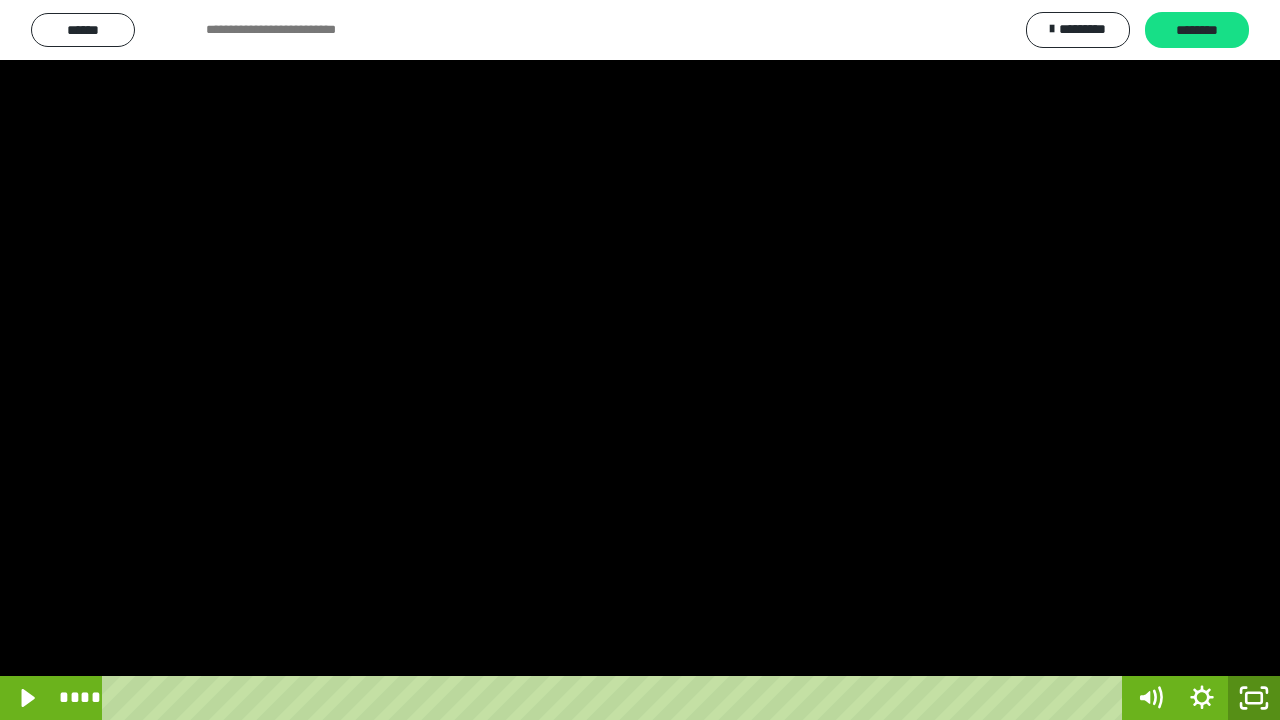 click 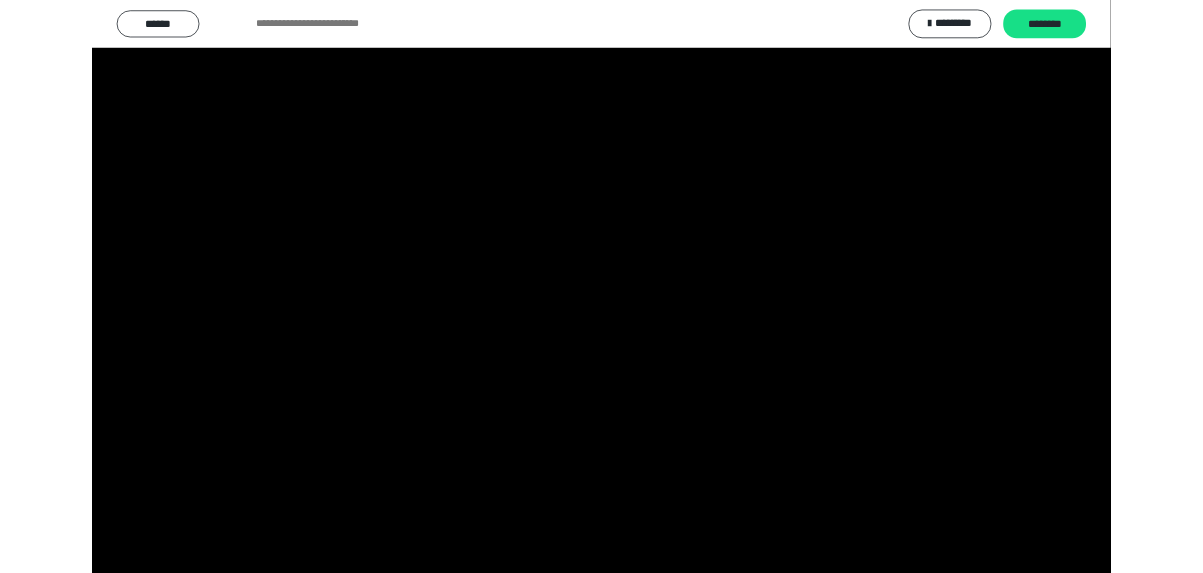 scroll, scrollTop: 3827, scrollLeft: 0, axis: vertical 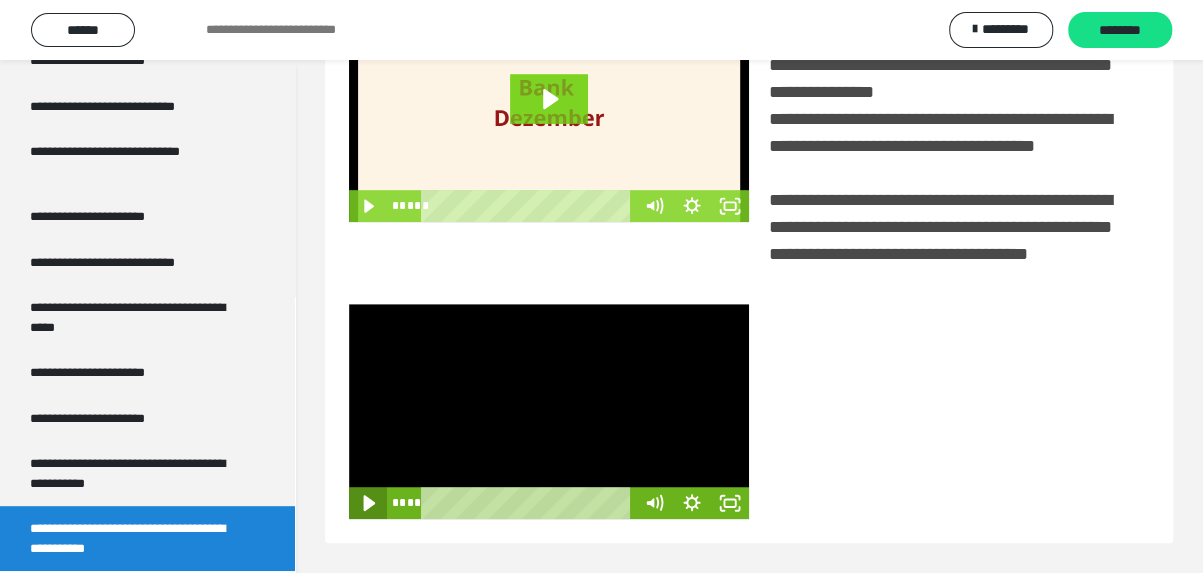 click 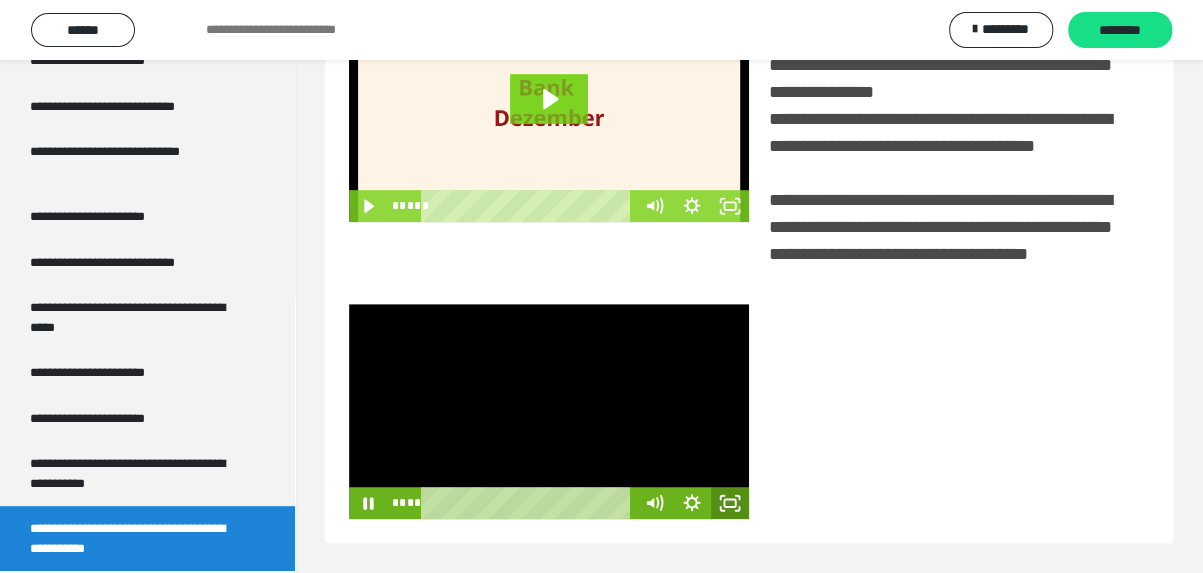 click 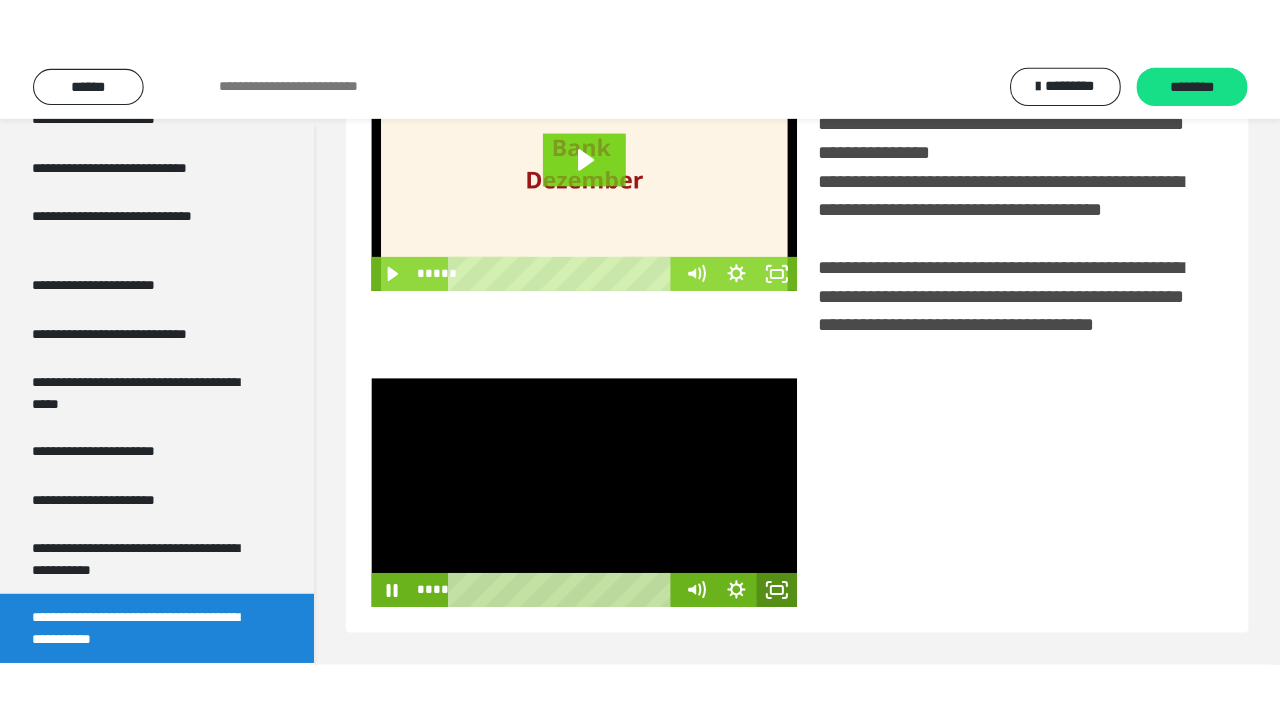scroll, scrollTop: 382, scrollLeft: 0, axis: vertical 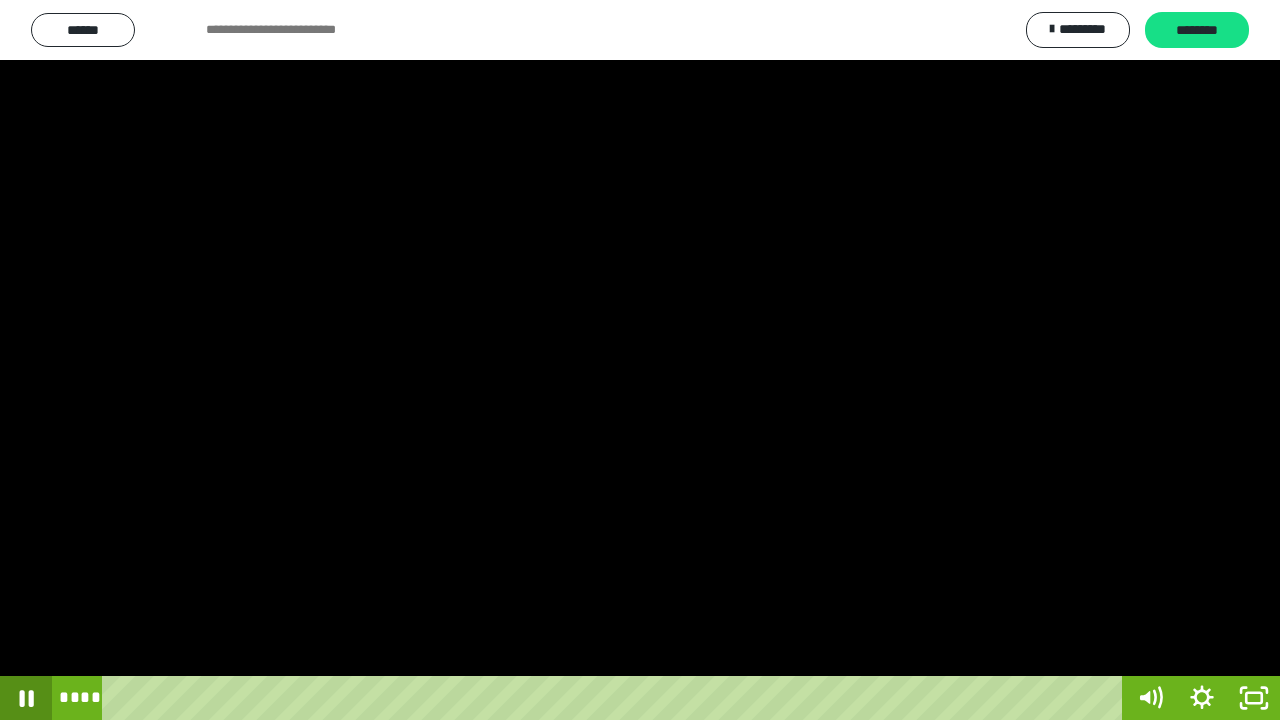click 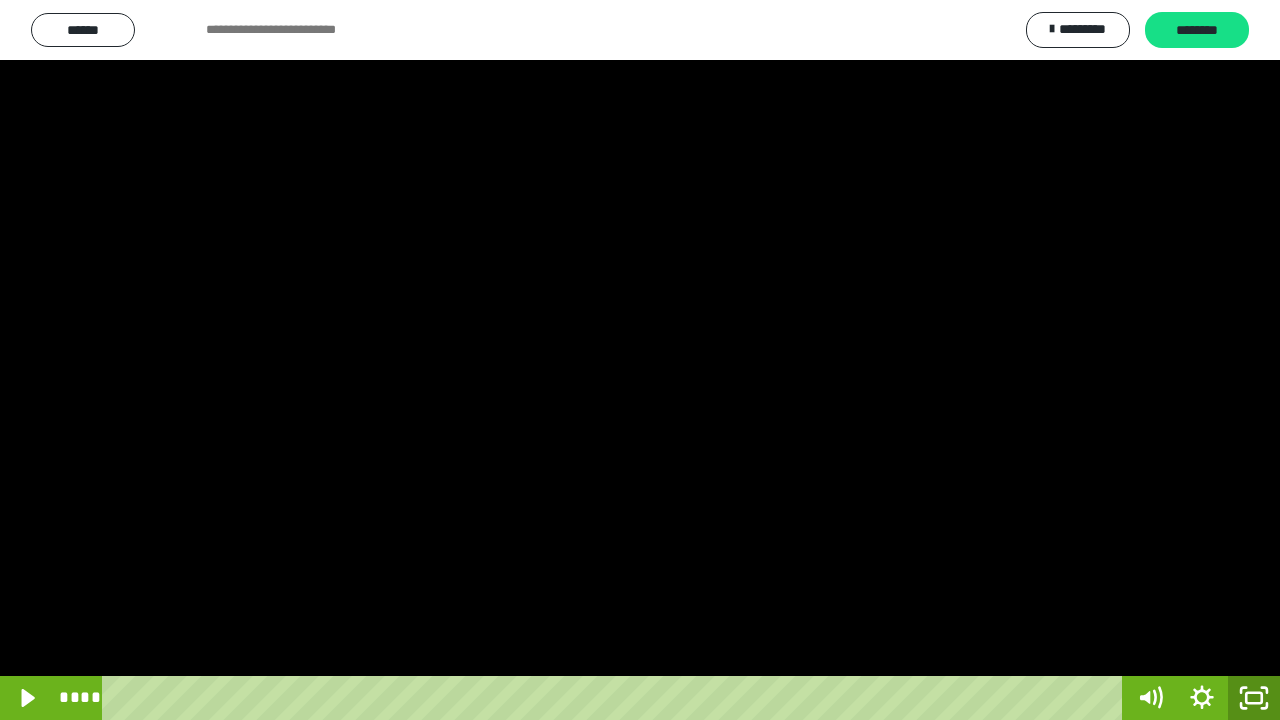 click 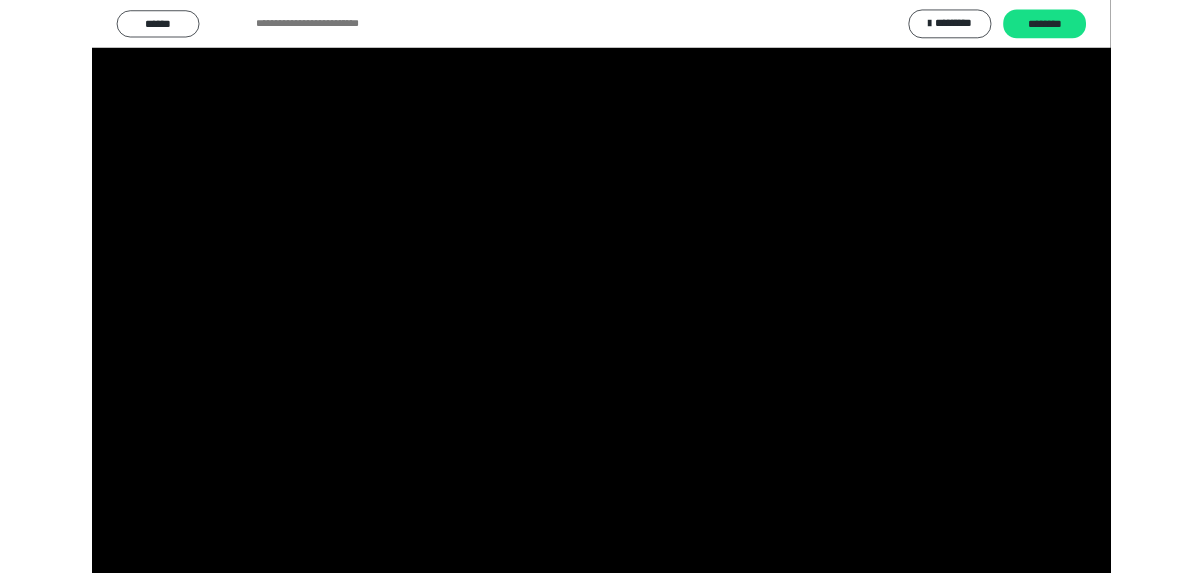 scroll, scrollTop: 3827, scrollLeft: 0, axis: vertical 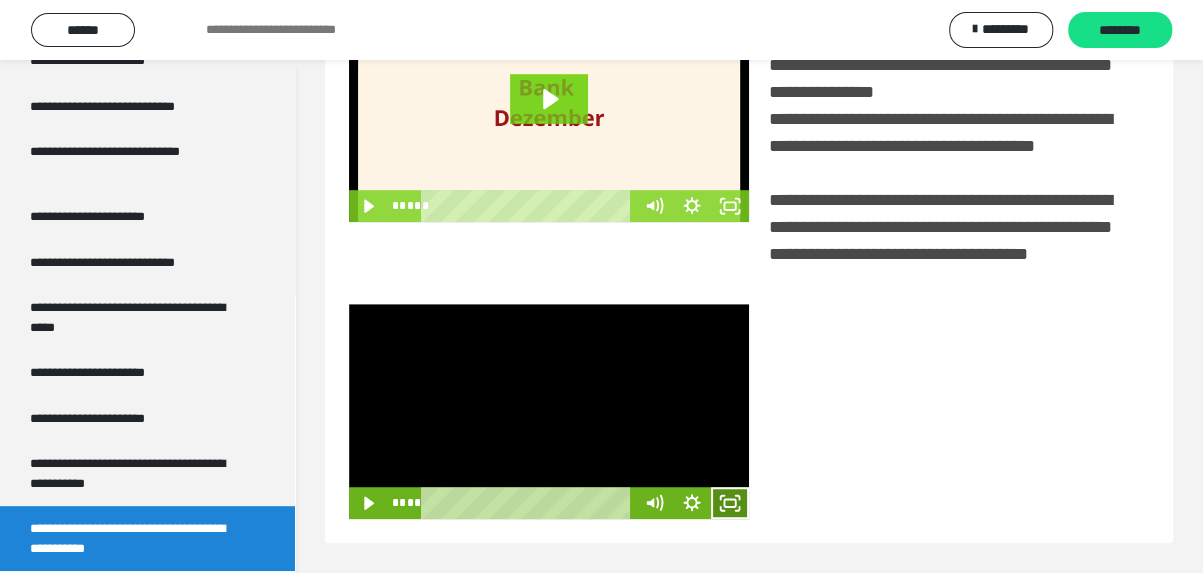 click 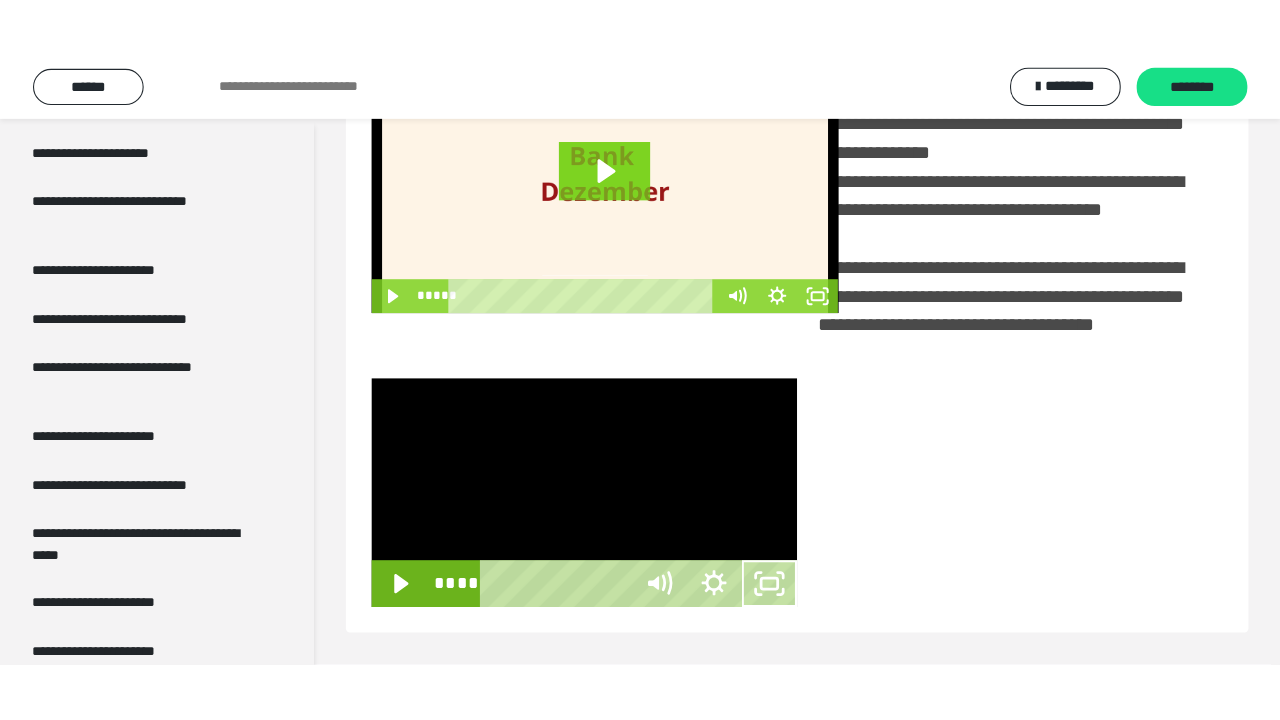 scroll, scrollTop: 382, scrollLeft: 0, axis: vertical 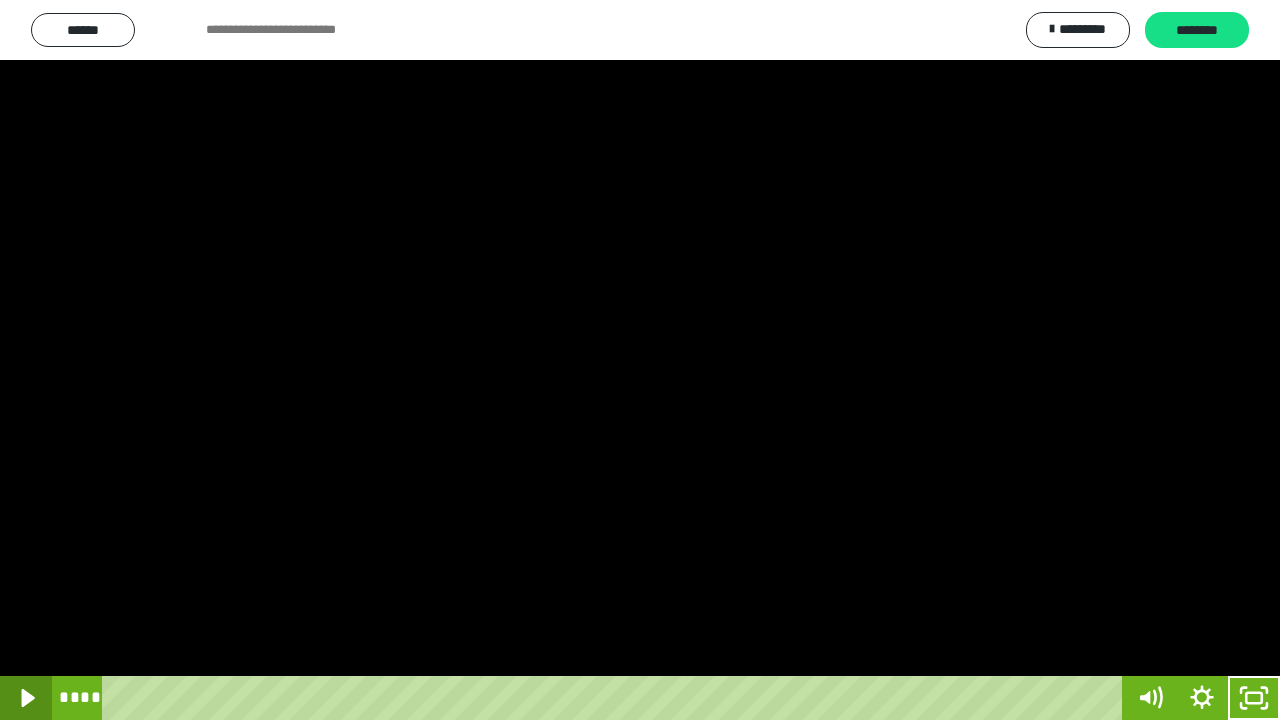 click 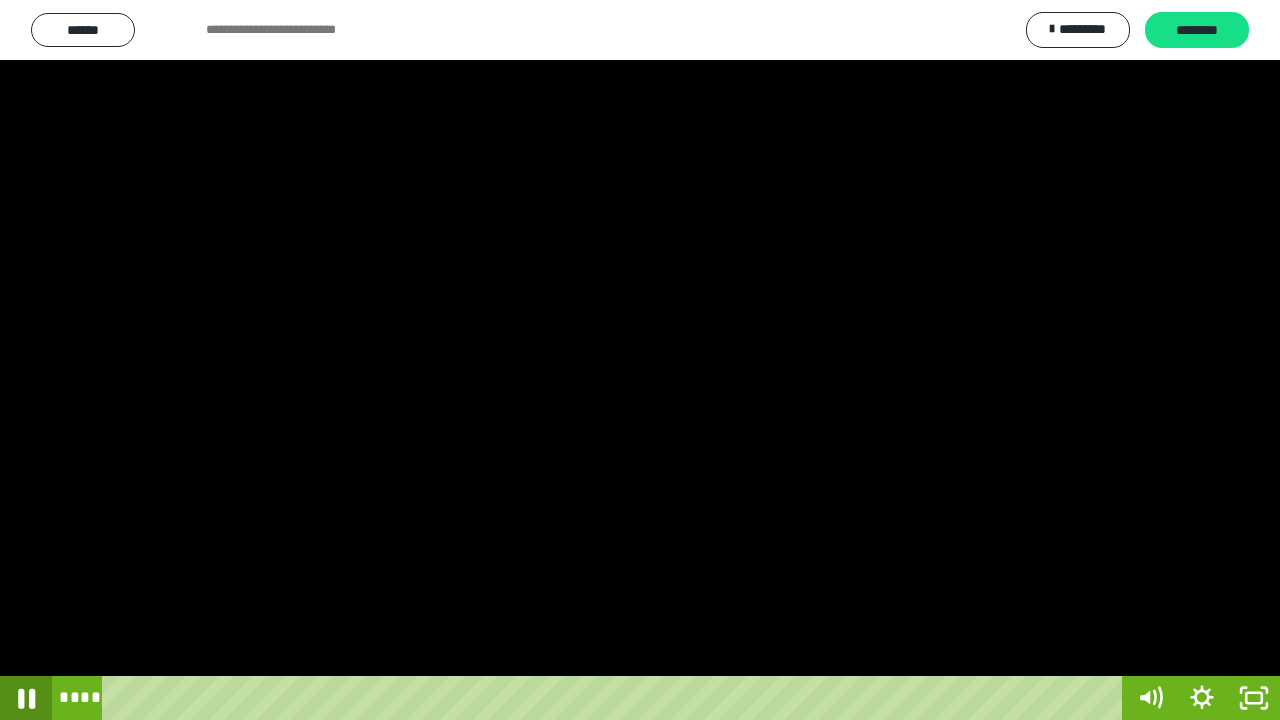 click 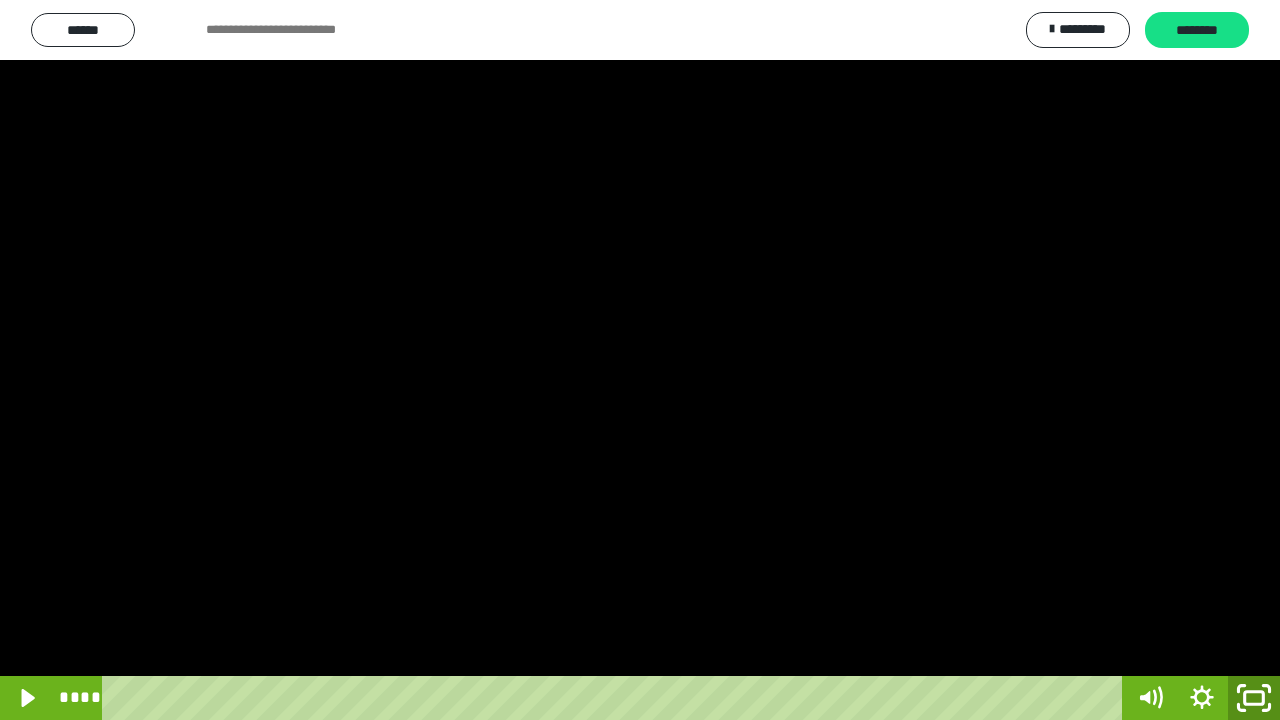 click 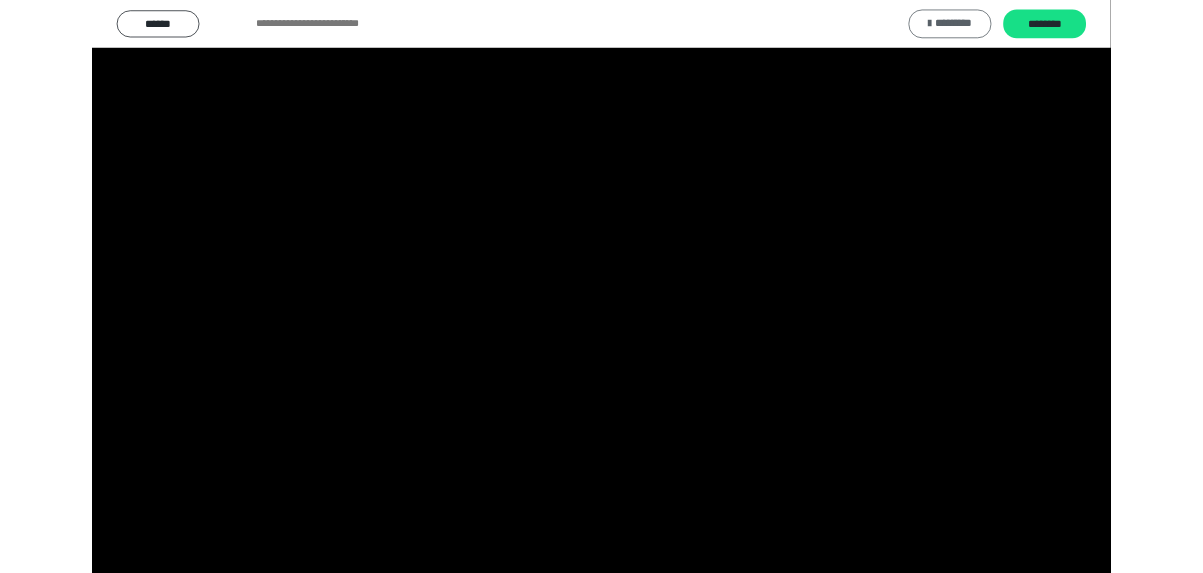 scroll, scrollTop: 3827, scrollLeft: 0, axis: vertical 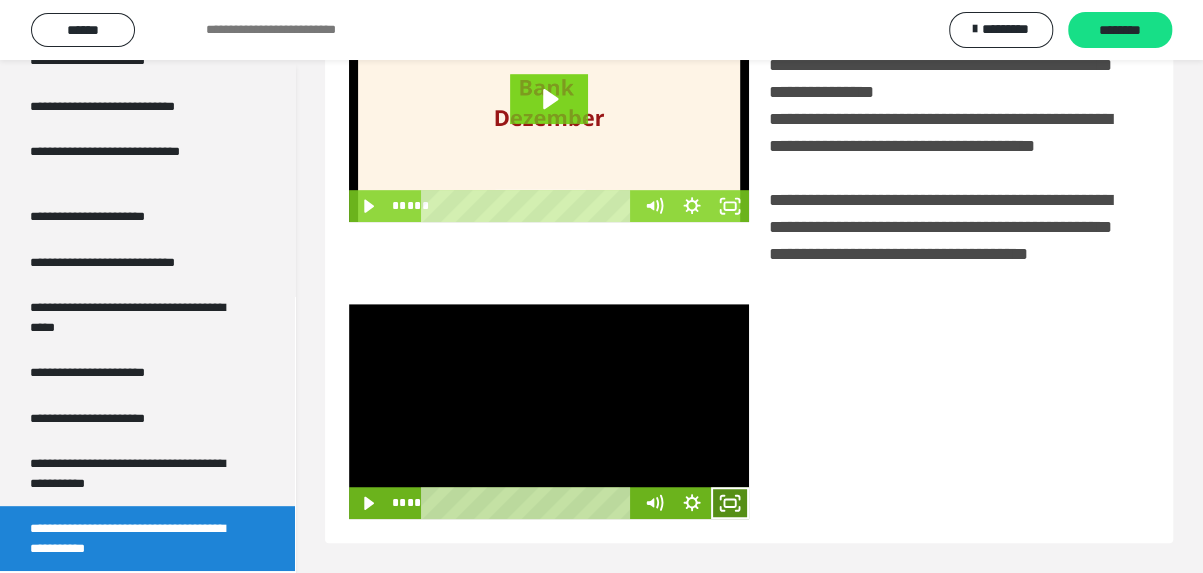 click 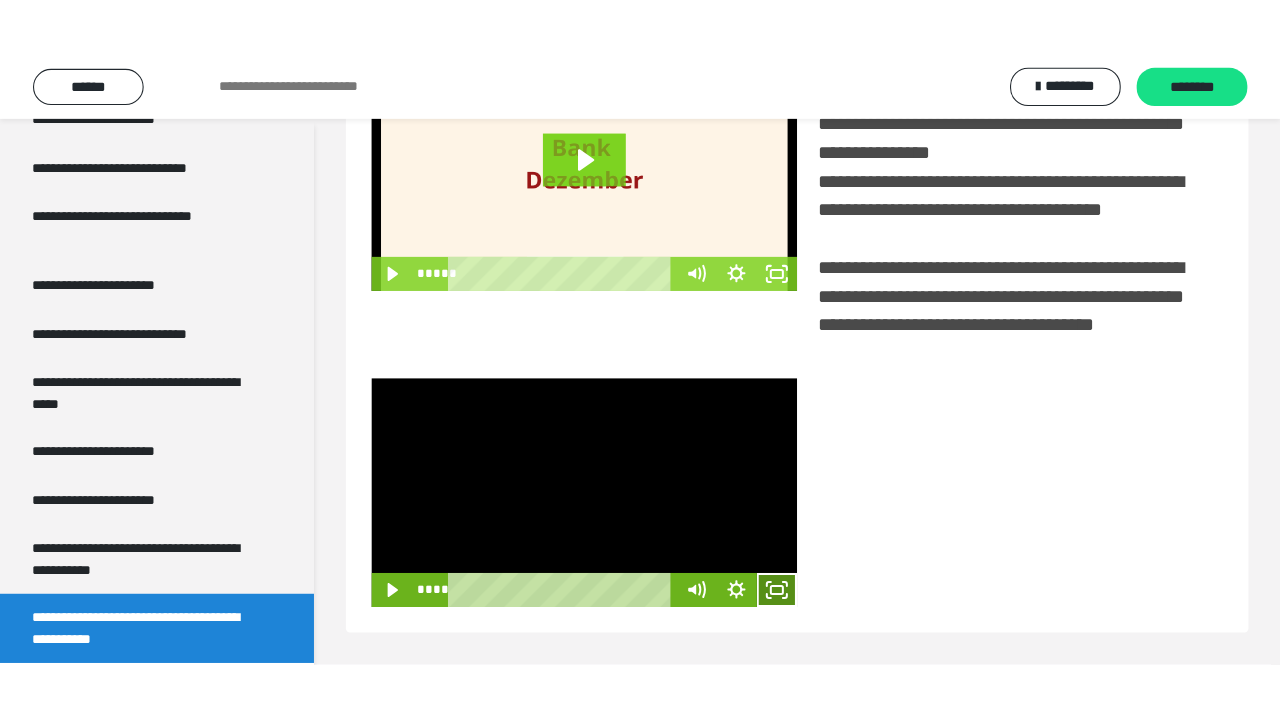 scroll, scrollTop: 382, scrollLeft: 0, axis: vertical 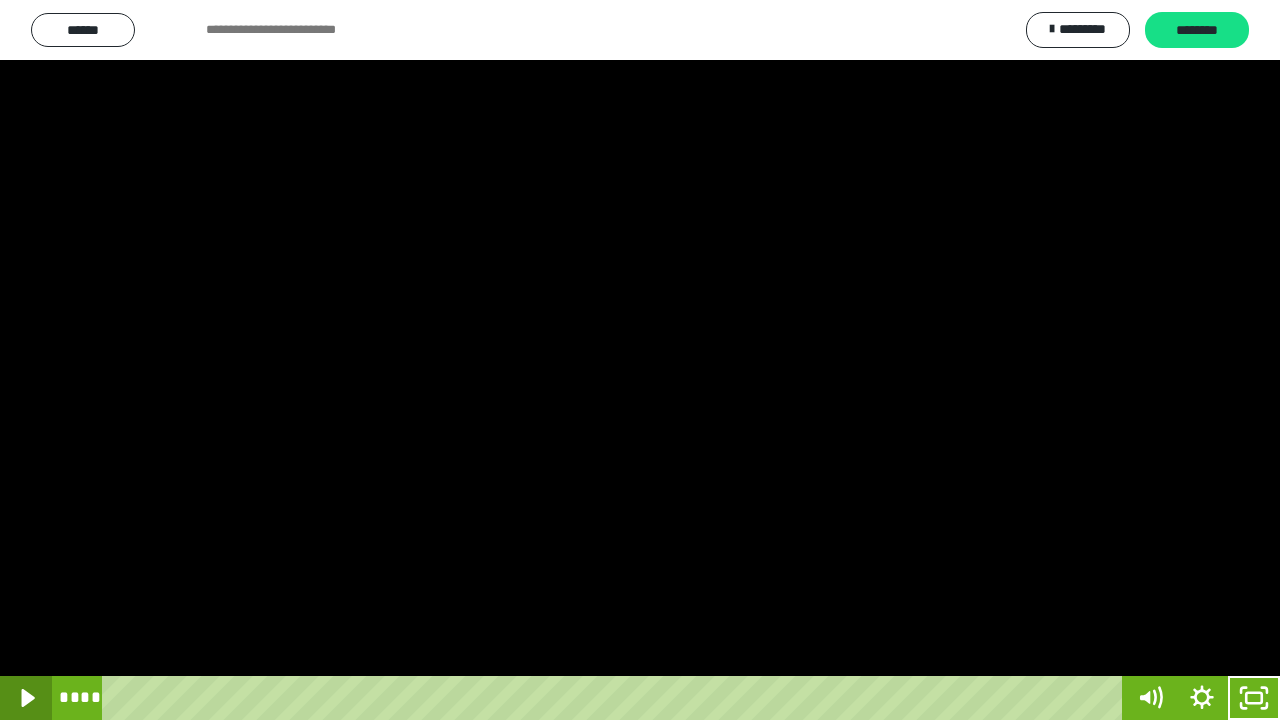 click 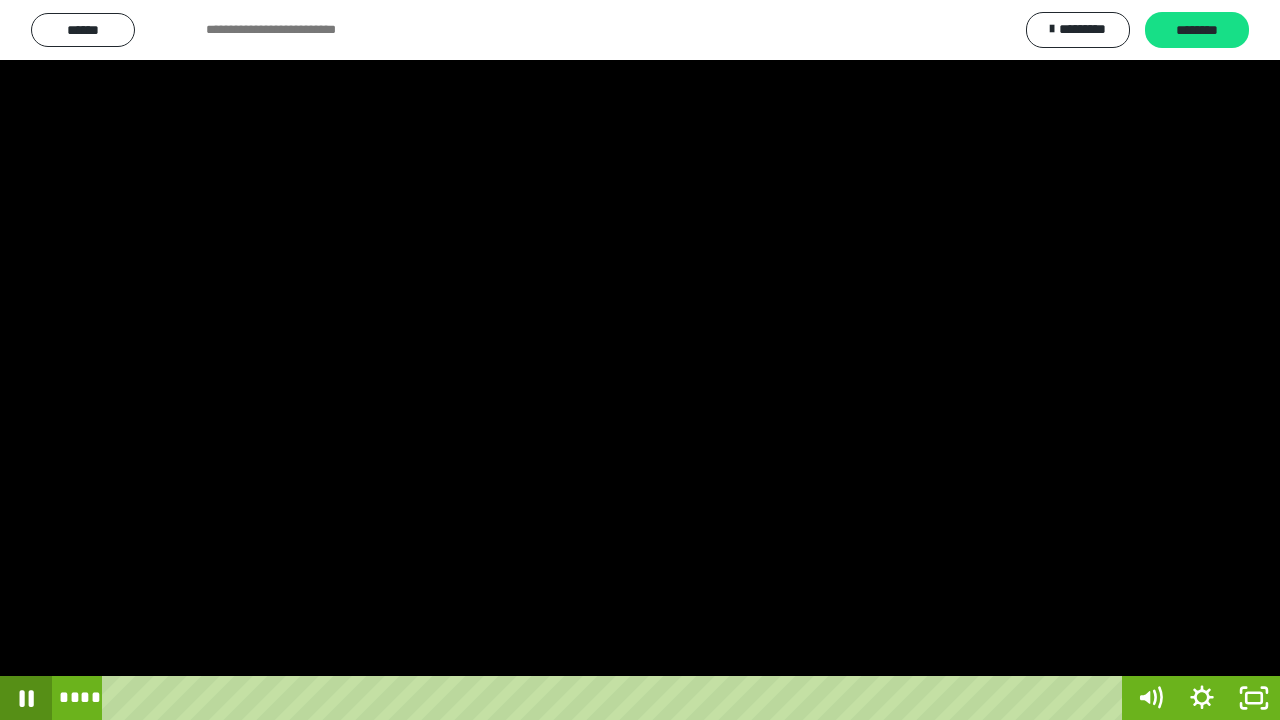 click 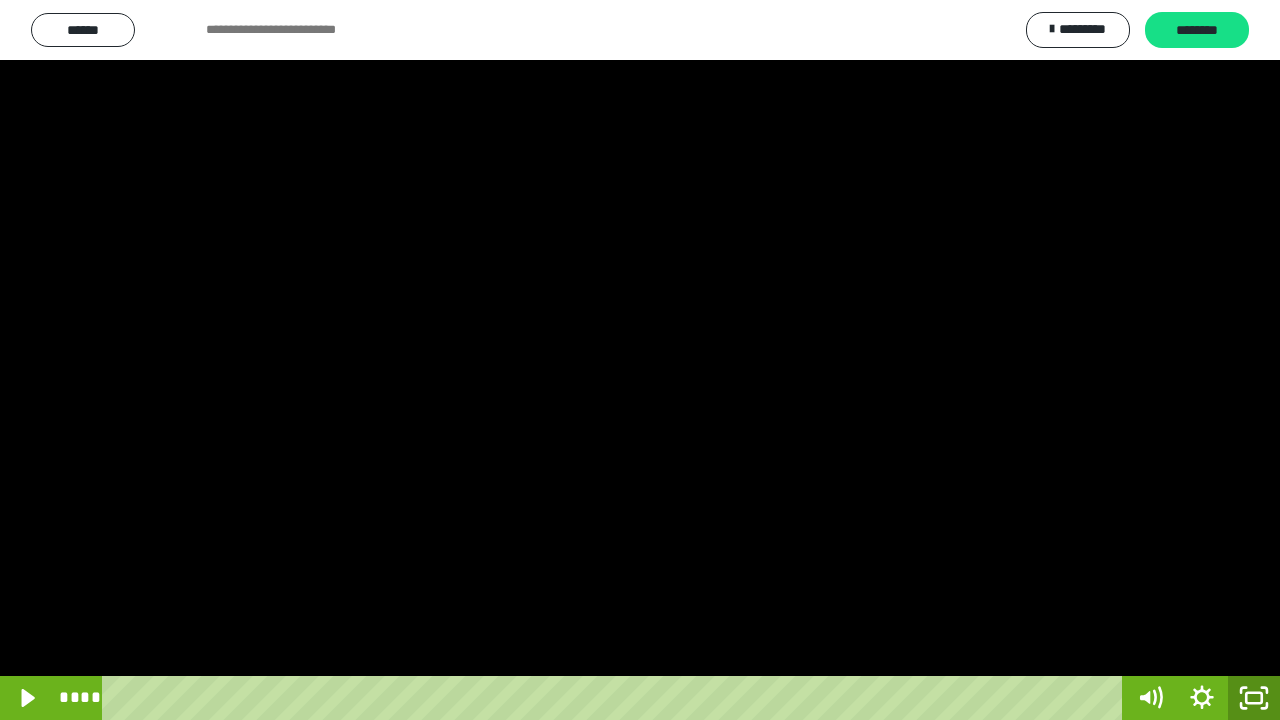 click 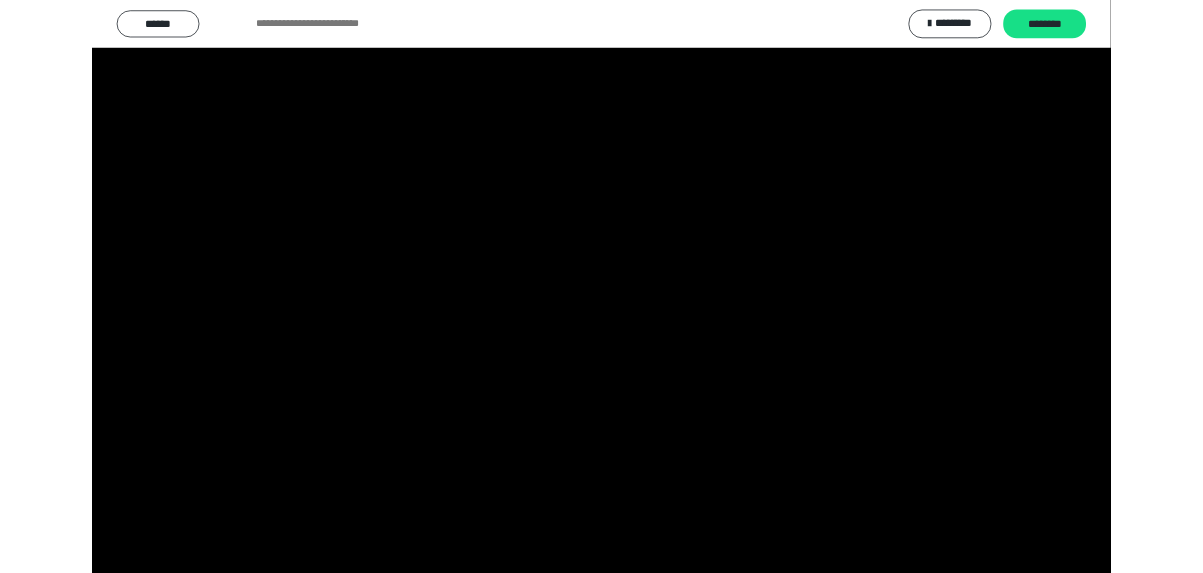 scroll, scrollTop: 3827, scrollLeft: 0, axis: vertical 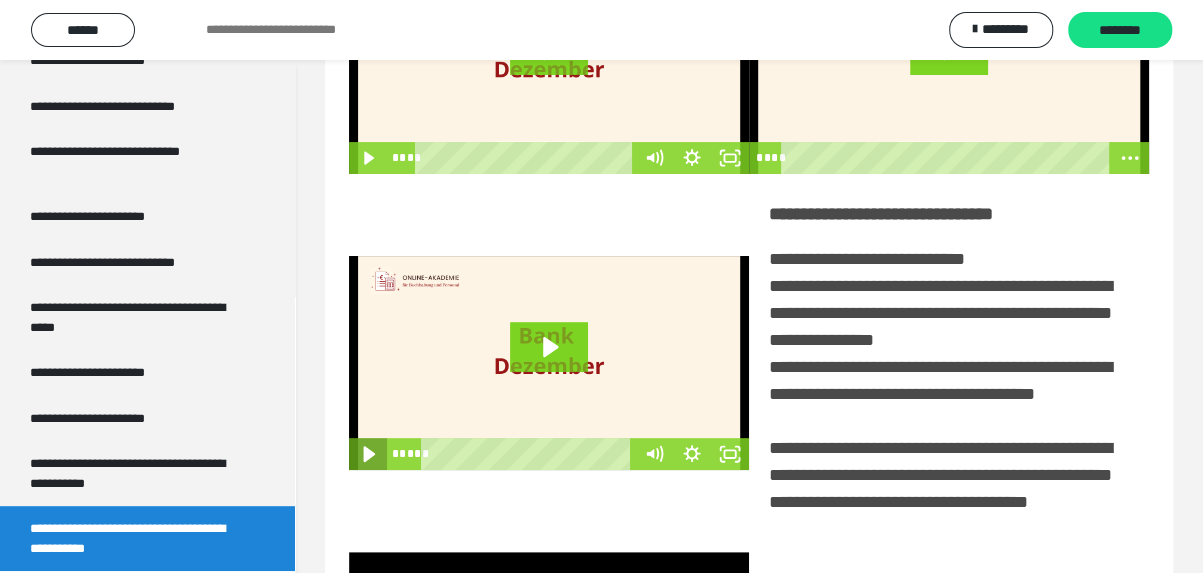 click 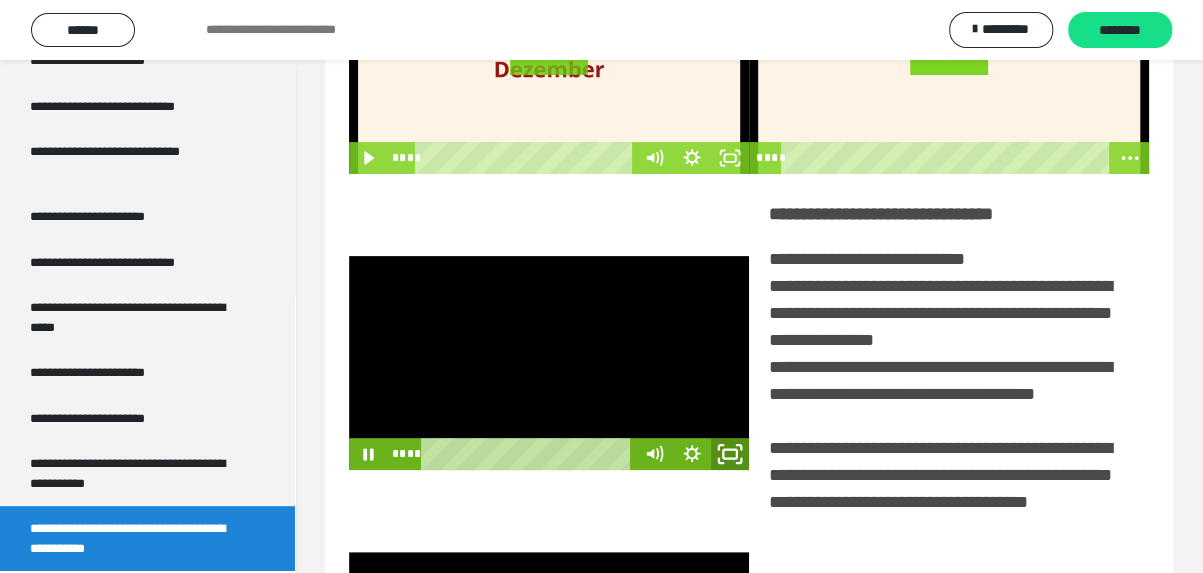 click 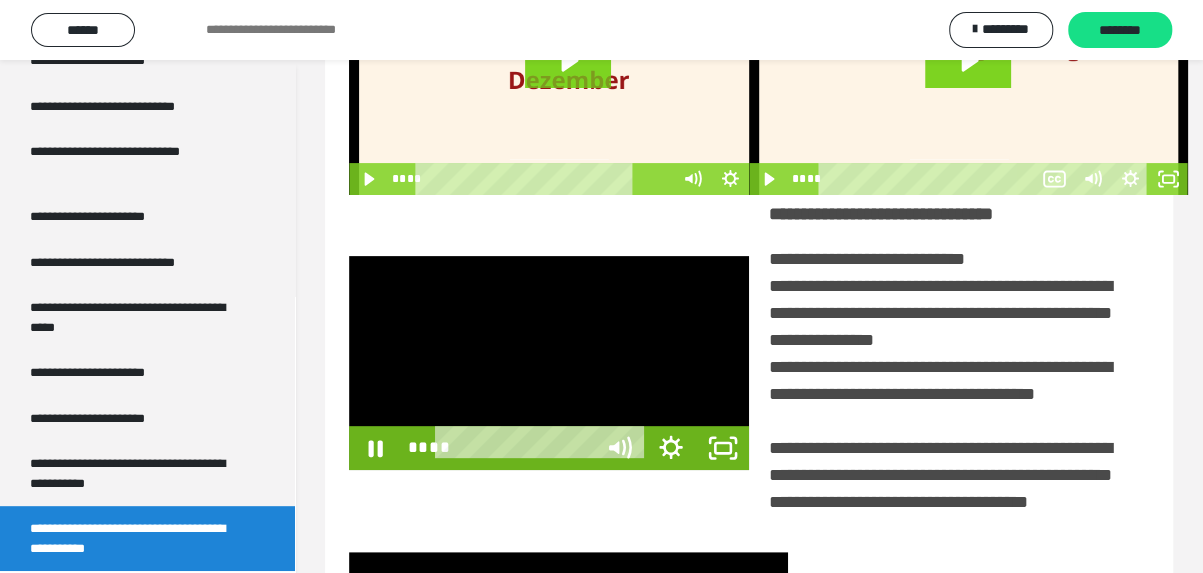 scroll, scrollTop: 3680, scrollLeft: 0, axis: vertical 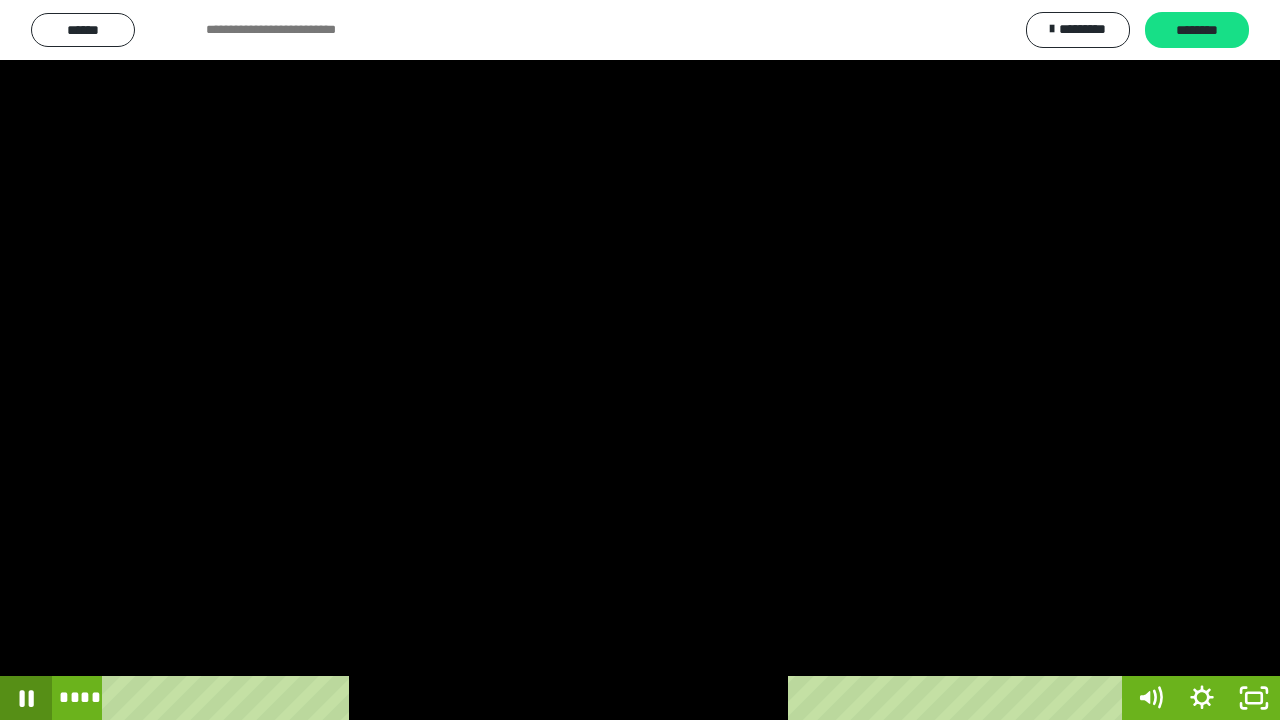drag, startPoint x: 24, startPoint y: 696, endPoint x: 80, endPoint y: 686, distance: 56.88585 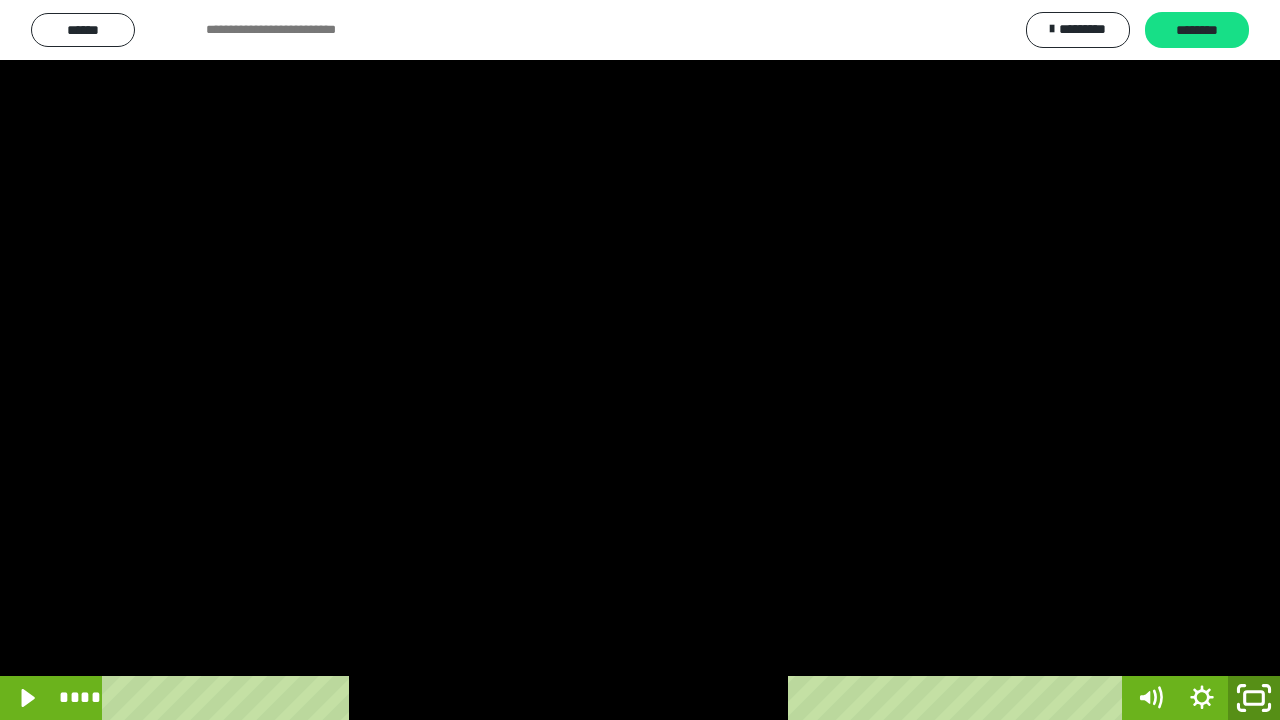 click 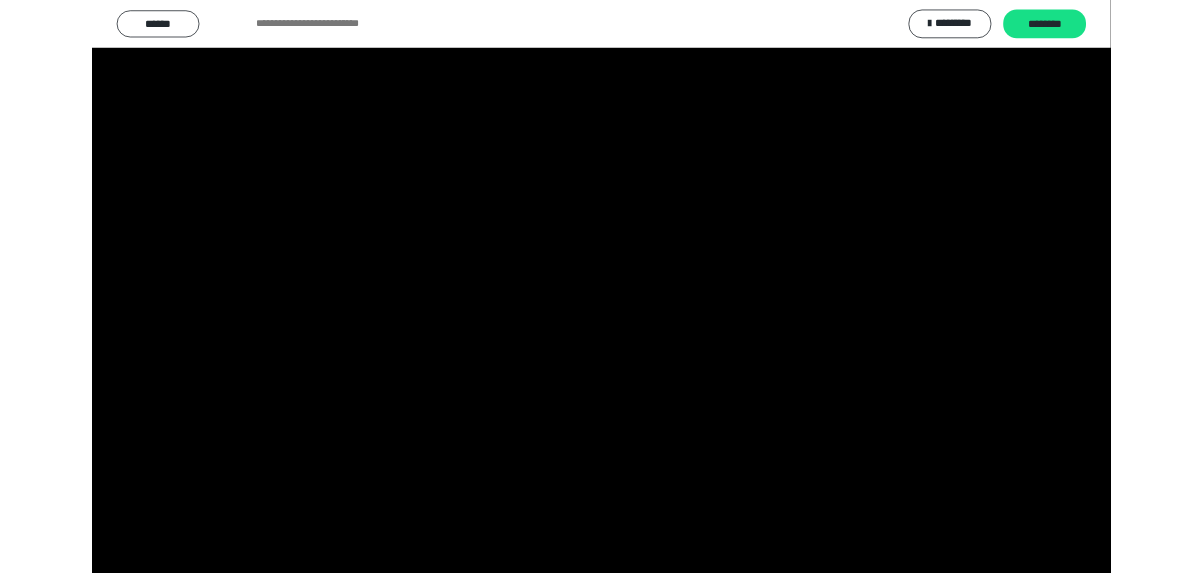 scroll, scrollTop: 3827, scrollLeft: 0, axis: vertical 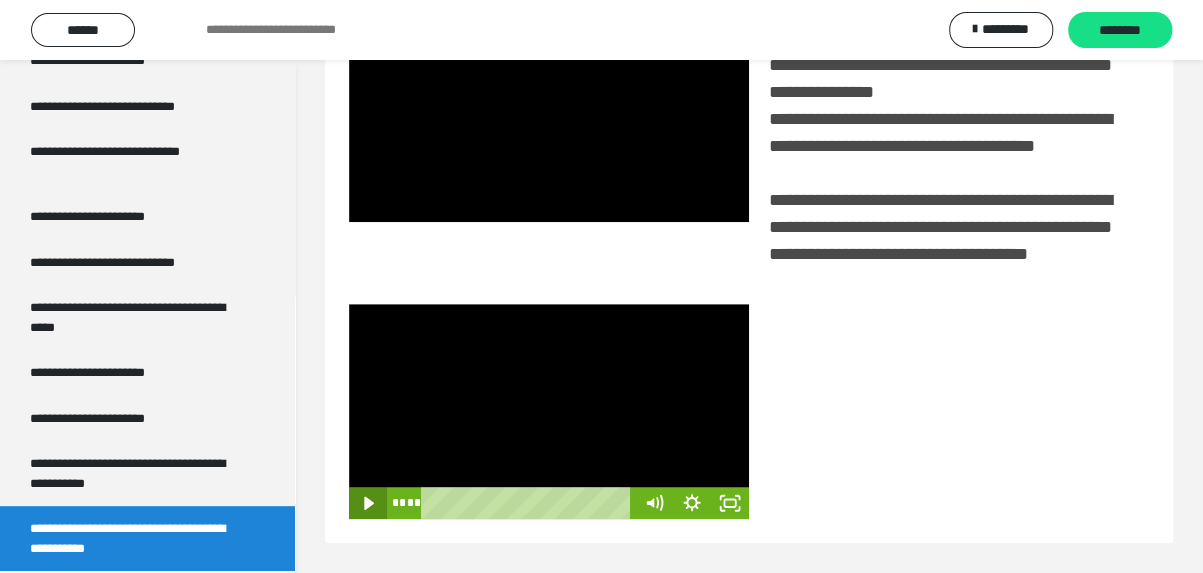 click 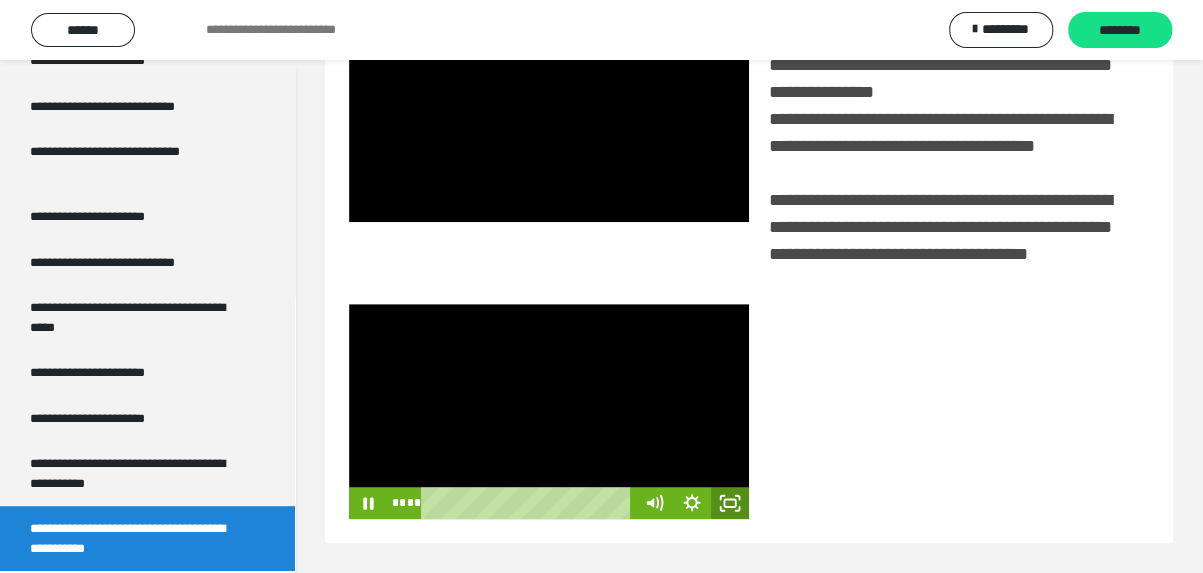 click 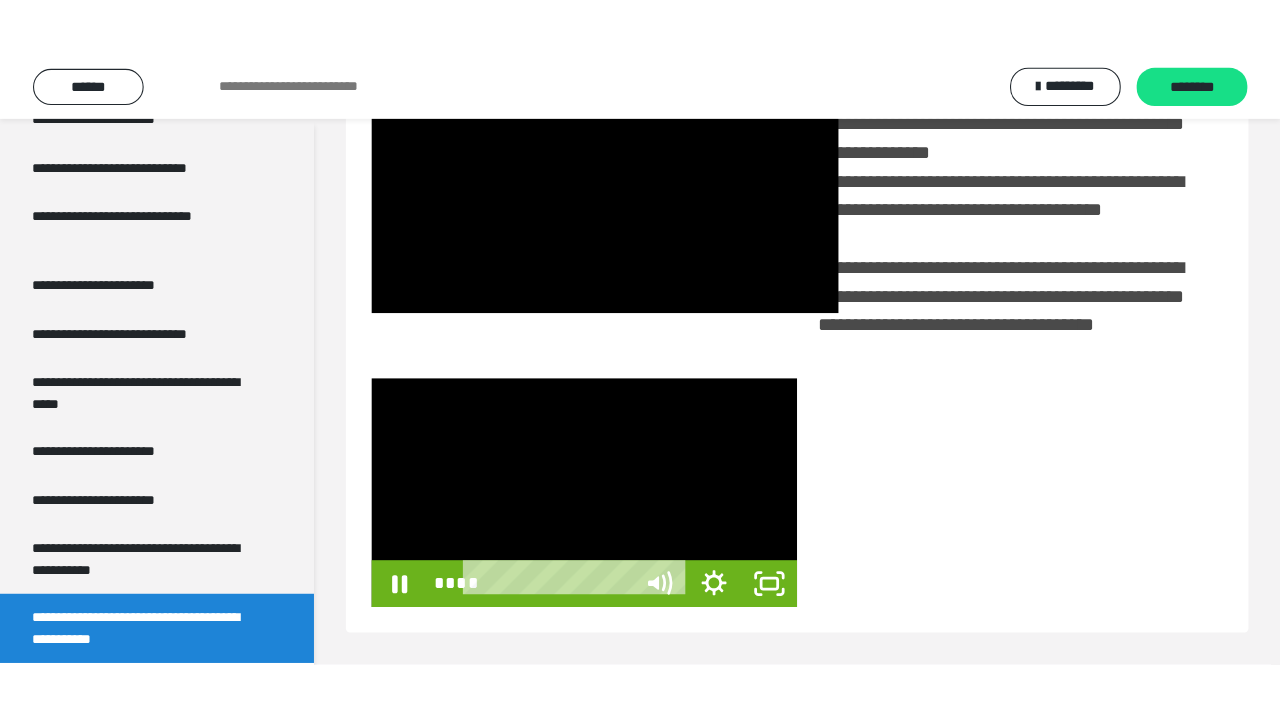 scroll, scrollTop: 382, scrollLeft: 0, axis: vertical 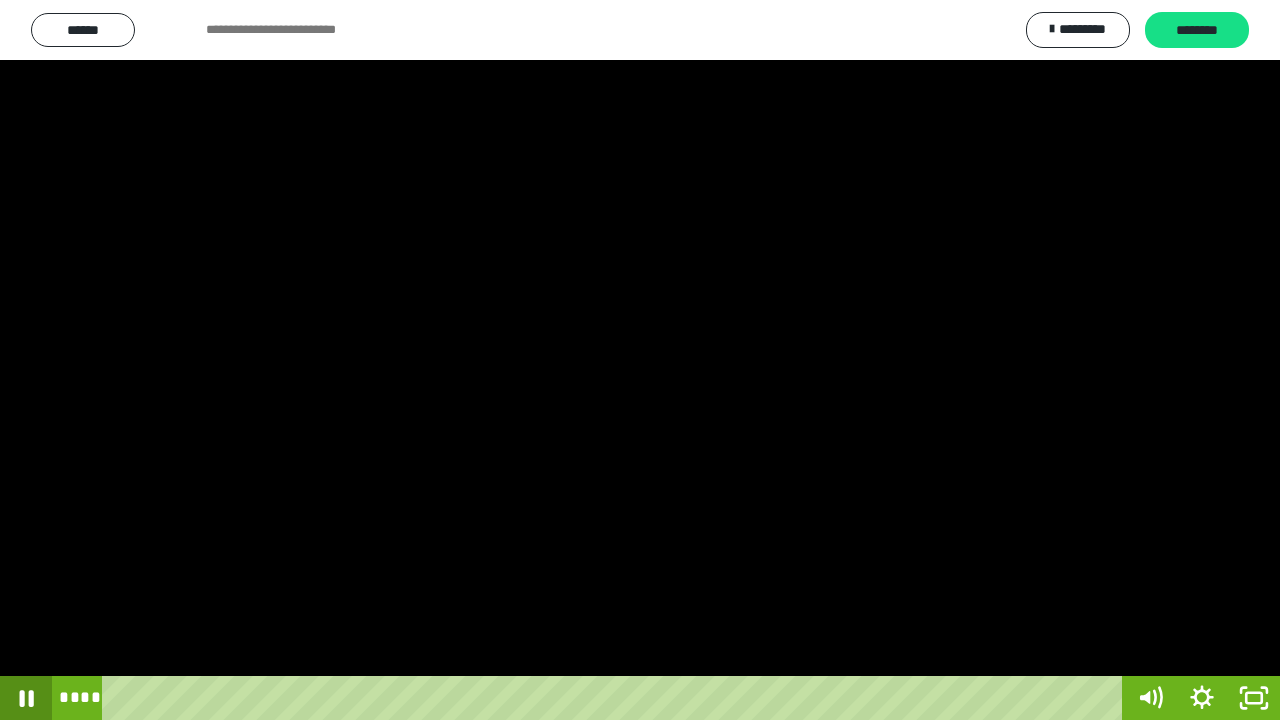 click 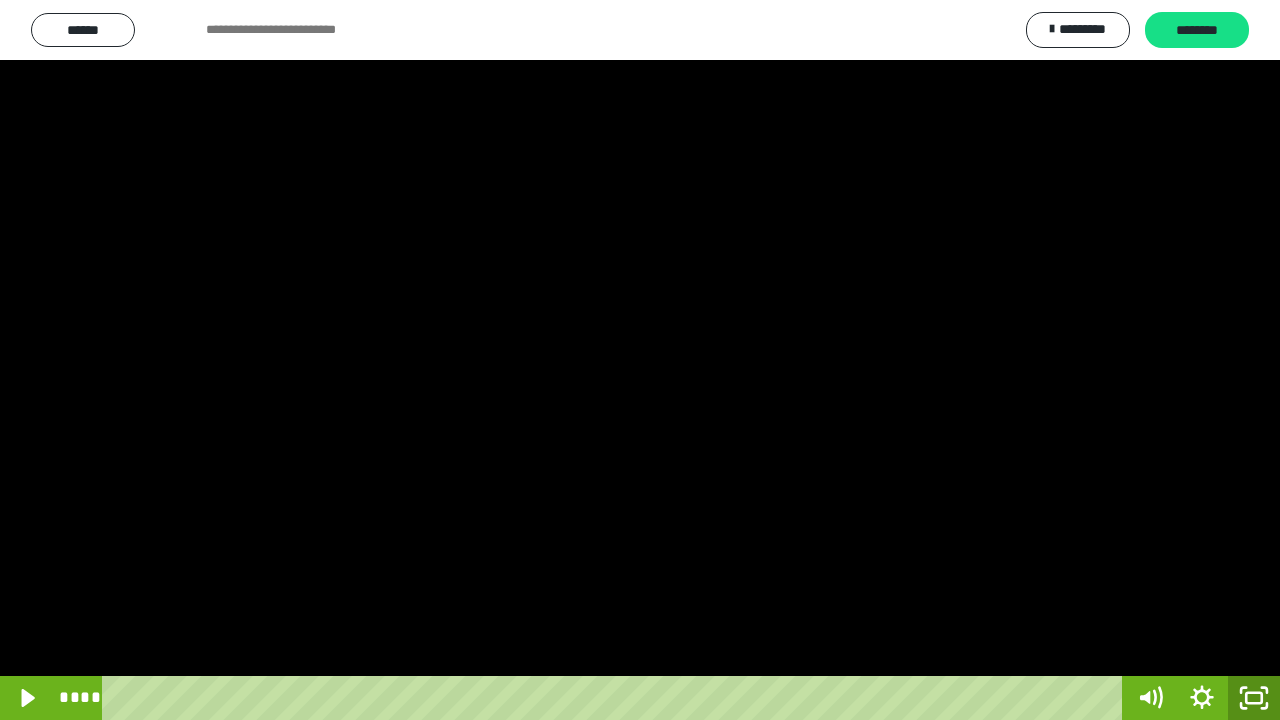 click 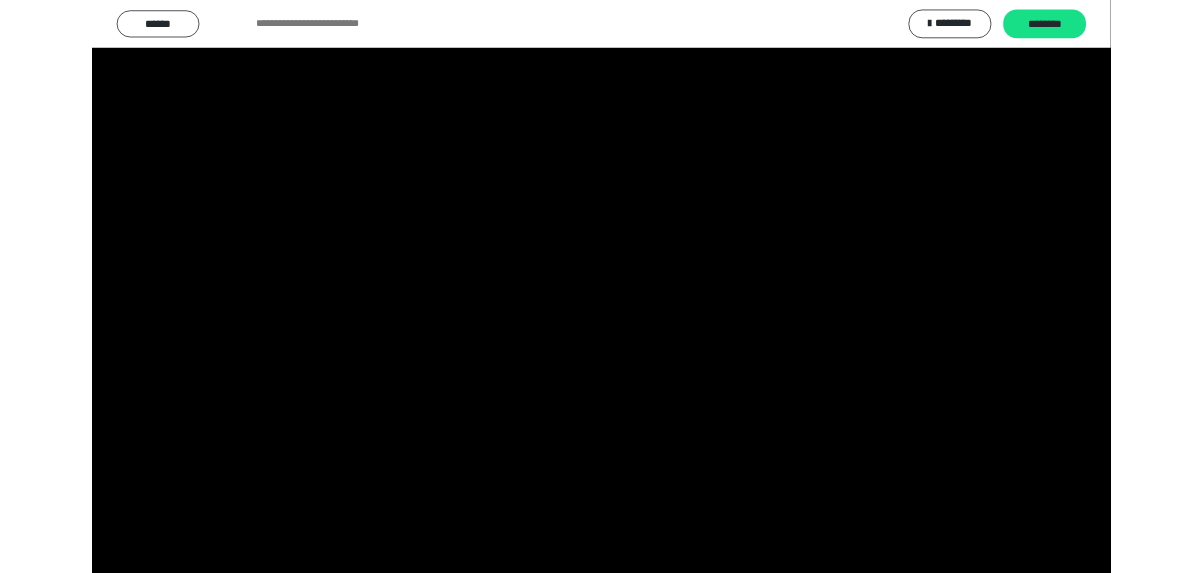 scroll, scrollTop: 3827, scrollLeft: 0, axis: vertical 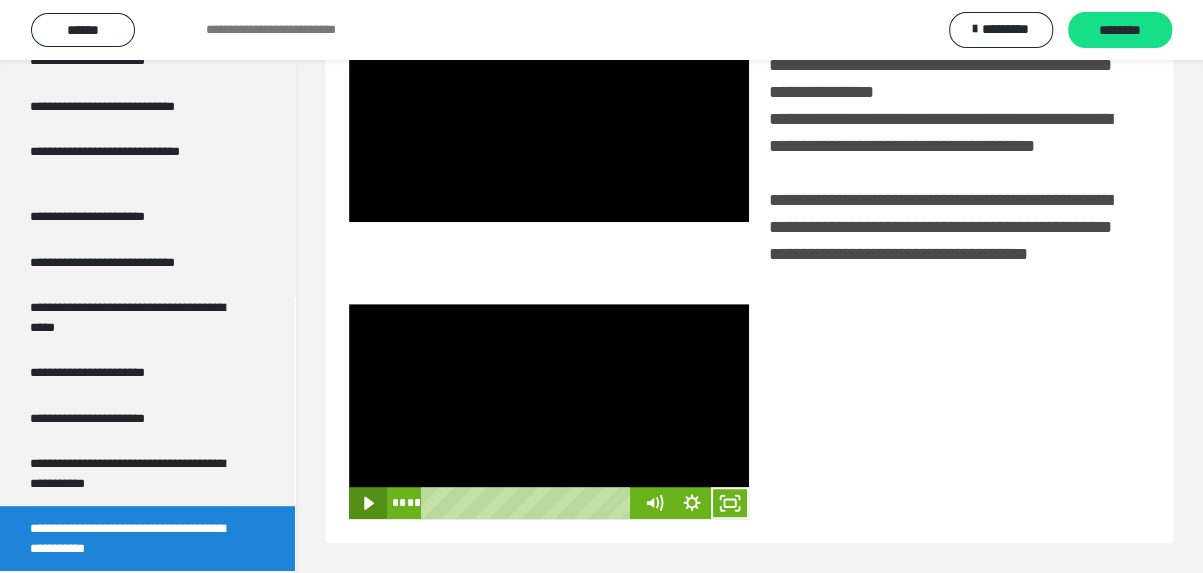 drag, startPoint x: 374, startPoint y: 501, endPoint x: 385, endPoint y: 501, distance: 11 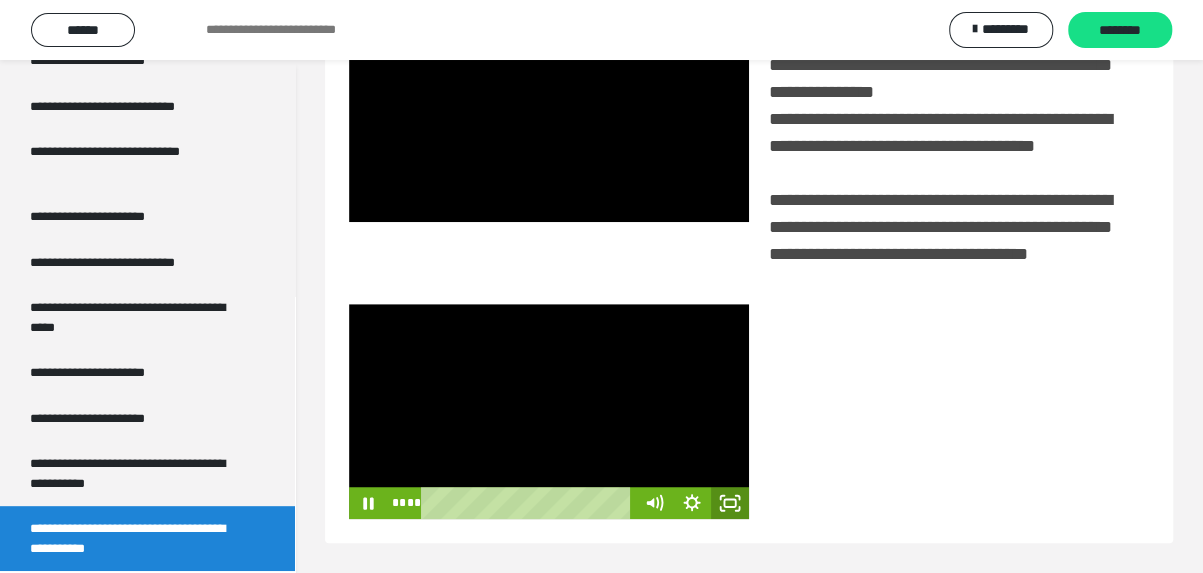 click 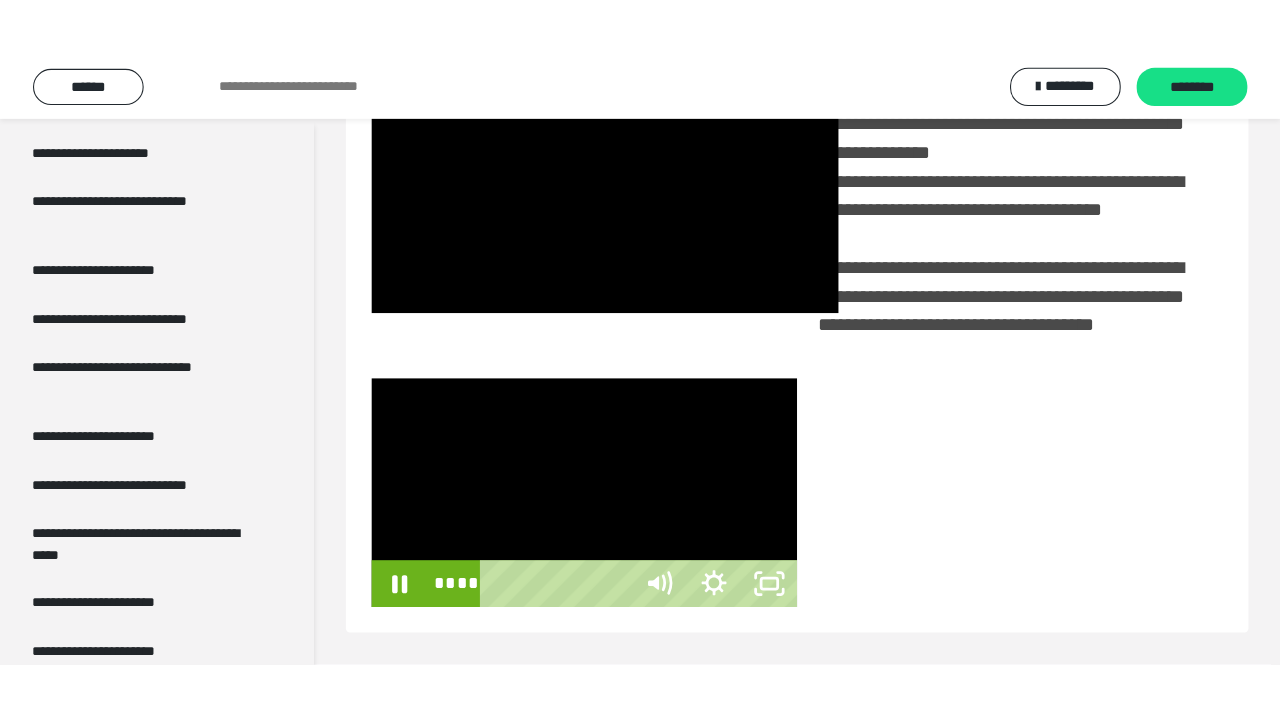 scroll, scrollTop: 382, scrollLeft: 0, axis: vertical 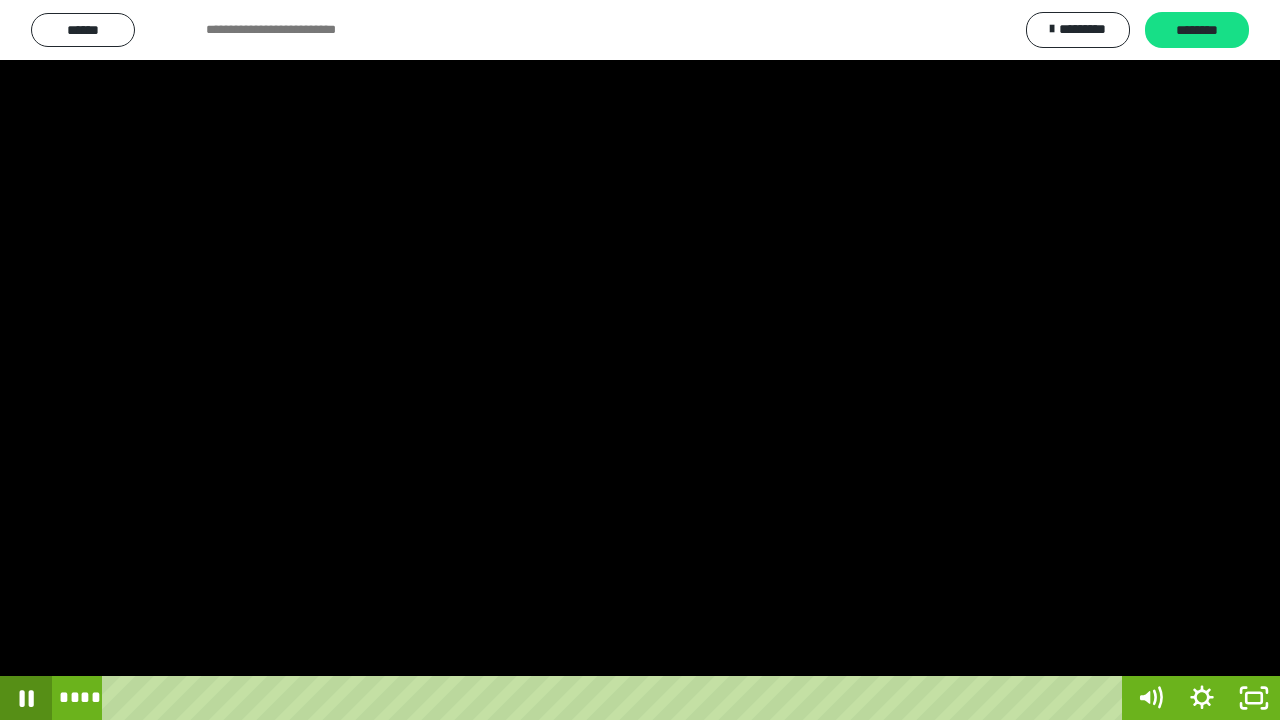 click 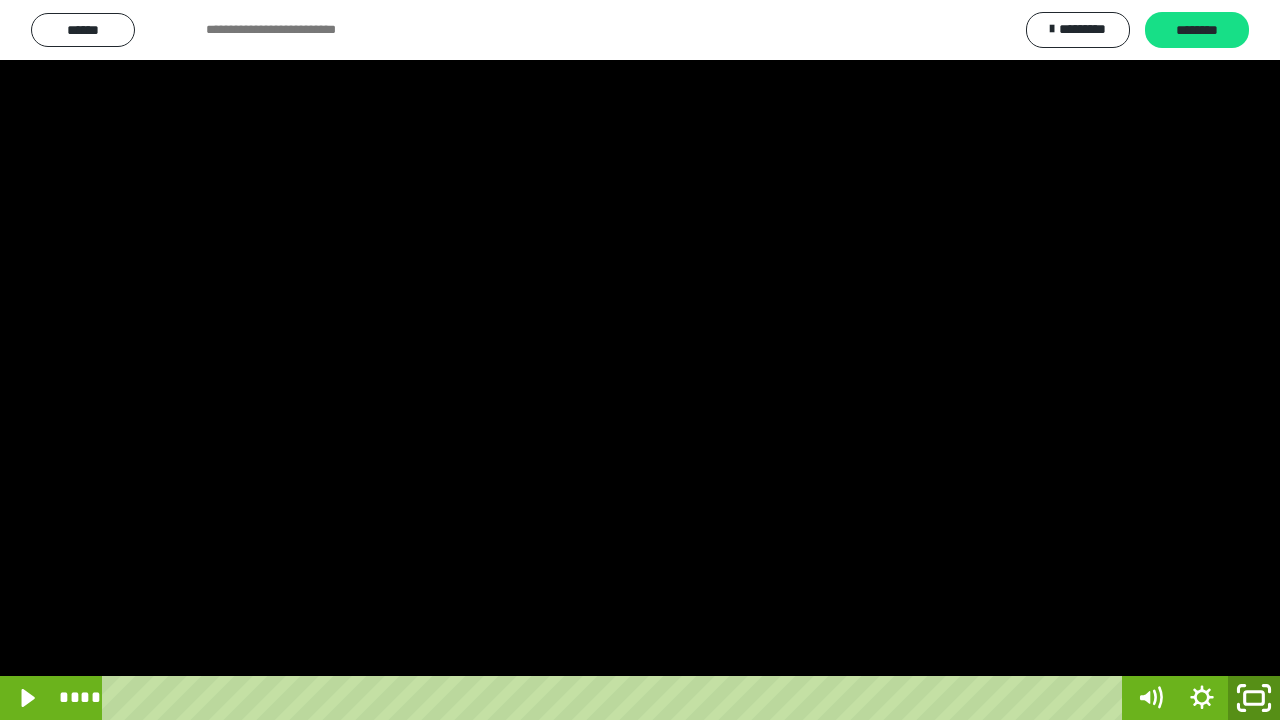click 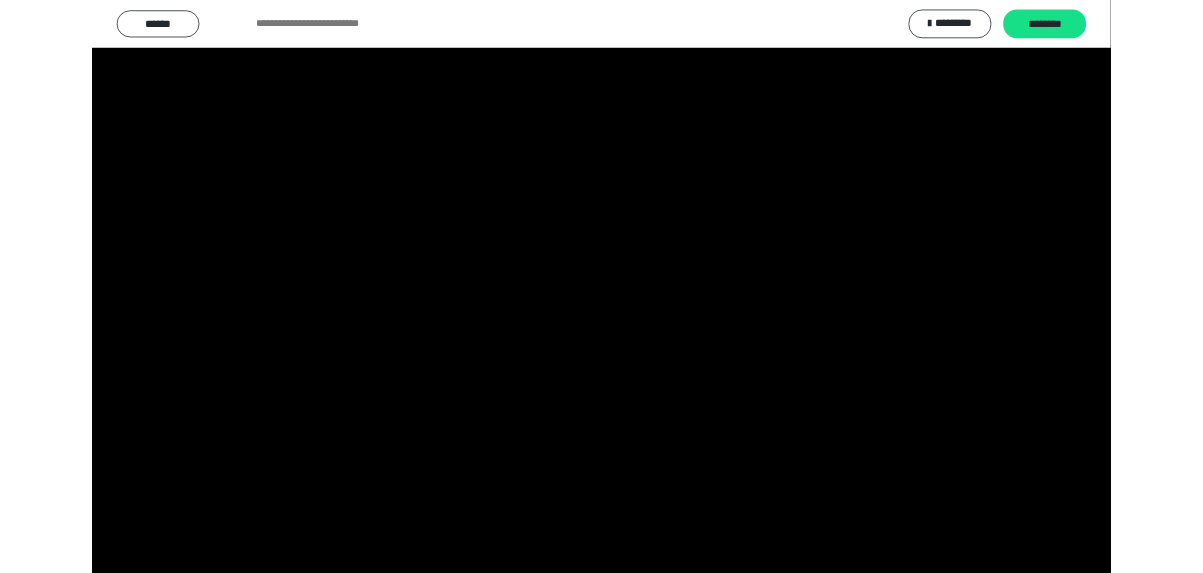 scroll, scrollTop: 3827, scrollLeft: 0, axis: vertical 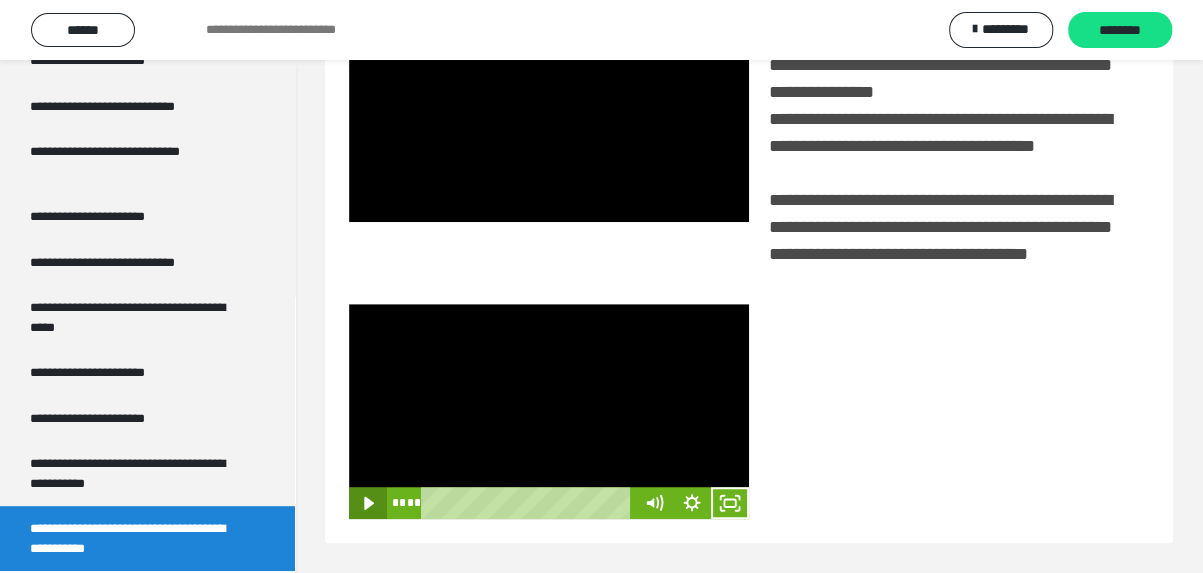 click 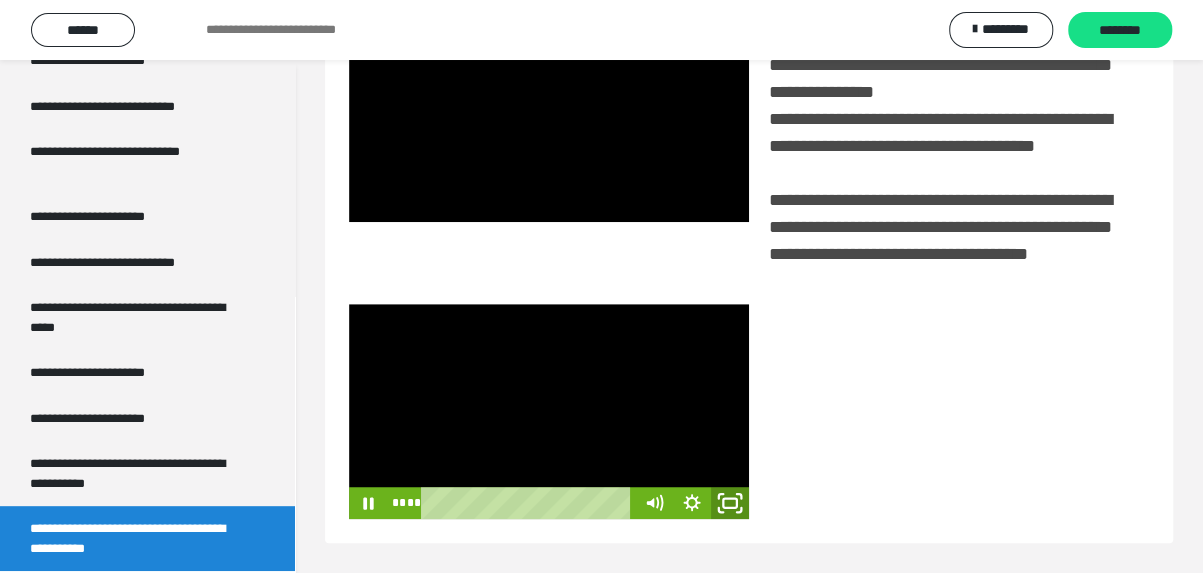 click 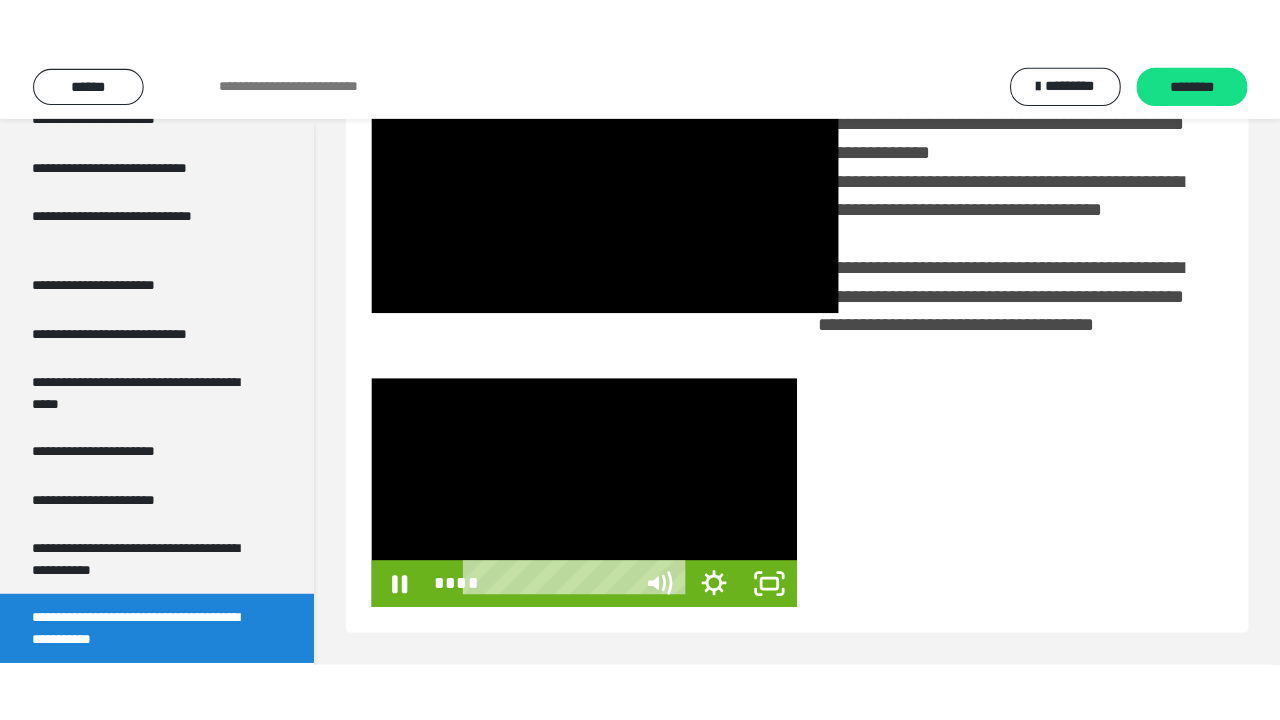 scroll, scrollTop: 382, scrollLeft: 0, axis: vertical 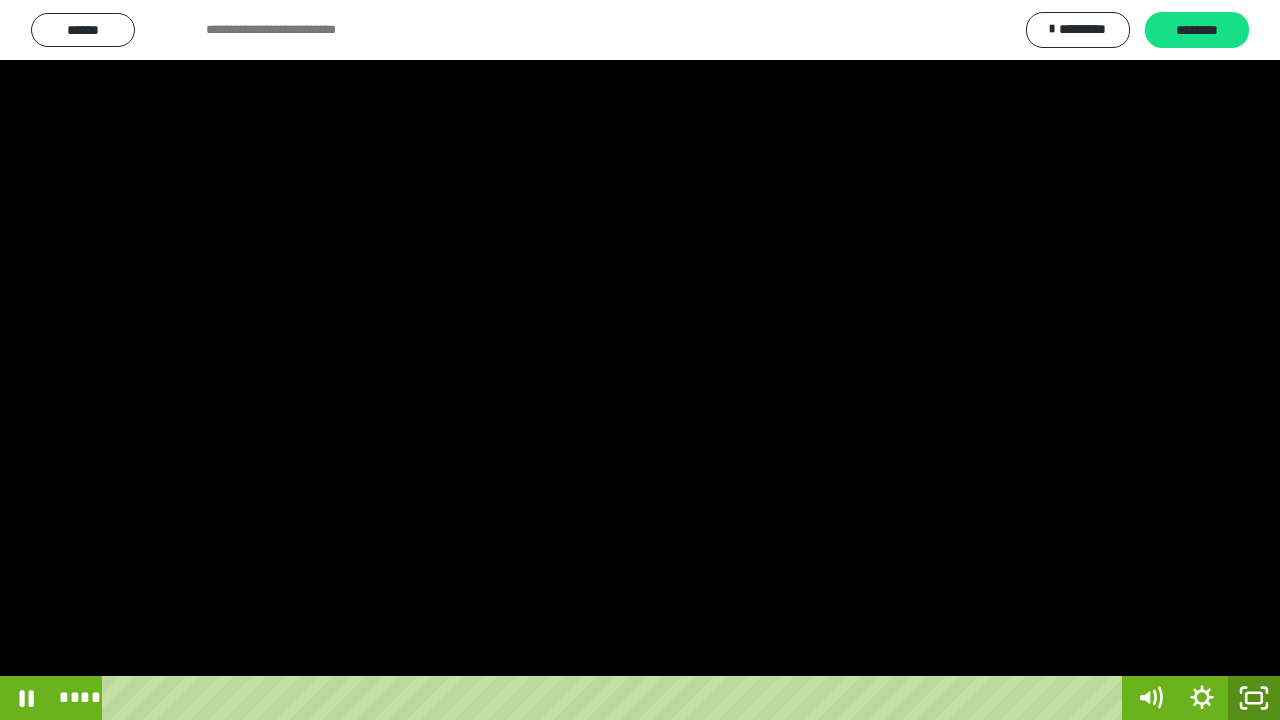 click 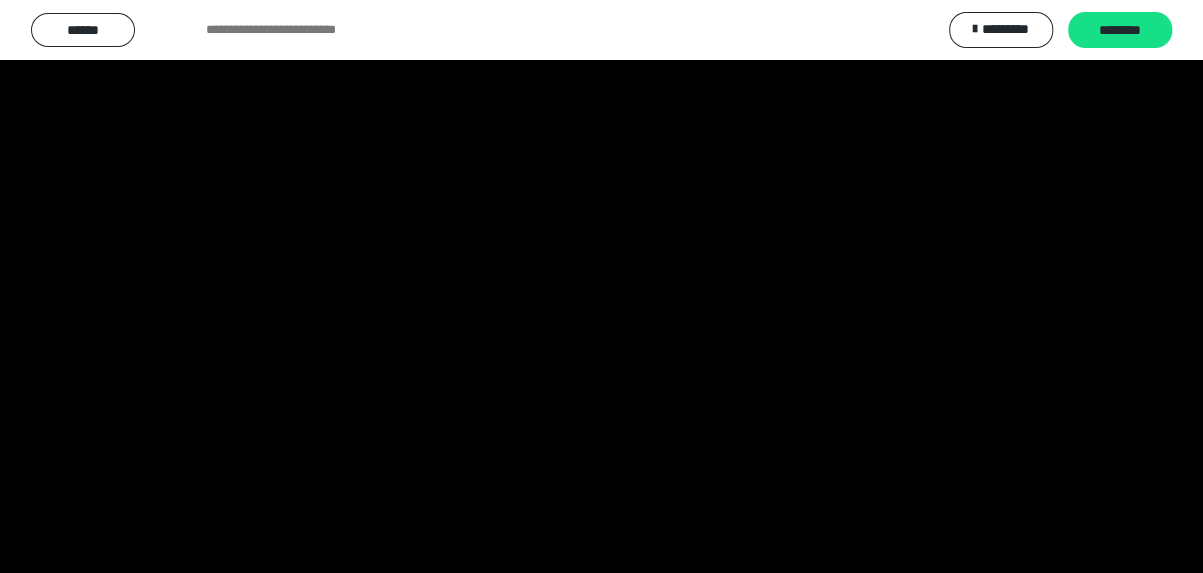 scroll, scrollTop: 3827, scrollLeft: 0, axis: vertical 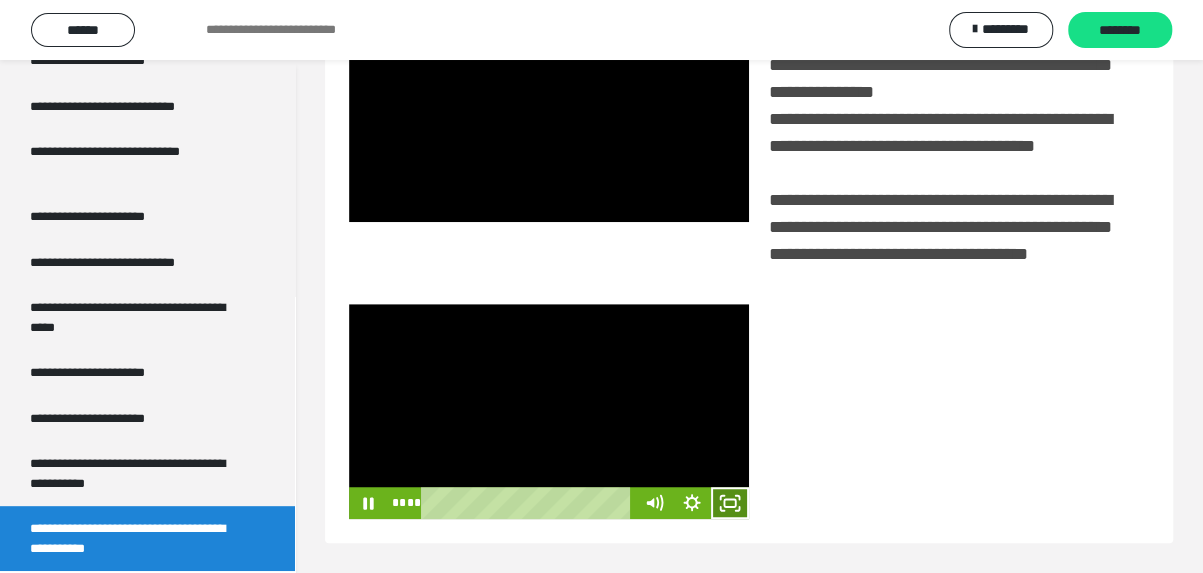 click 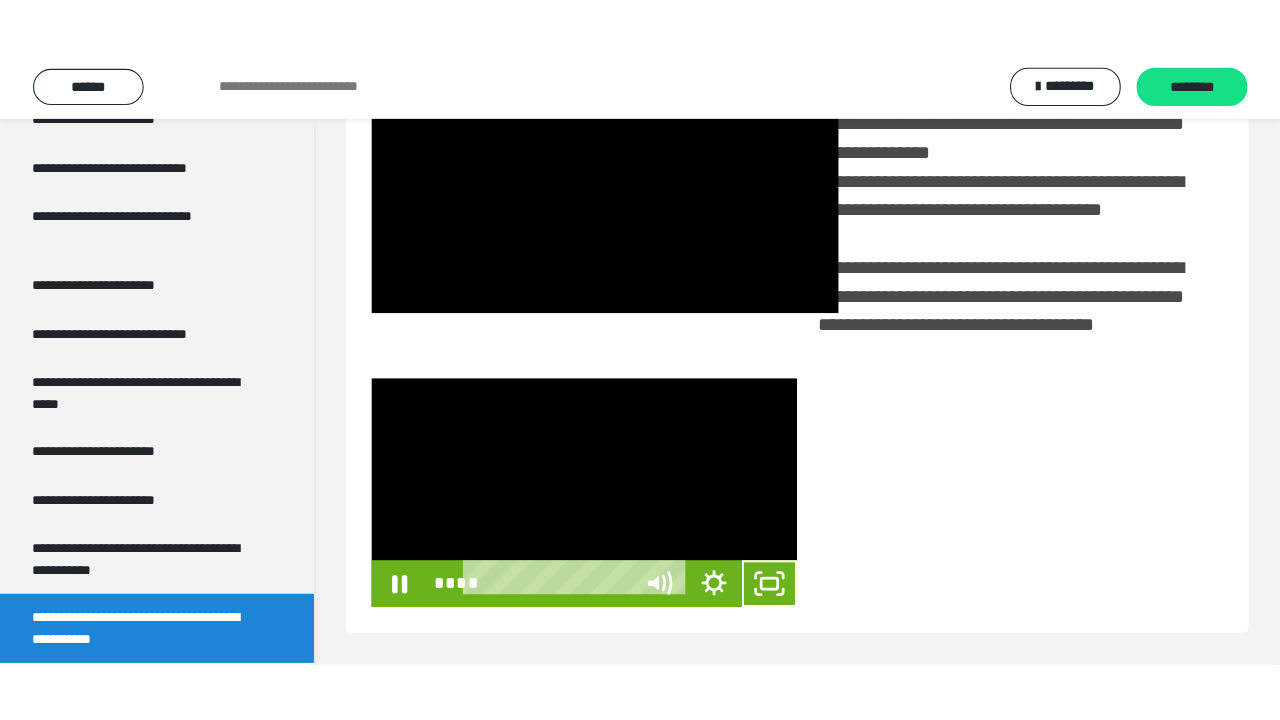 scroll, scrollTop: 382, scrollLeft: 0, axis: vertical 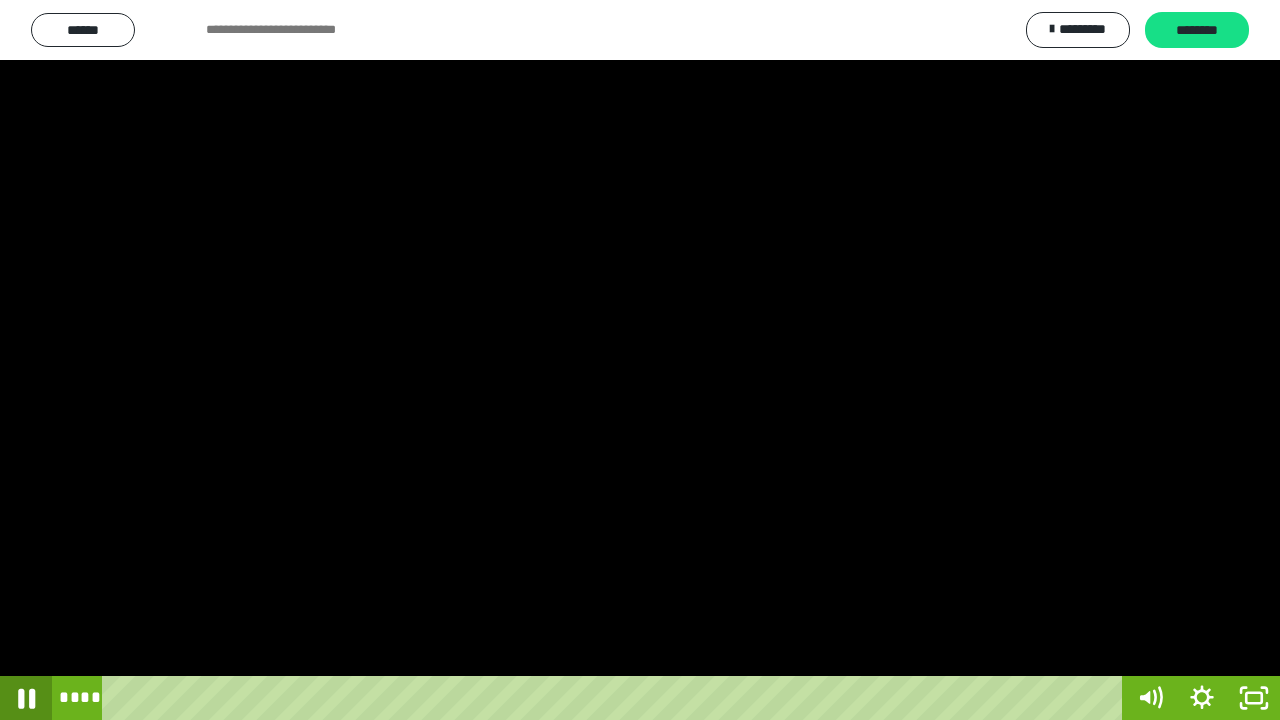click 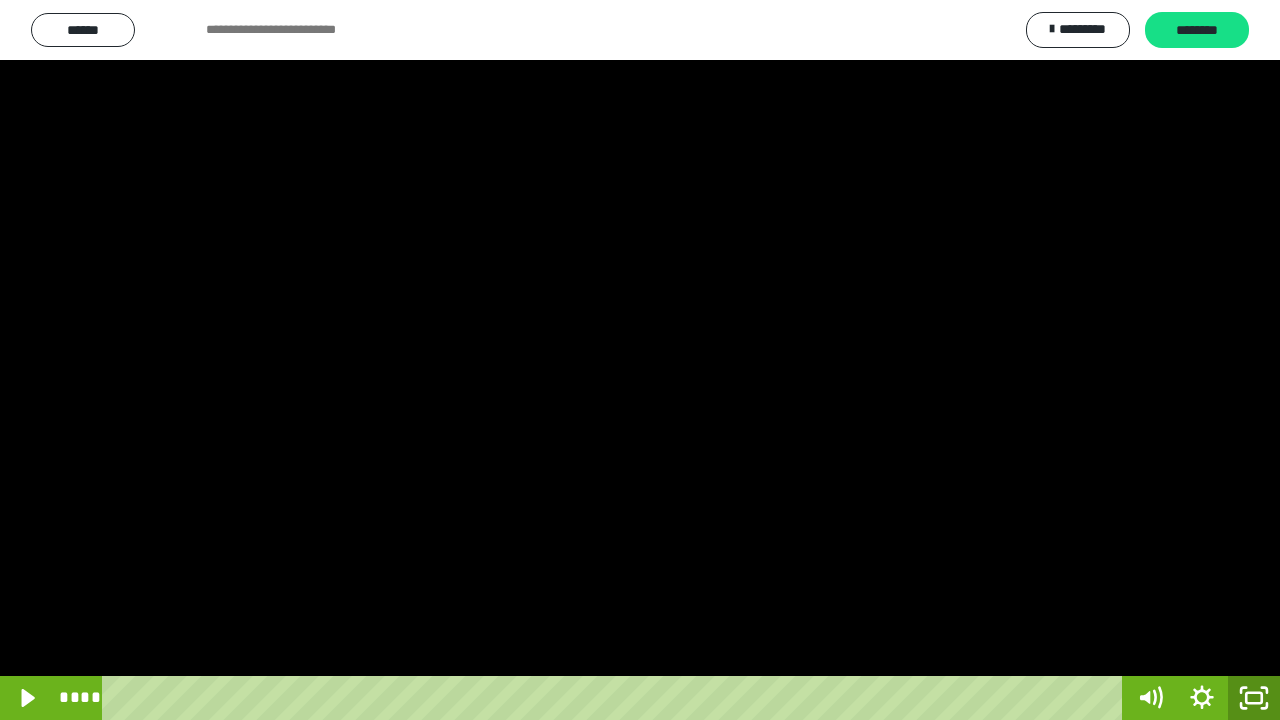 click 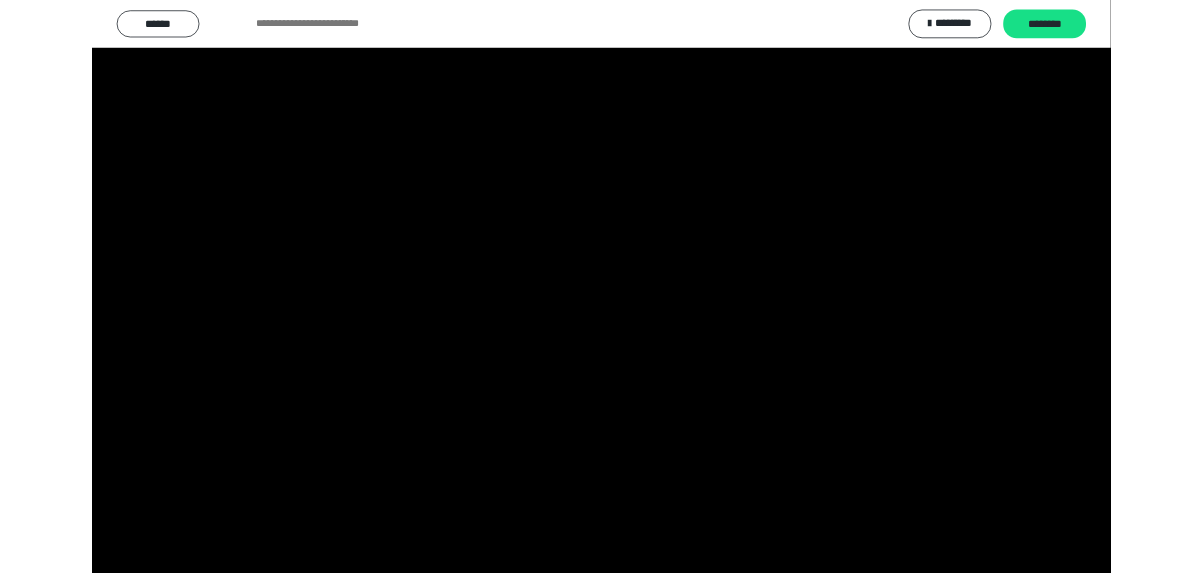 scroll, scrollTop: 3827, scrollLeft: 0, axis: vertical 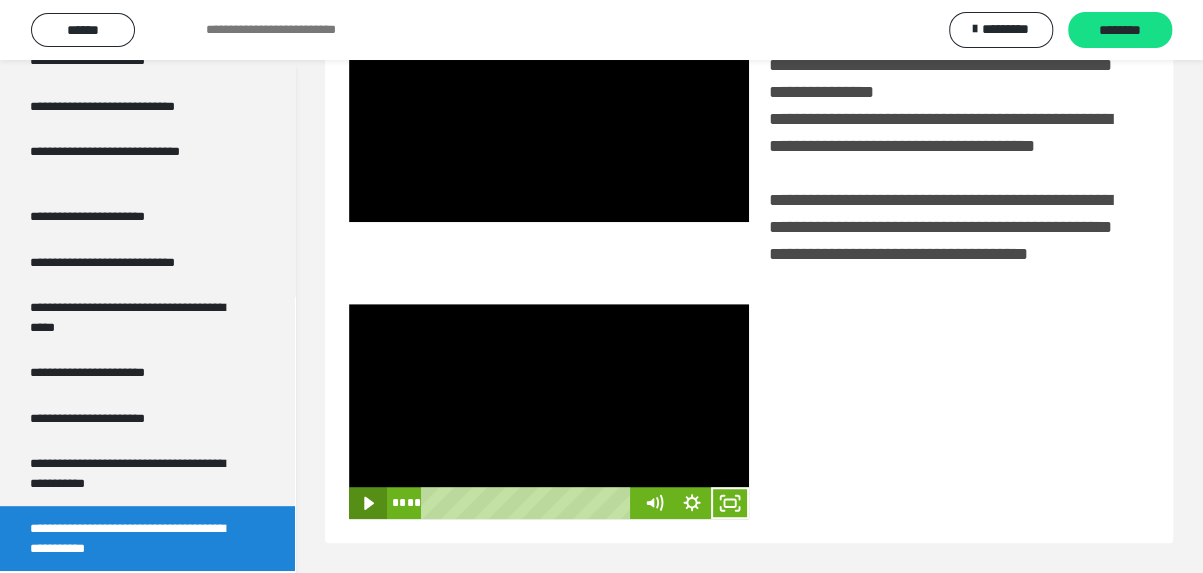 drag, startPoint x: 370, startPoint y: 500, endPoint x: 414, endPoint y: 501, distance: 44.011364 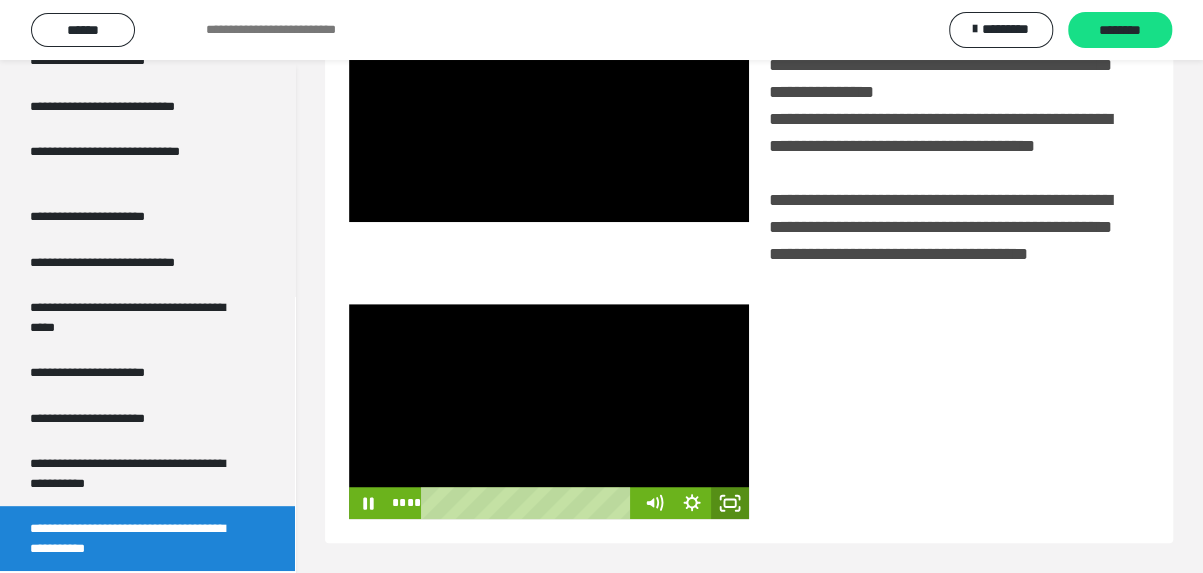 drag, startPoint x: 733, startPoint y: 501, endPoint x: 738, endPoint y: 592, distance: 91.13726 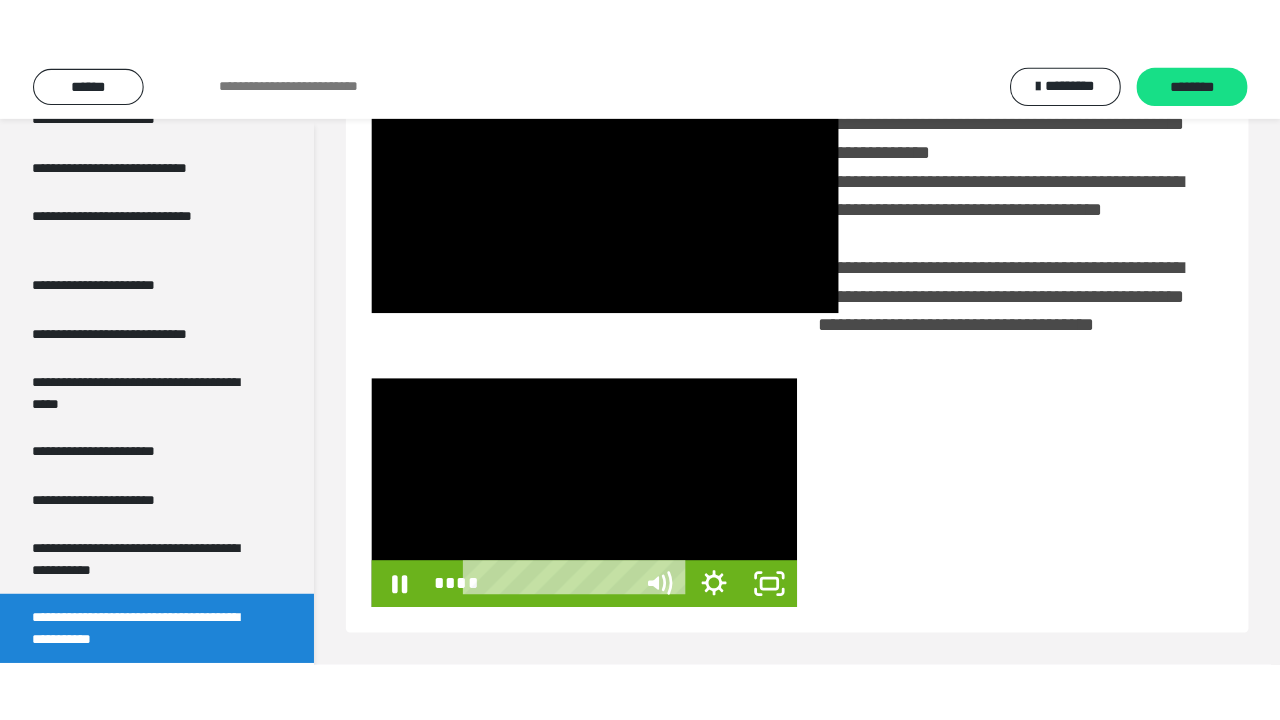 scroll, scrollTop: 382, scrollLeft: 0, axis: vertical 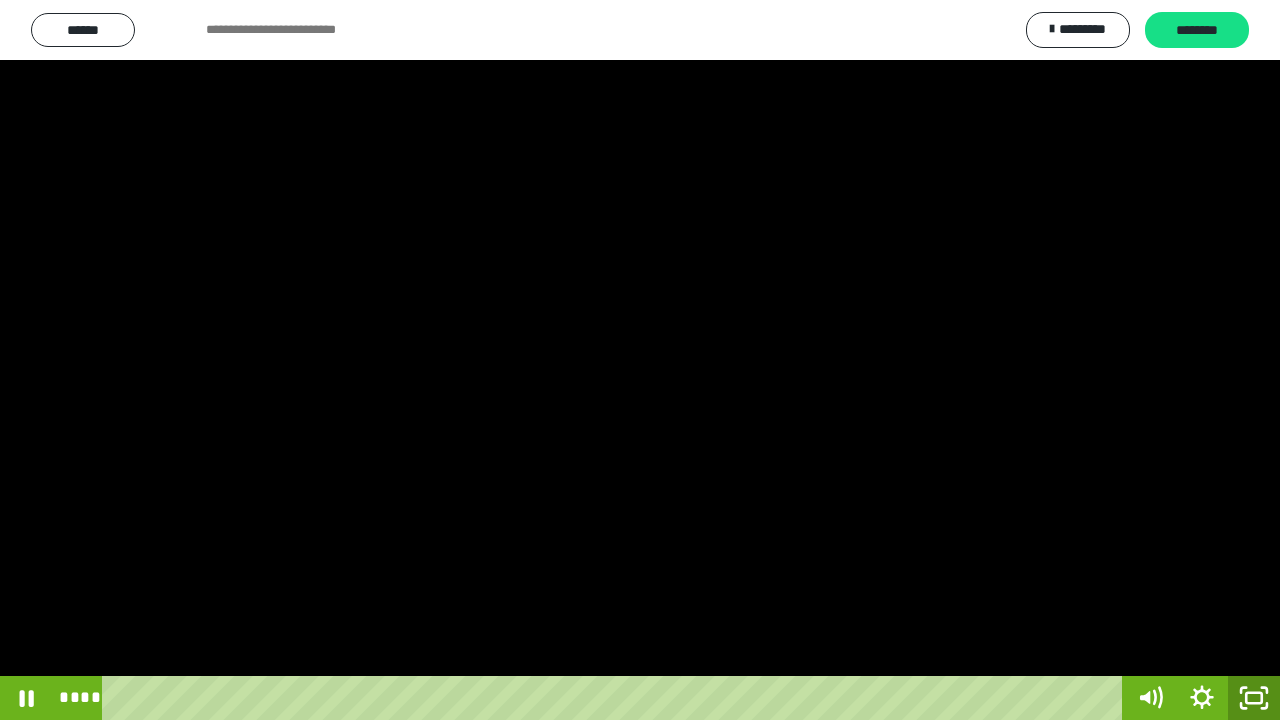 click 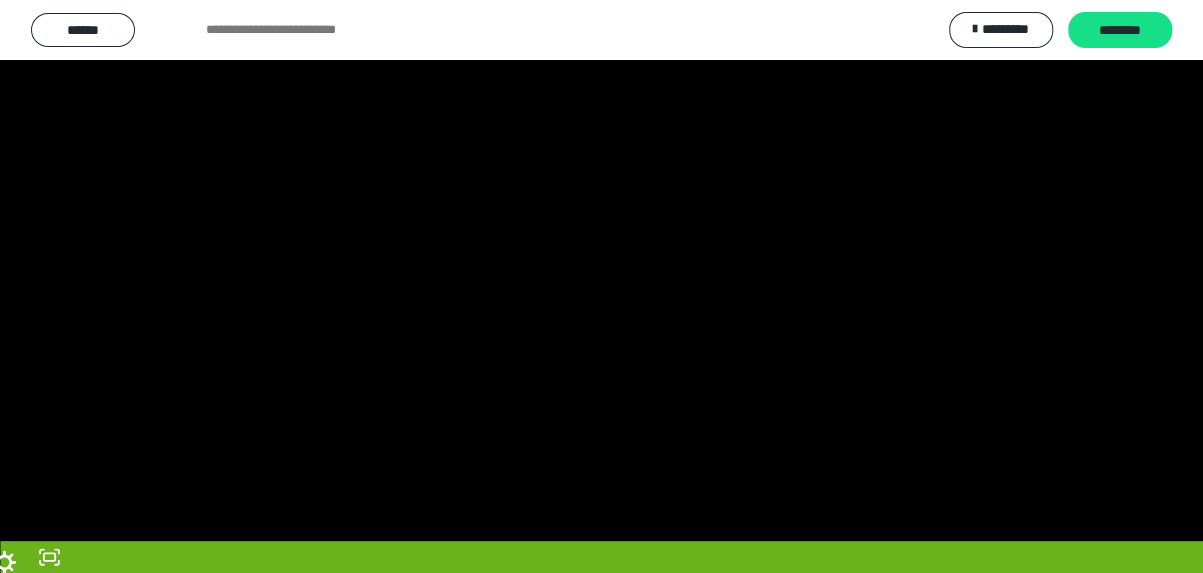 scroll, scrollTop: 3827, scrollLeft: 0, axis: vertical 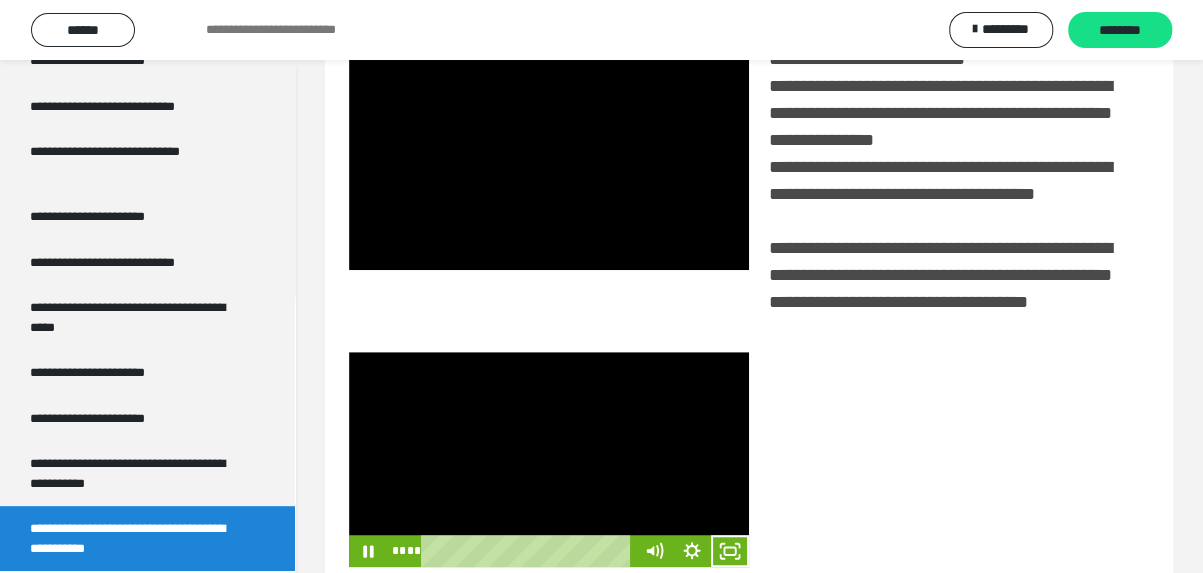 click at bounding box center (549, 459) 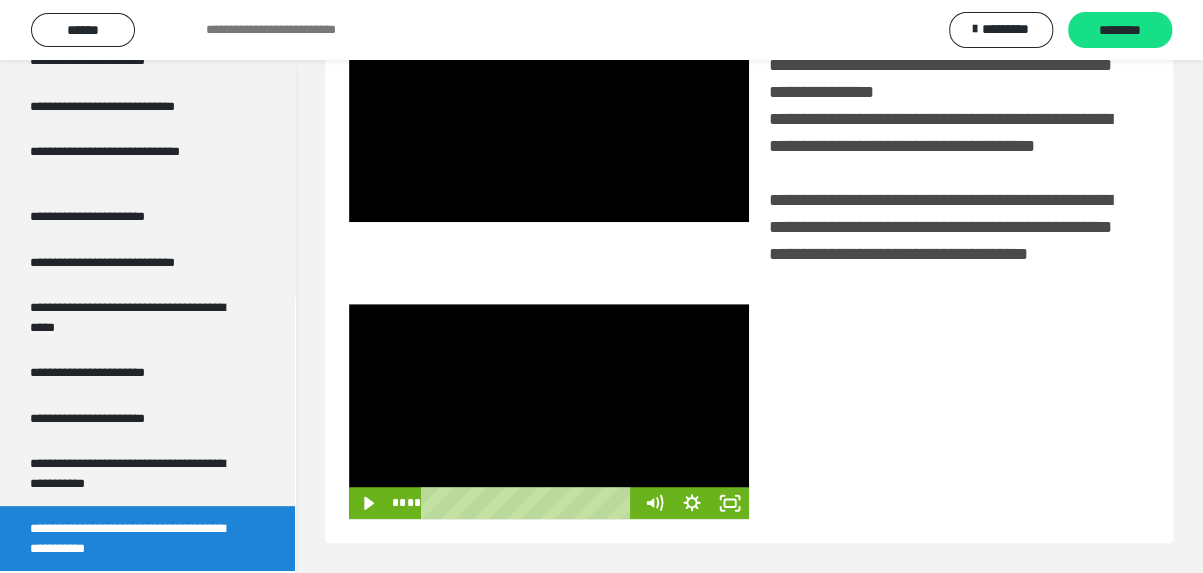 scroll, scrollTop: 483, scrollLeft: 0, axis: vertical 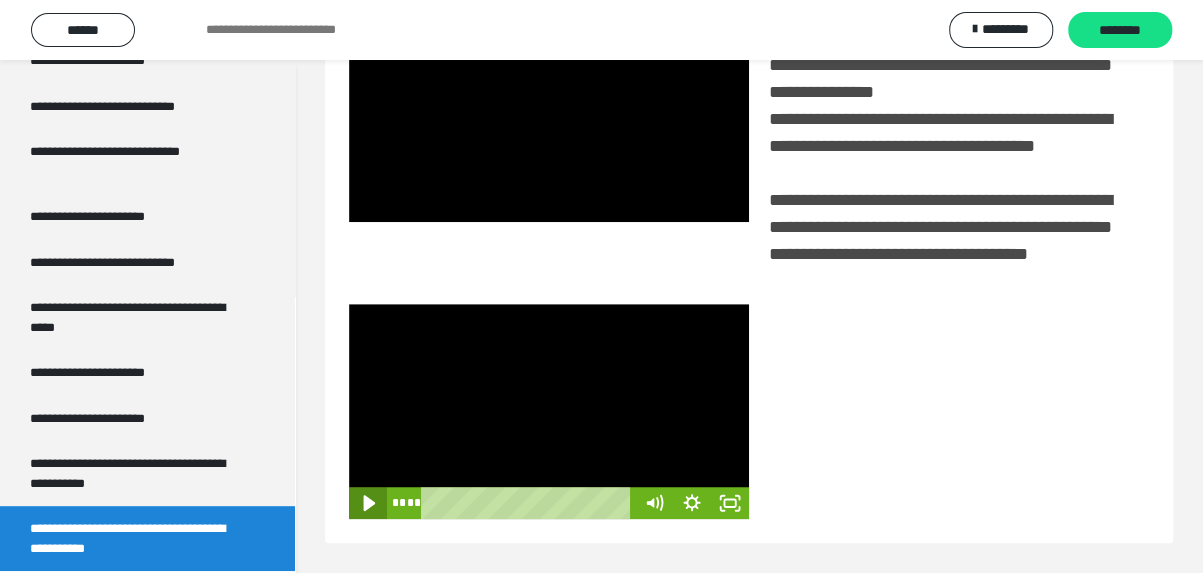 click 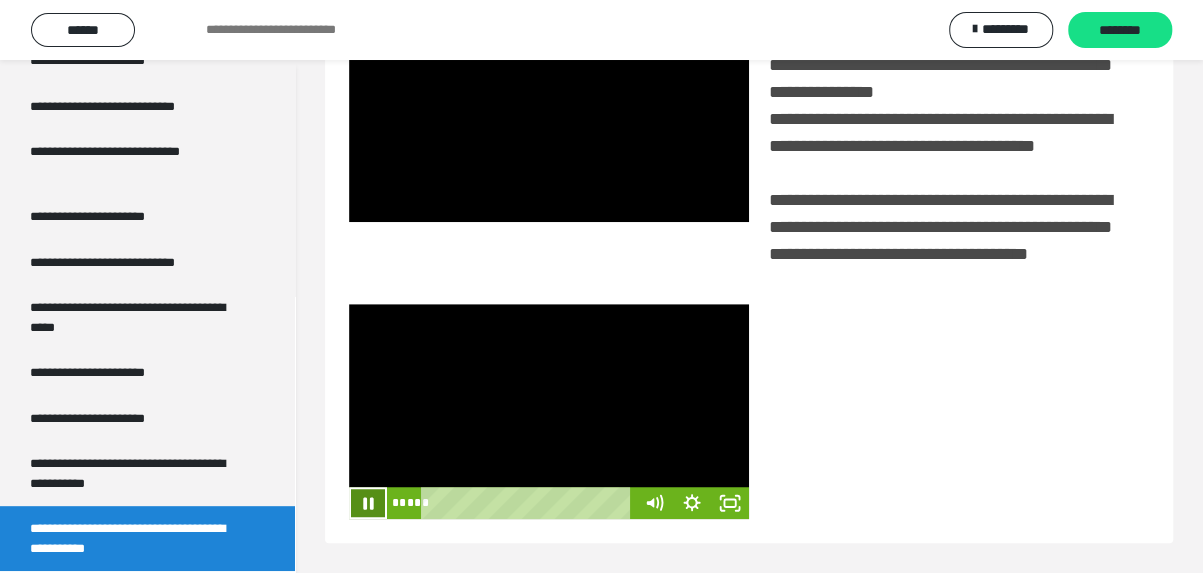 click 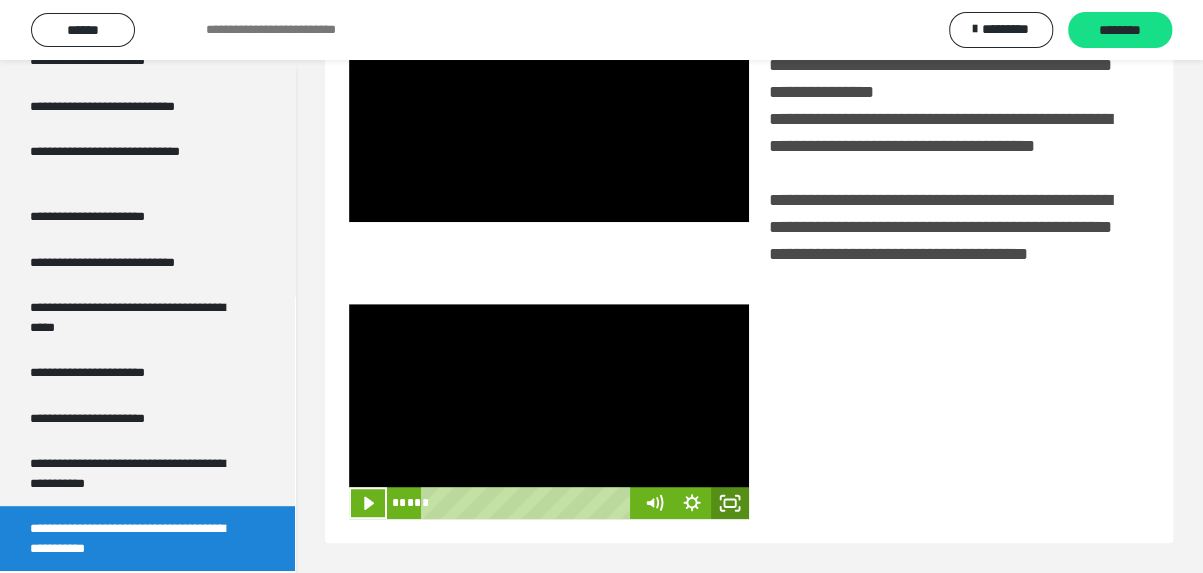 click 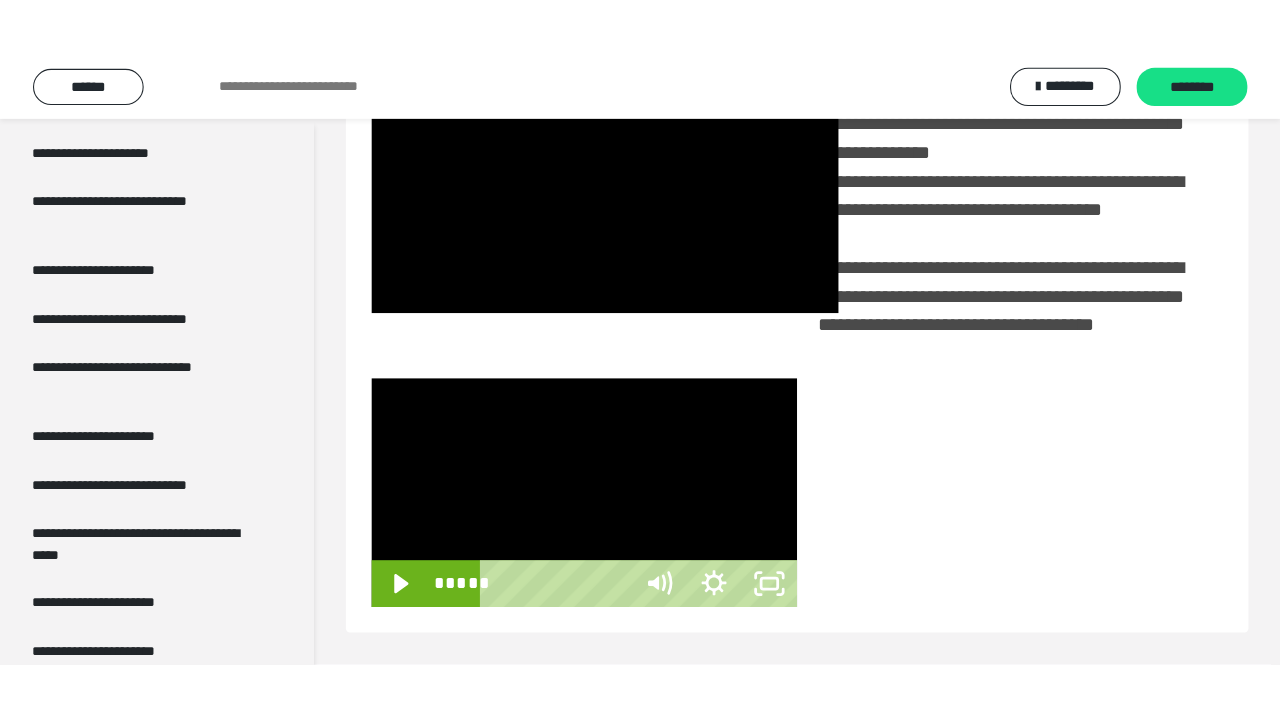 scroll, scrollTop: 382, scrollLeft: 0, axis: vertical 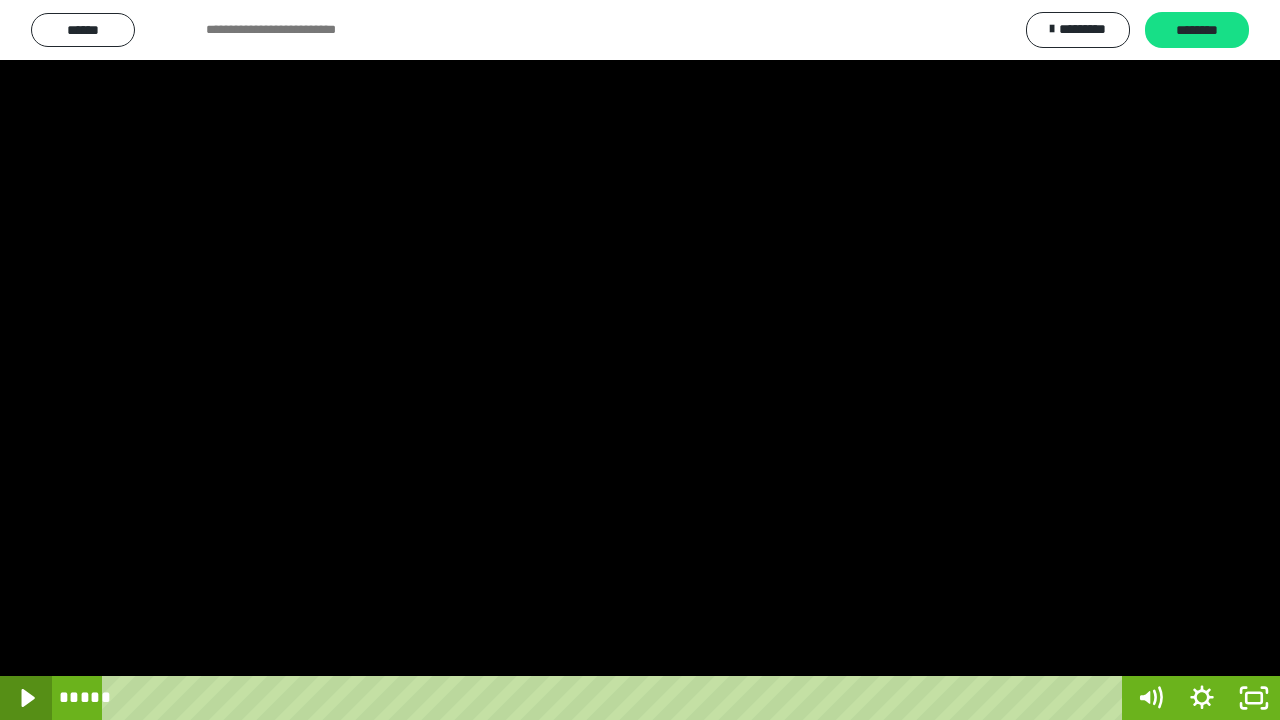 click 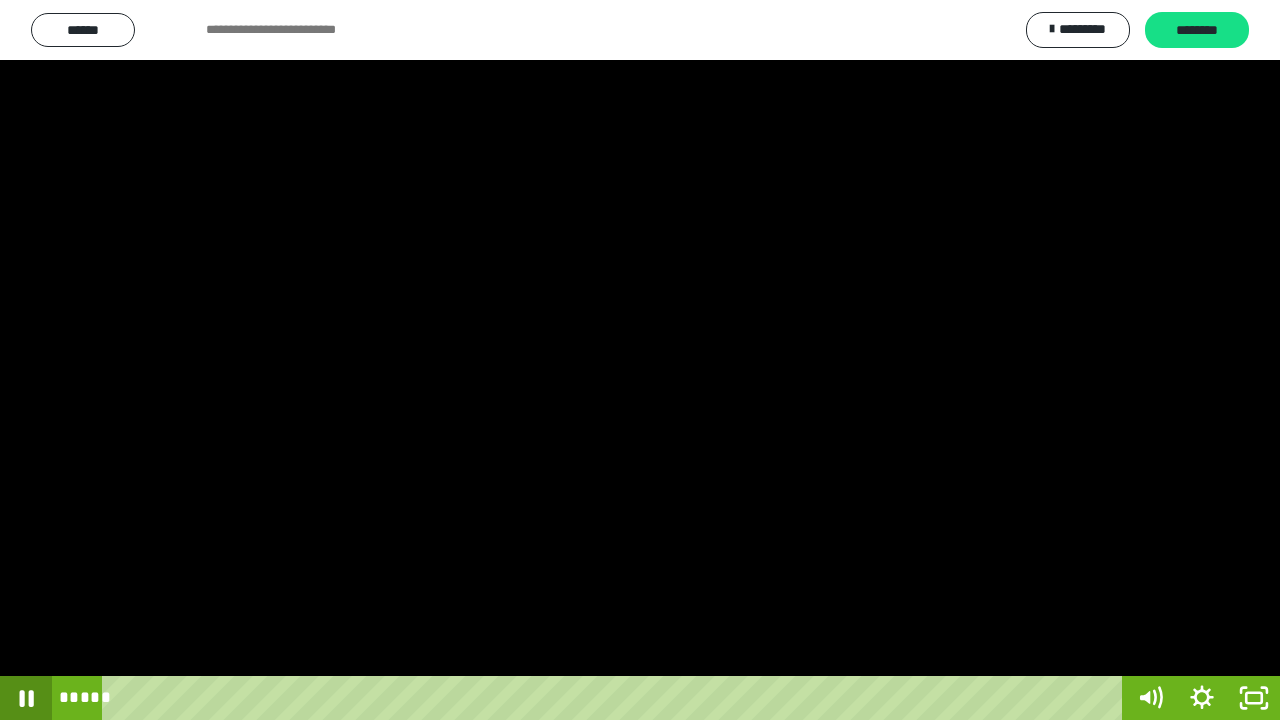 click 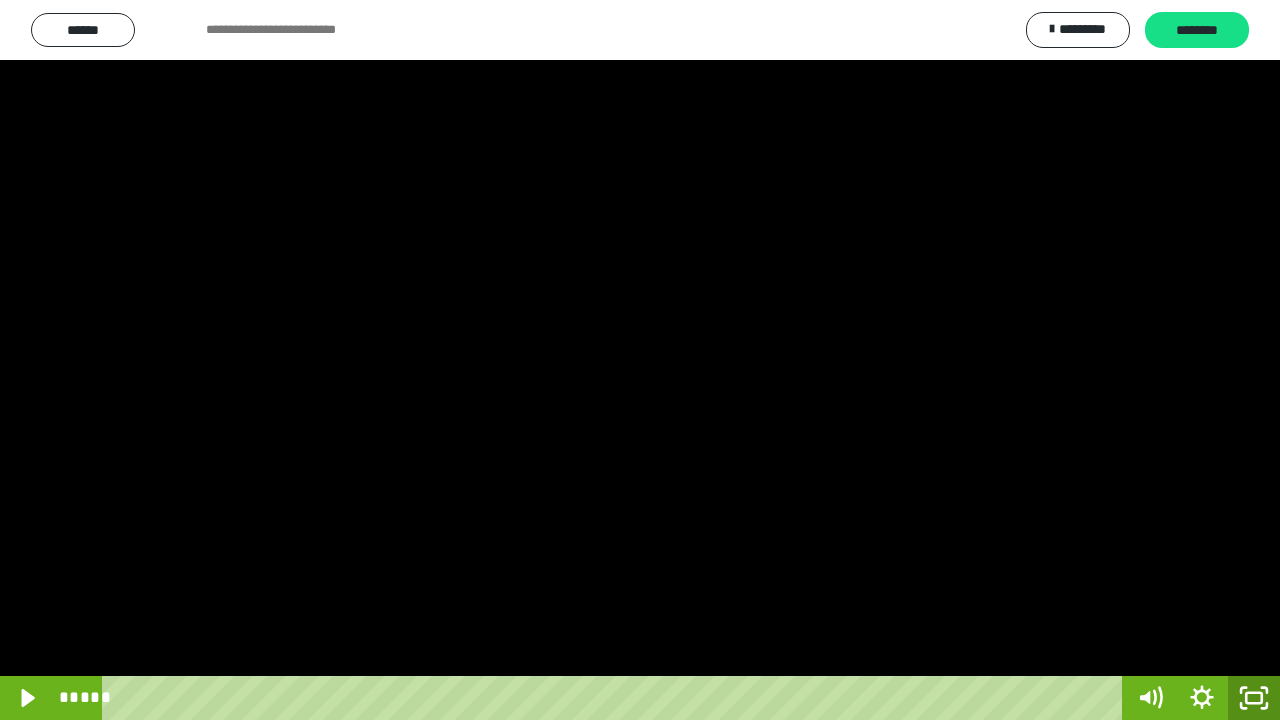 click 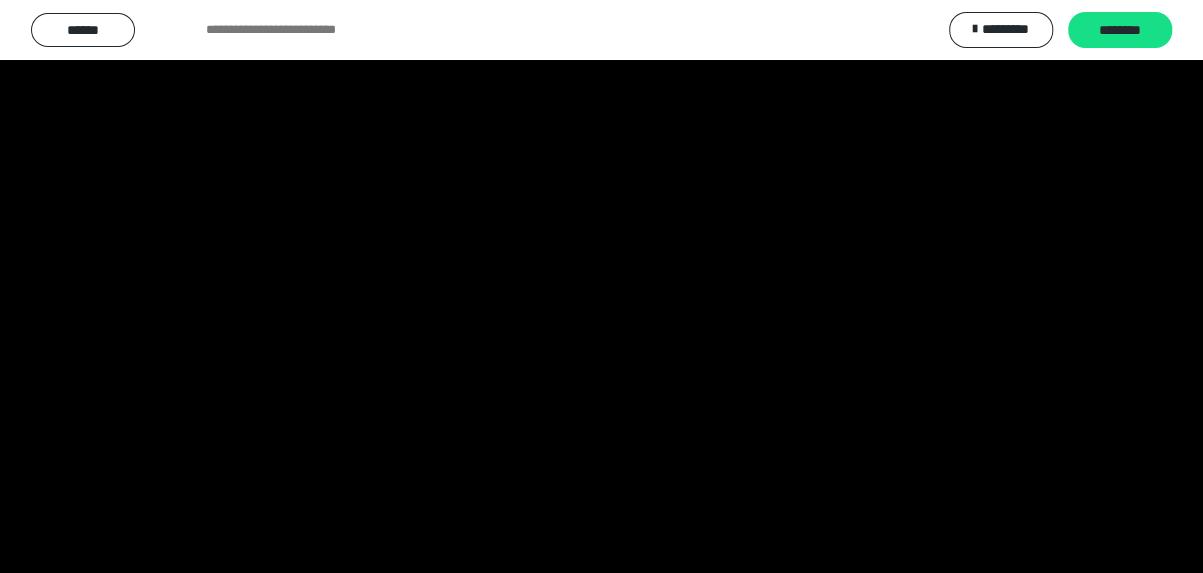 scroll, scrollTop: 3827, scrollLeft: 0, axis: vertical 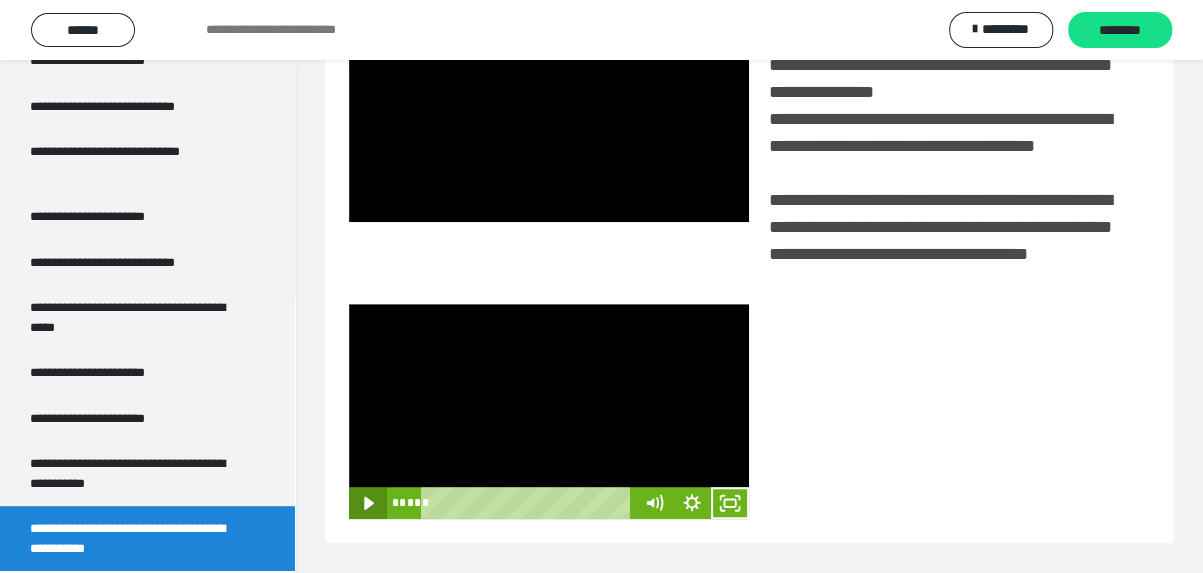 click 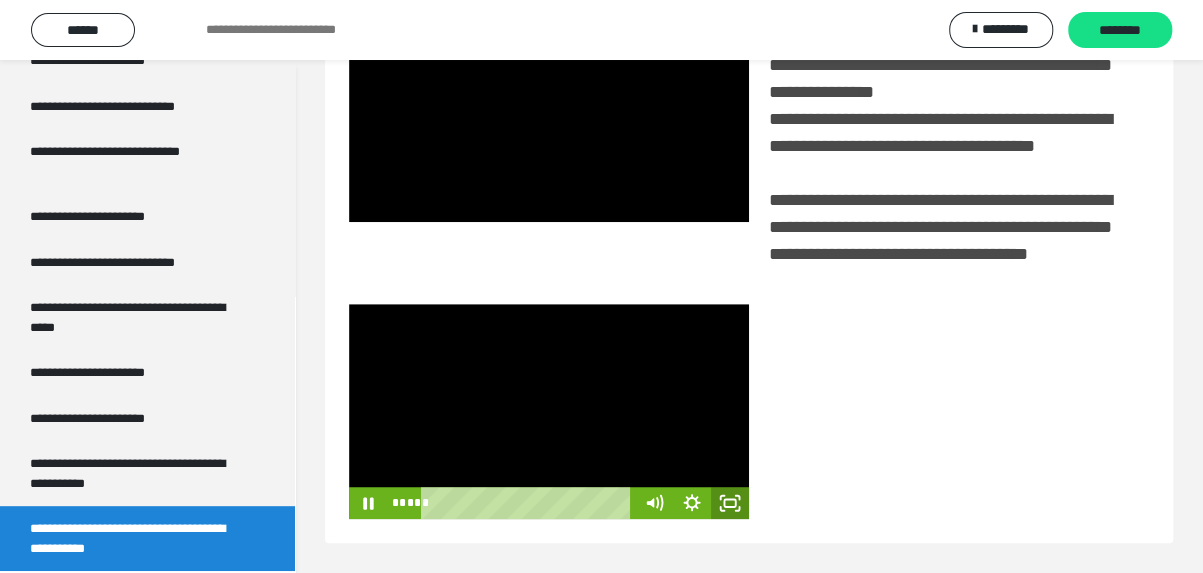 click 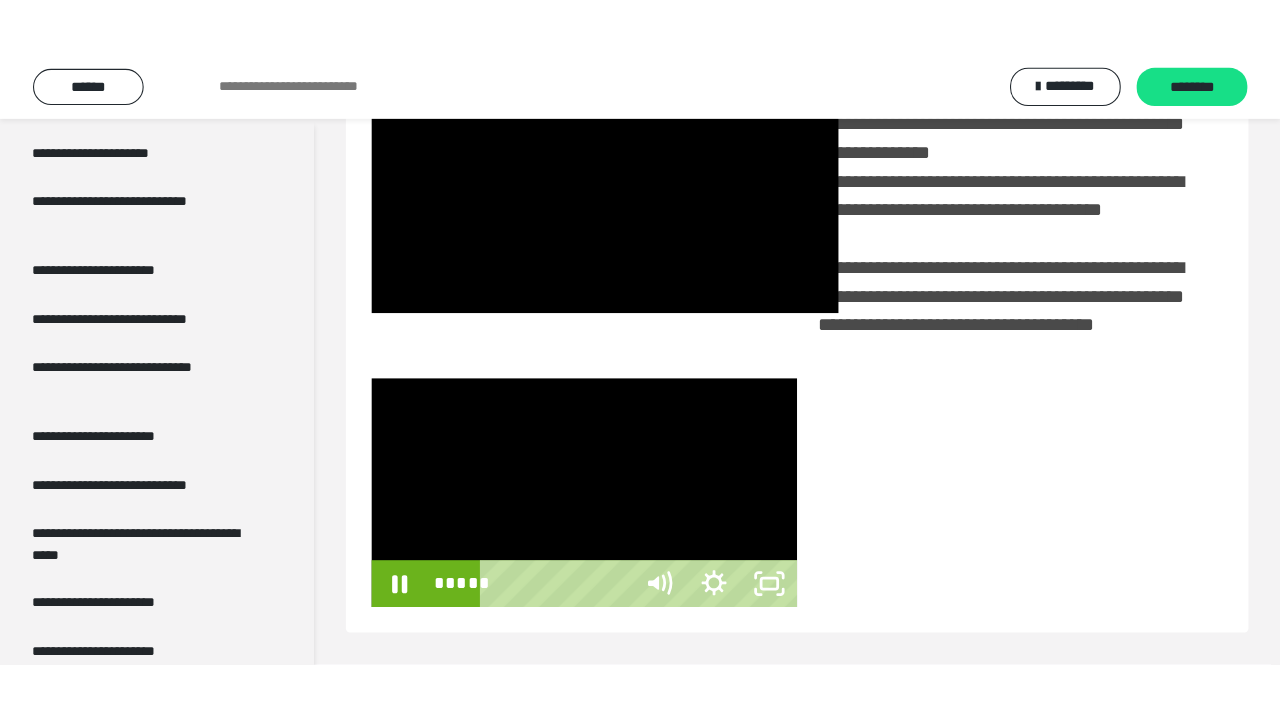 scroll, scrollTop: 382, scrollLeft: 0, axis: vertical 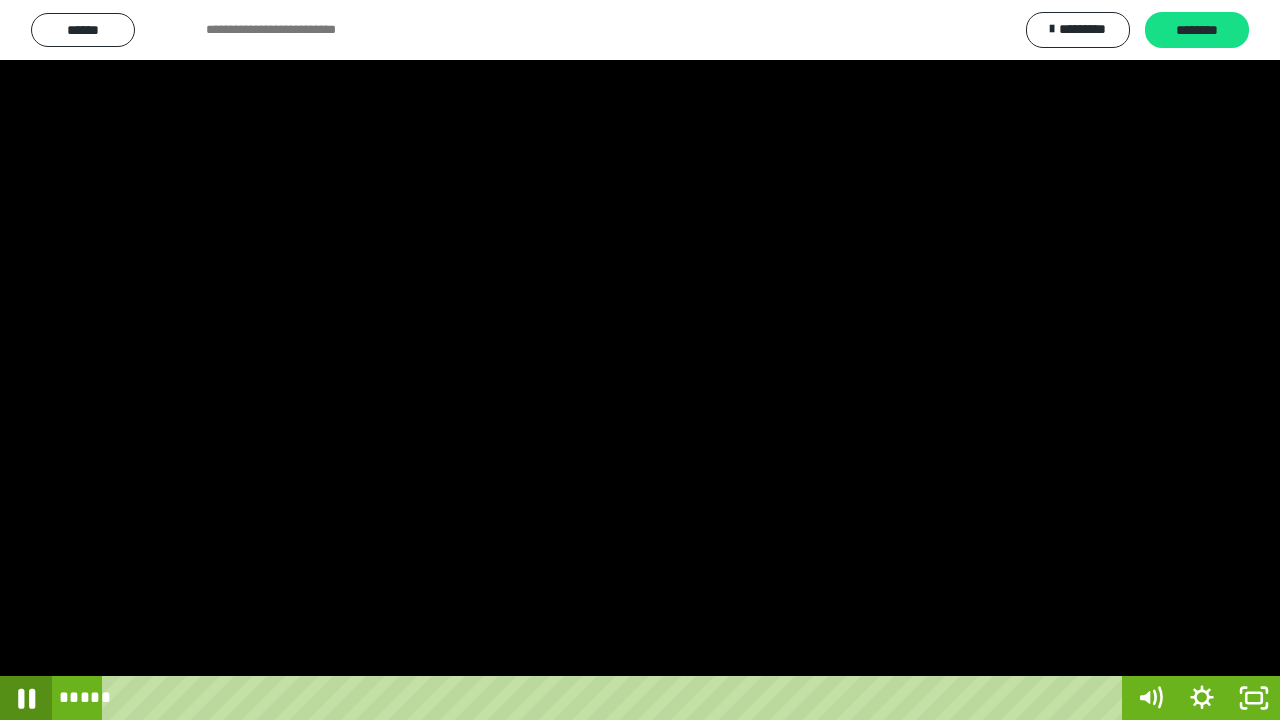 click 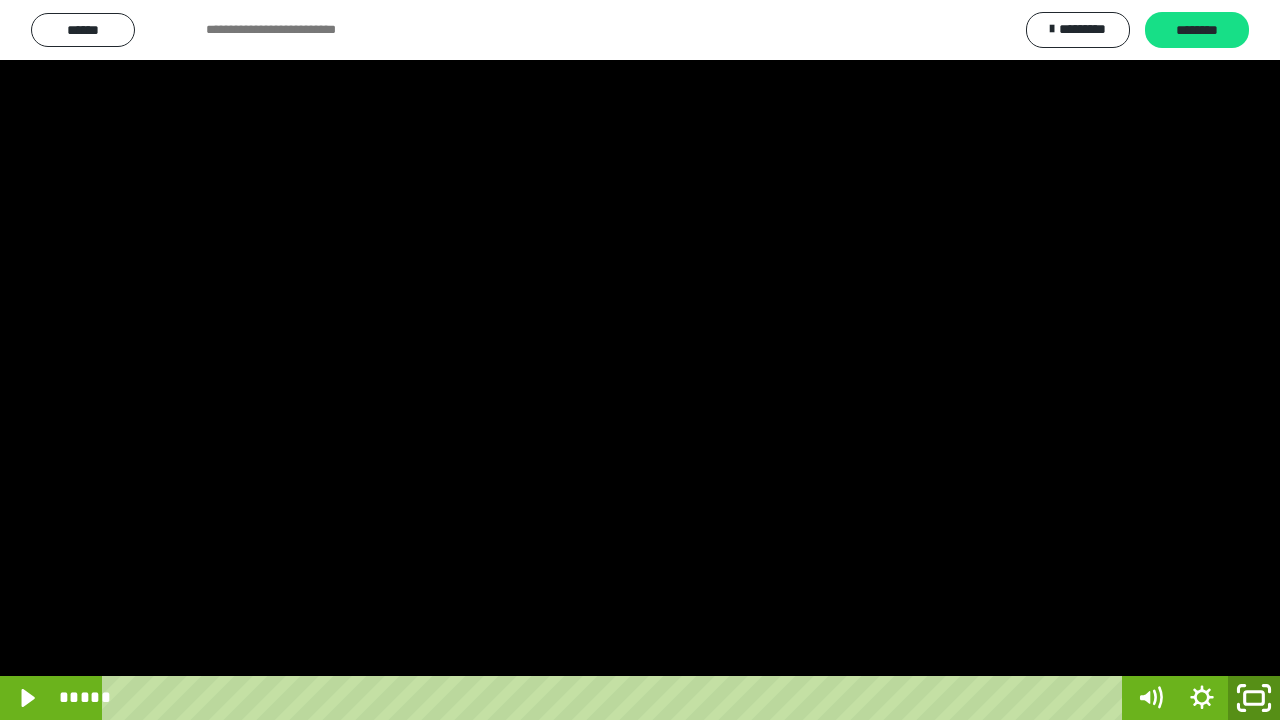 click 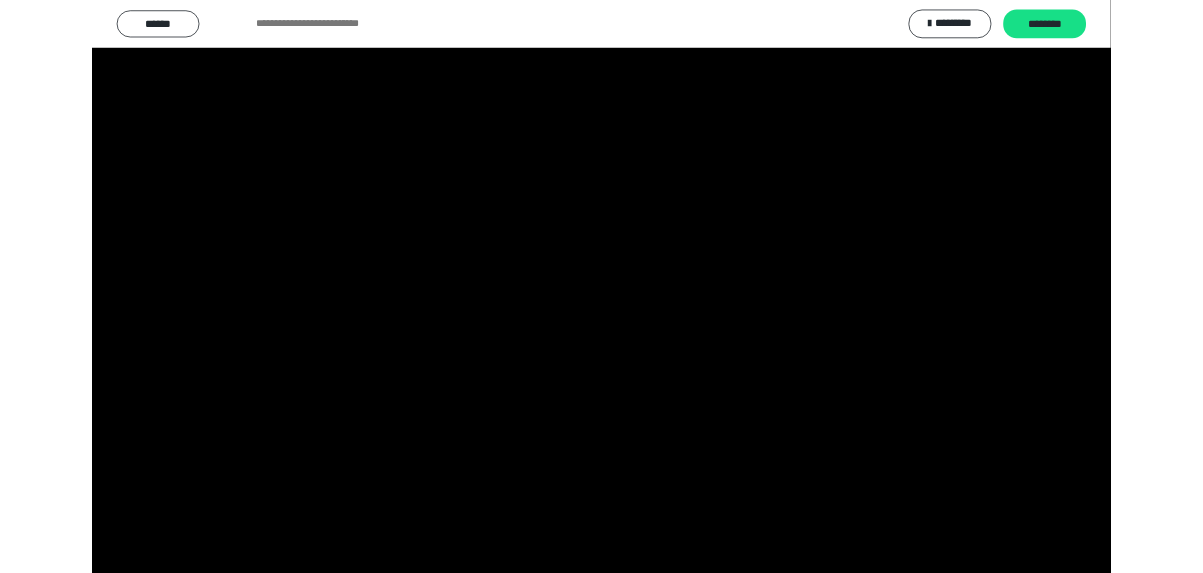 scroll, scrollTop: 3827, scrollLeft: 0, axis: vertical 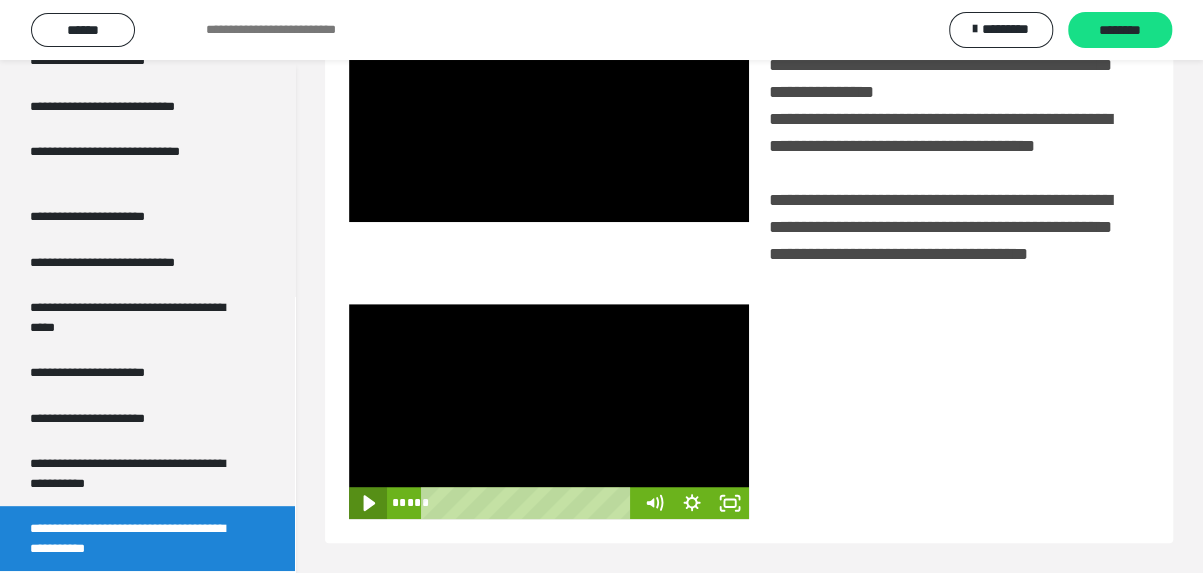 click 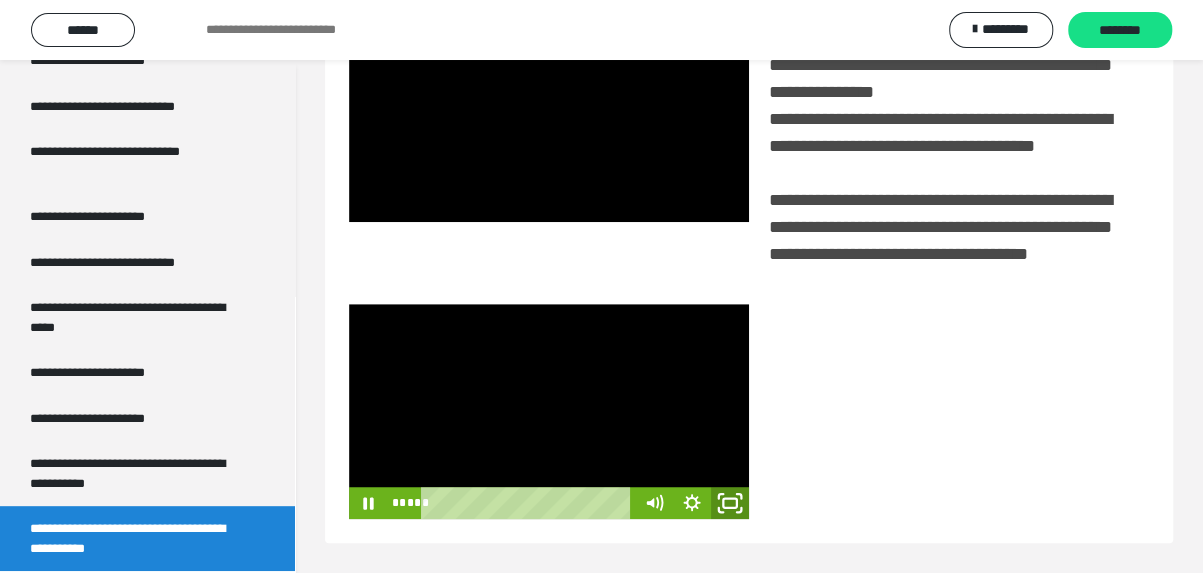click 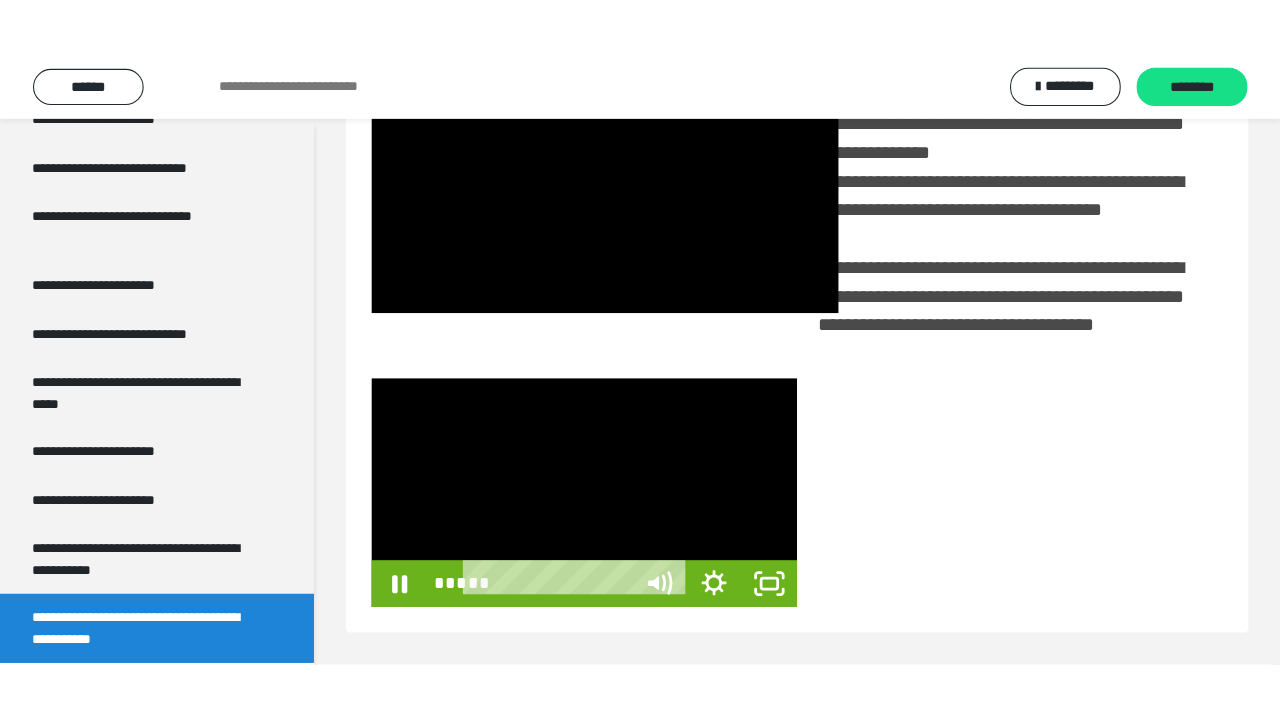 scroll, scrollTop: 382, scrollLeft: 0, axis: vertical 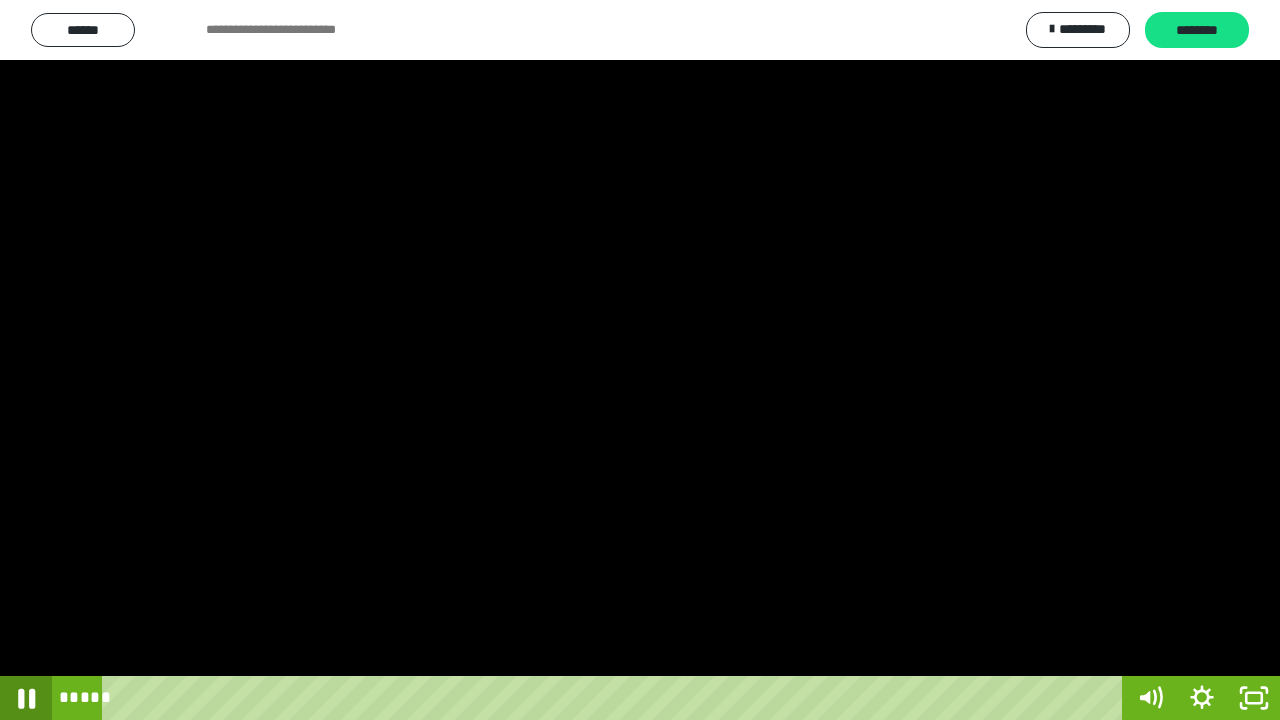 click 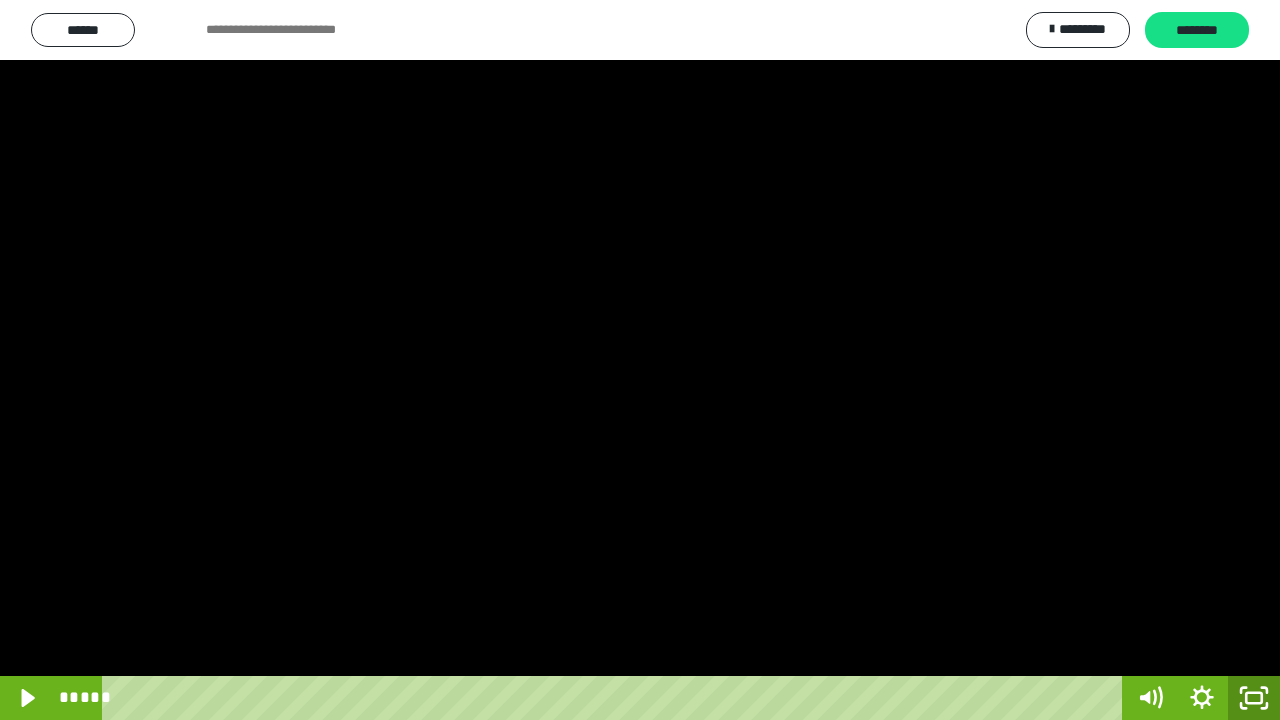 click 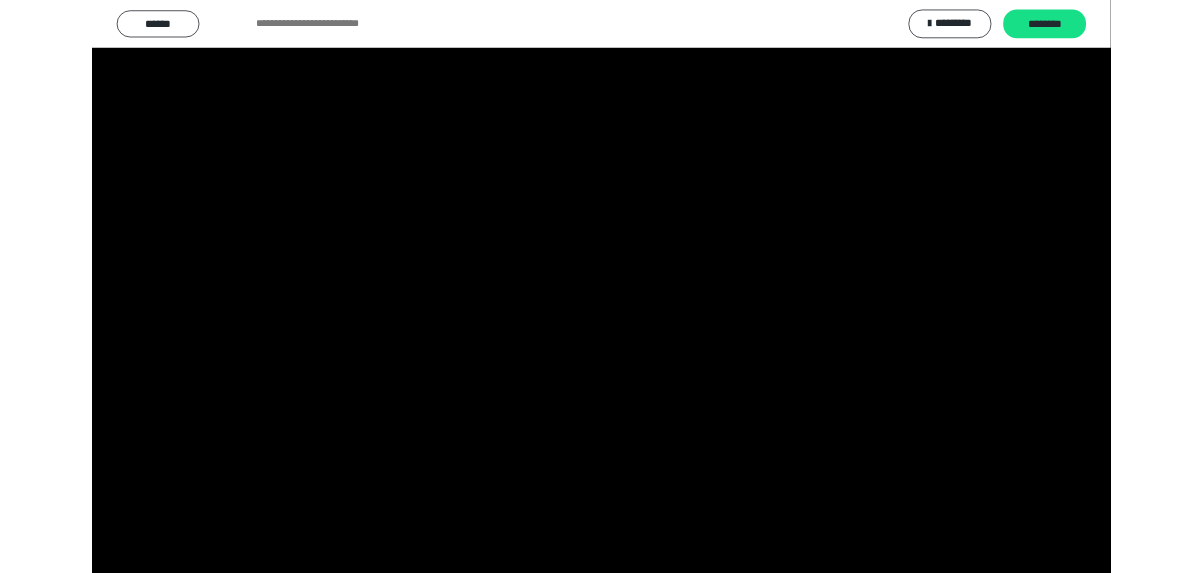 scroll, scrollTop: 3827, scrollLeft: 0, axis: vertical 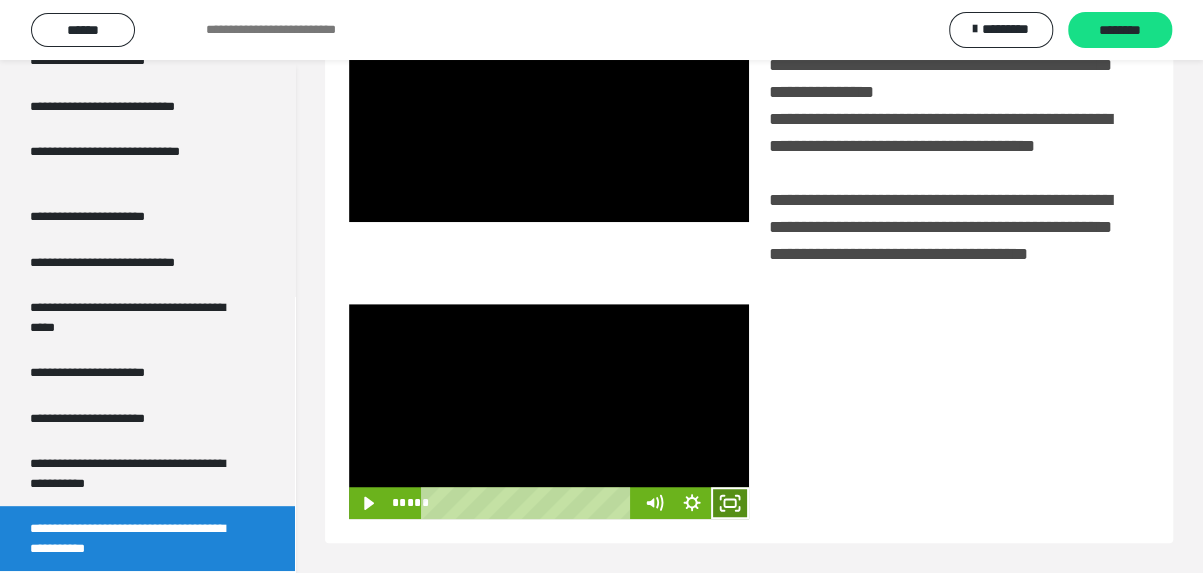 click 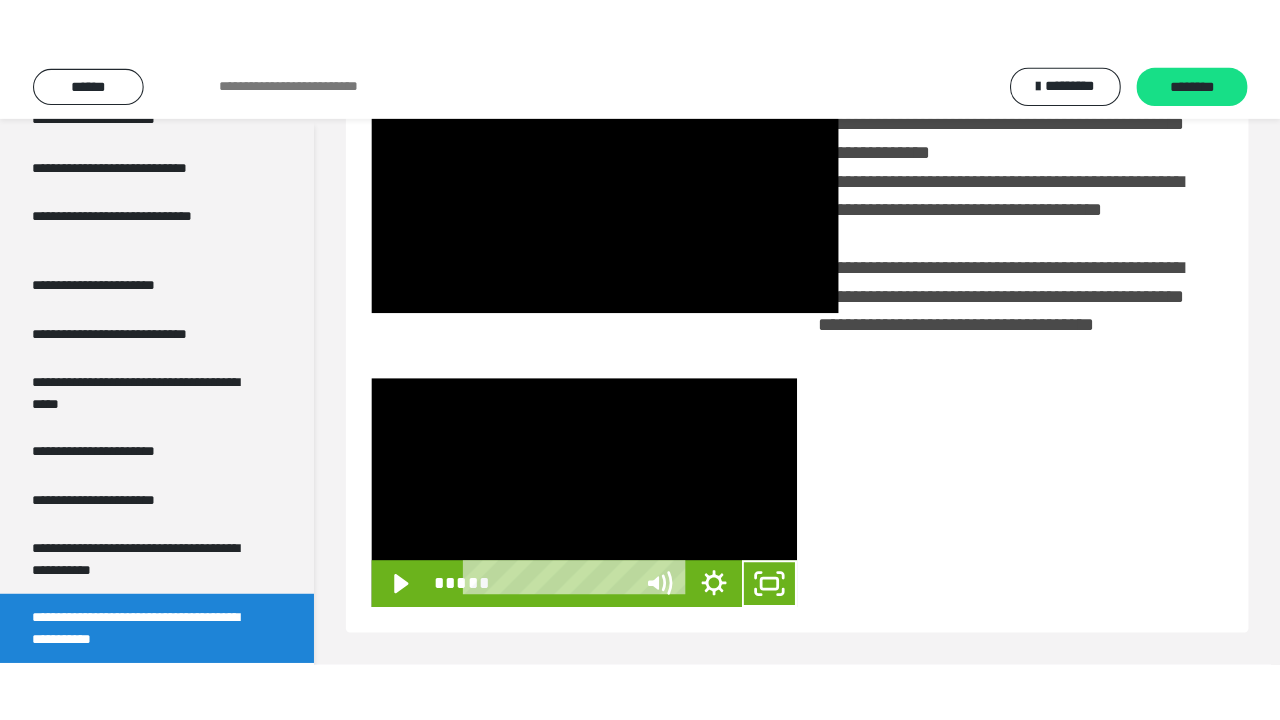 scroll, scrollTop: 382, scrollLeft: 0, axis: vertical 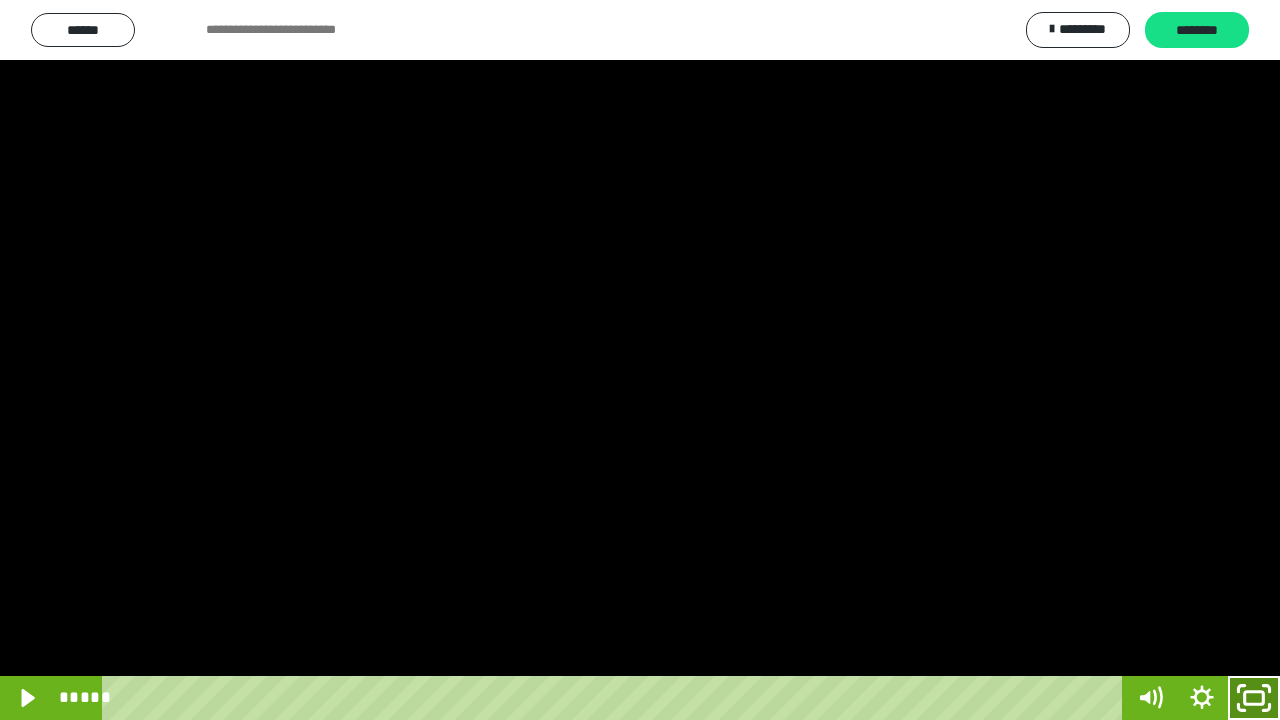 click 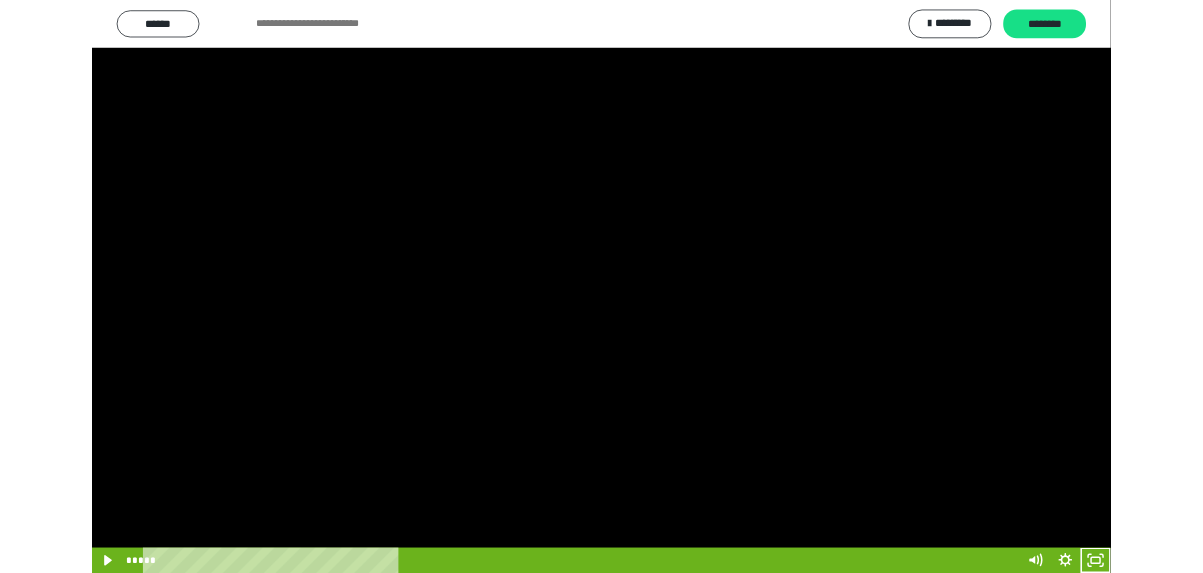 scroll, scrollTop: 3827, scrollLeft: 0, axis: vertical 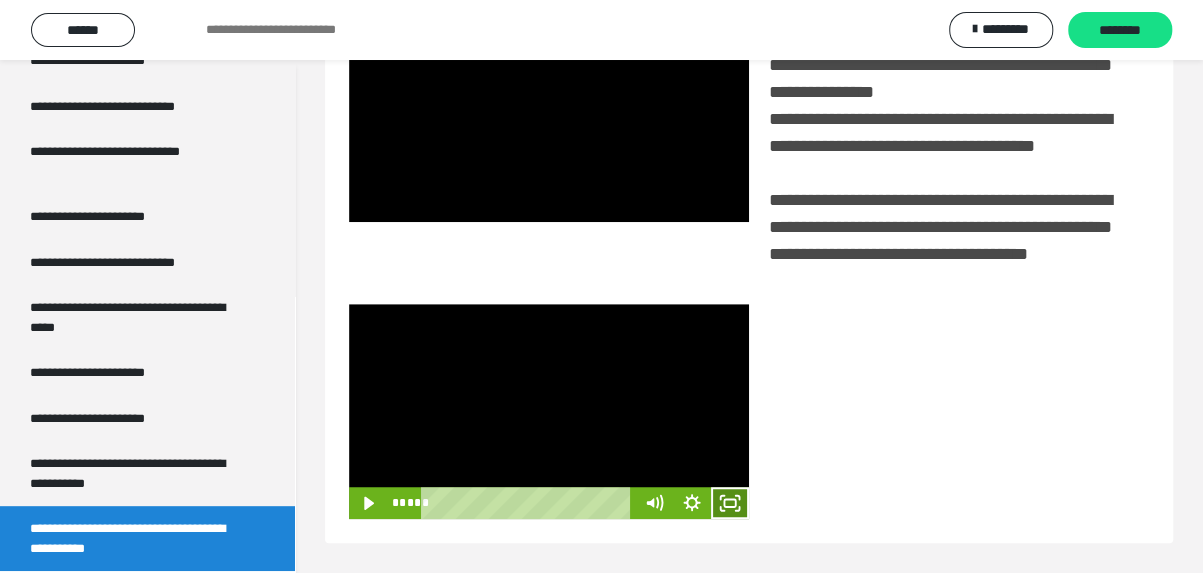 click 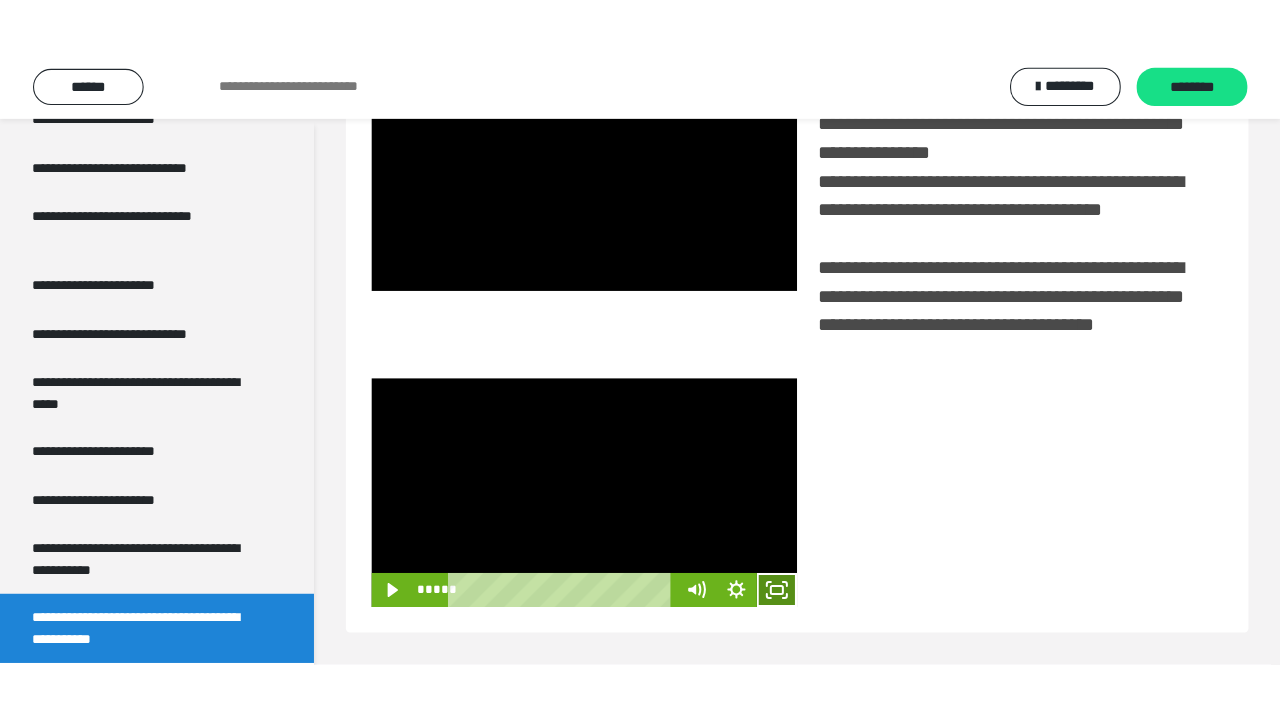 scroll, scrollTop: 382, scrollLeft: 0, axis: vertical 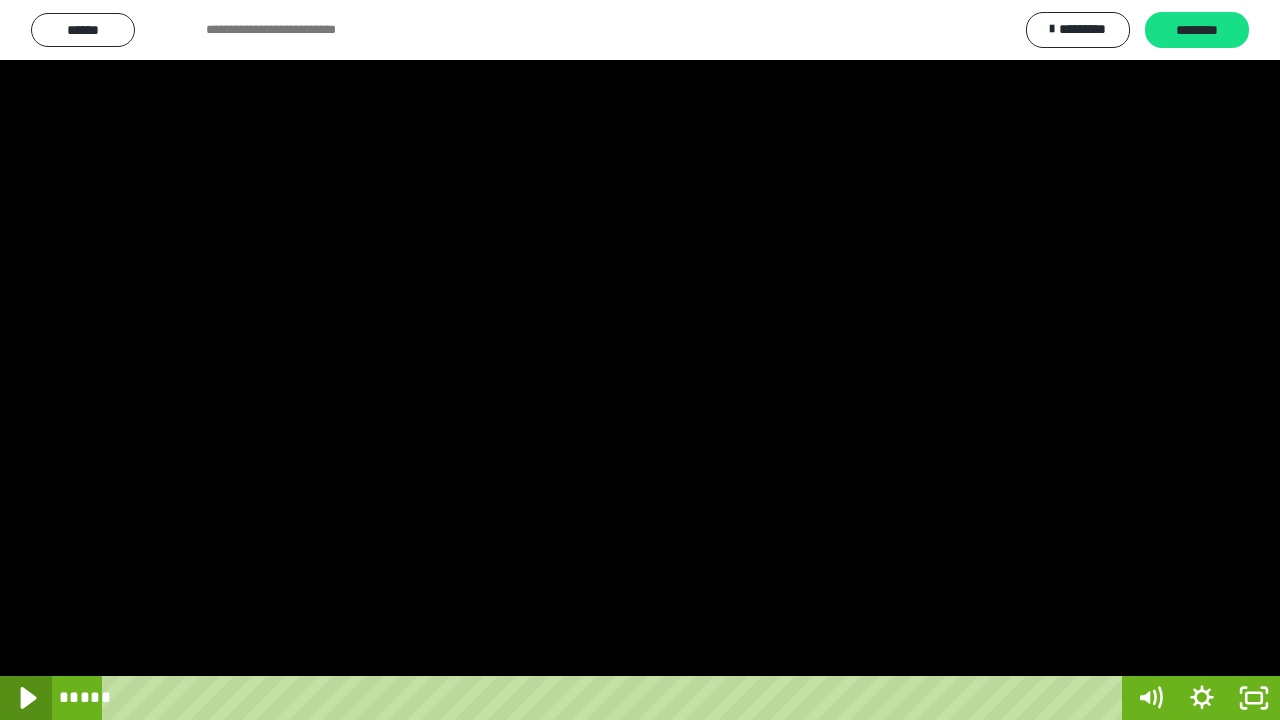 click 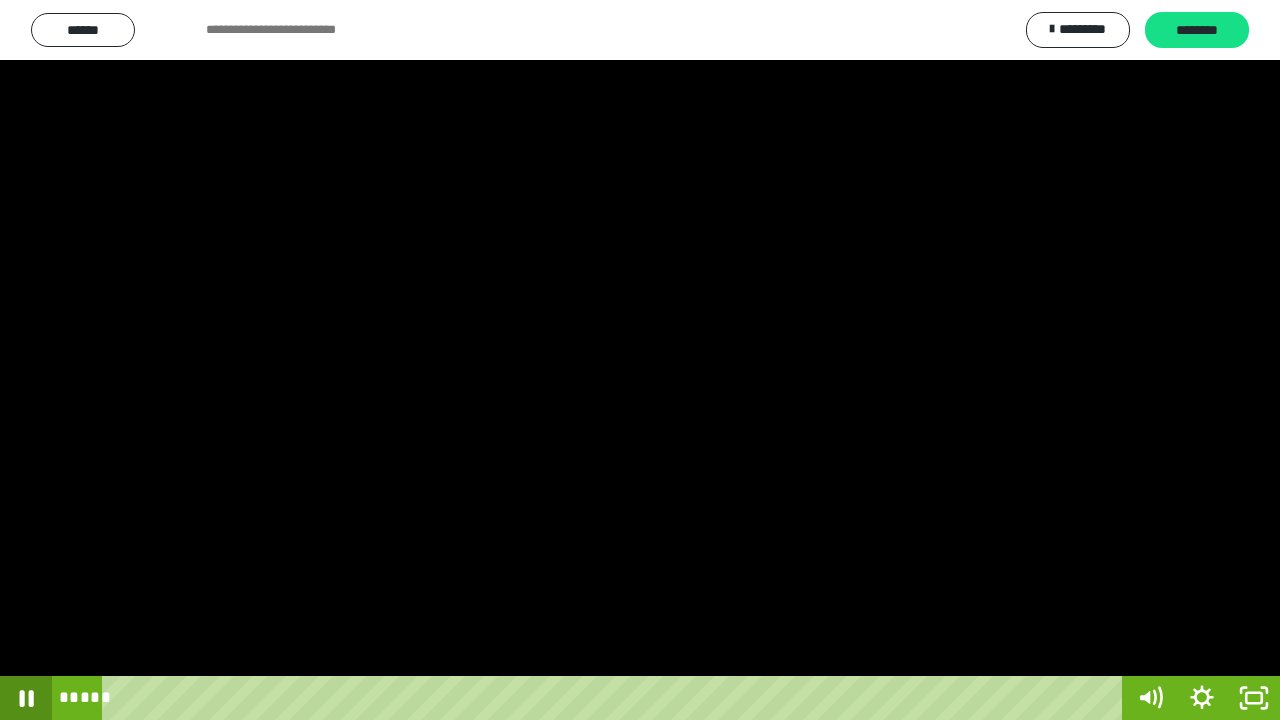click 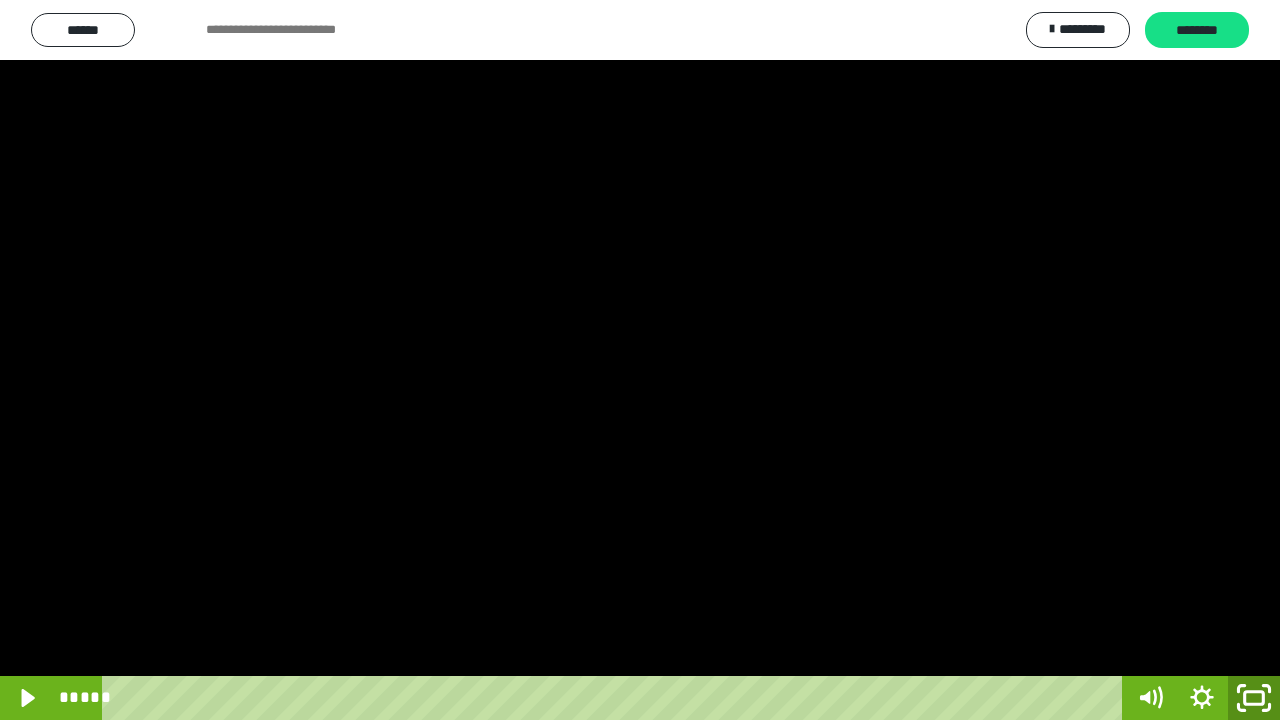 click 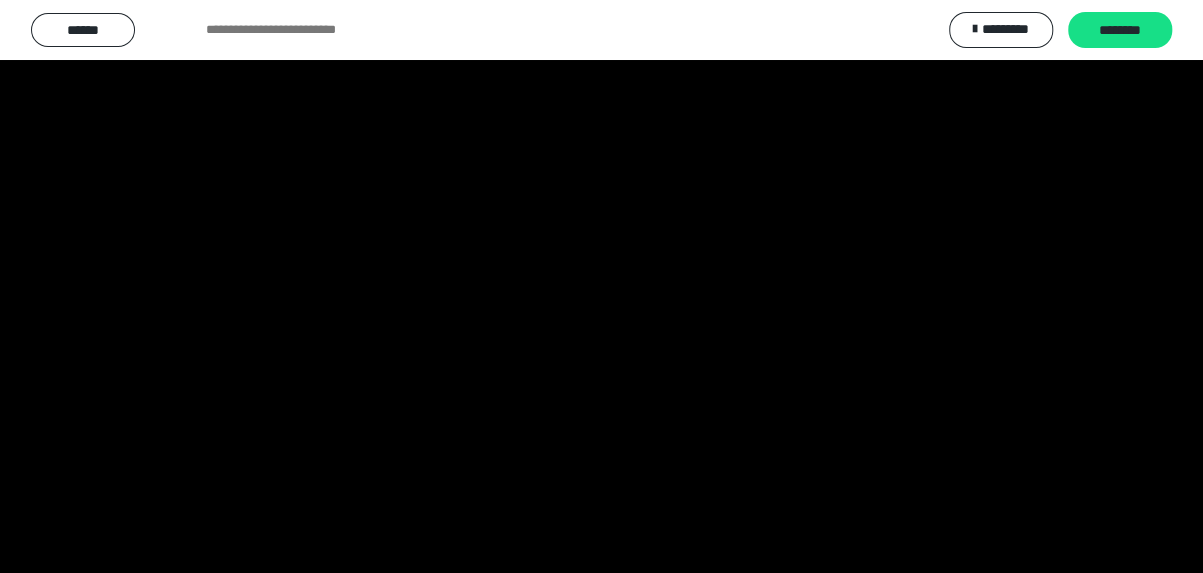 scroll, scrollTop: 3827, scrollLeft: 0, axis: vertical 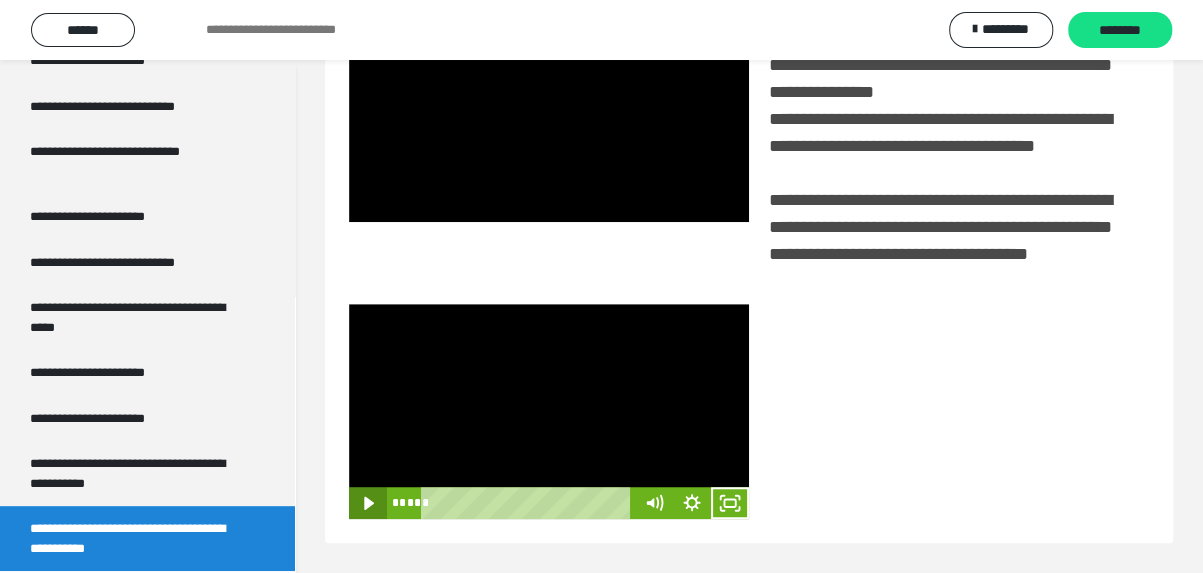 click 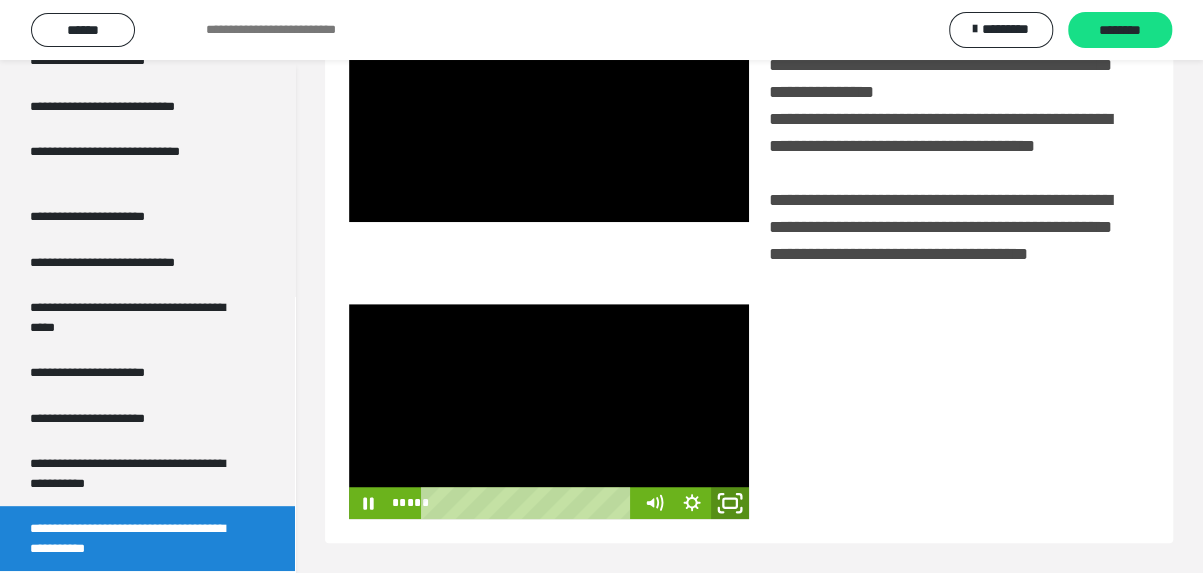 click 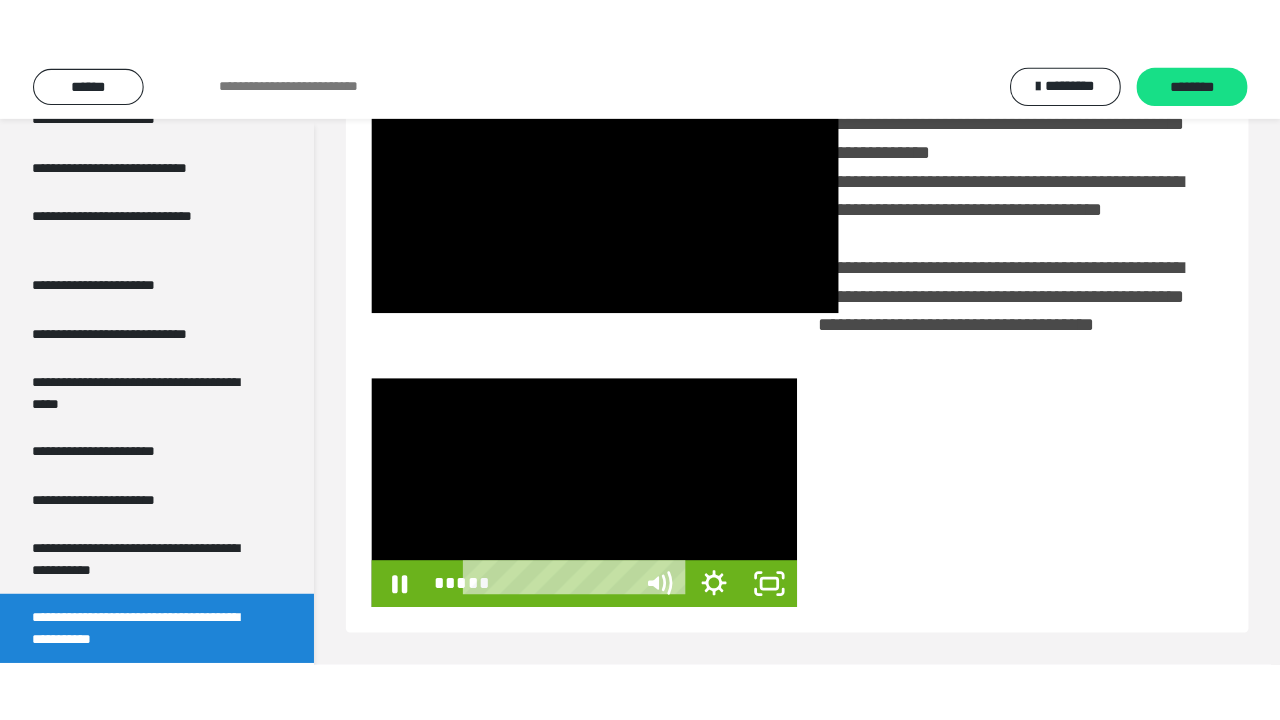 scroll, scrollTop: 382, scrollLeft: 0, axis: vertical 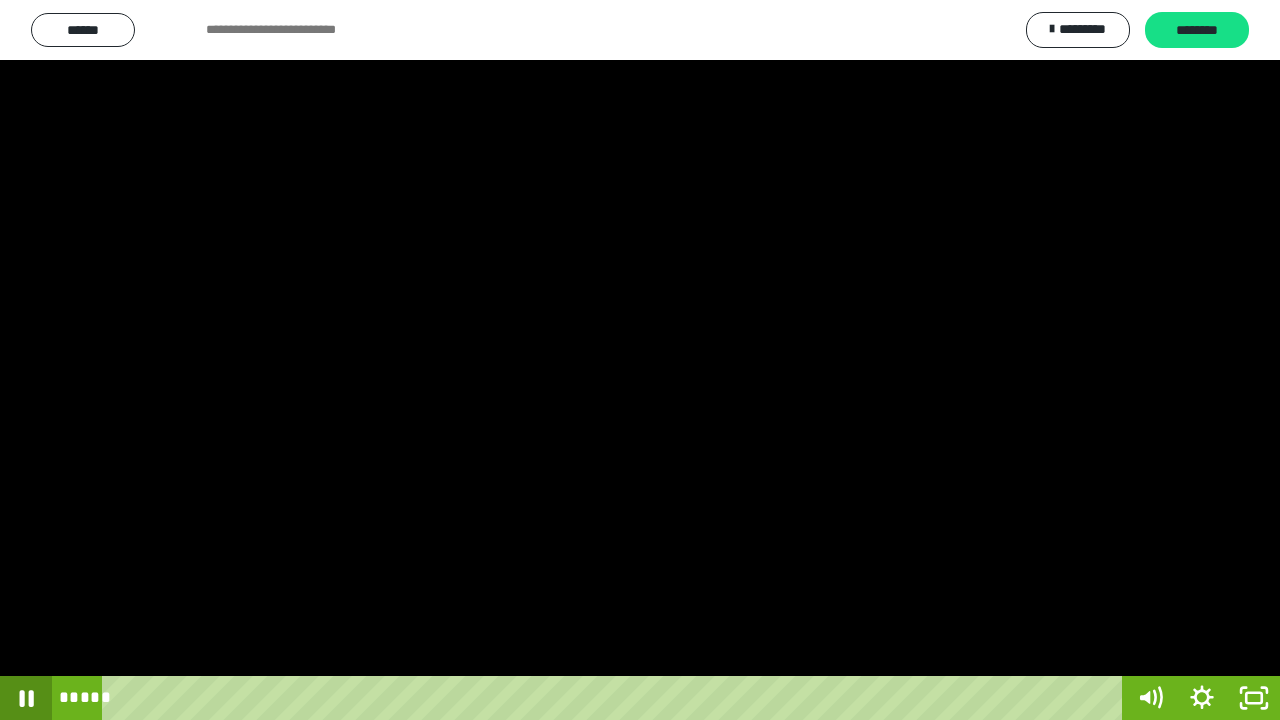 click 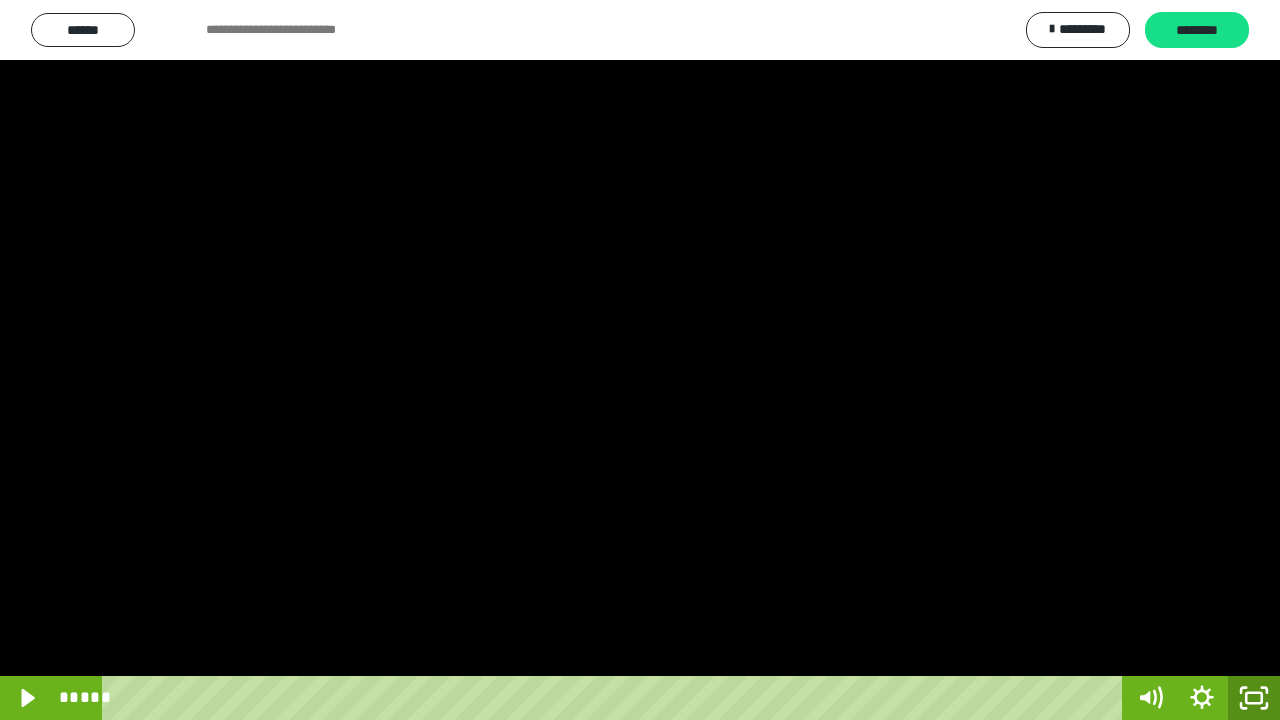 click 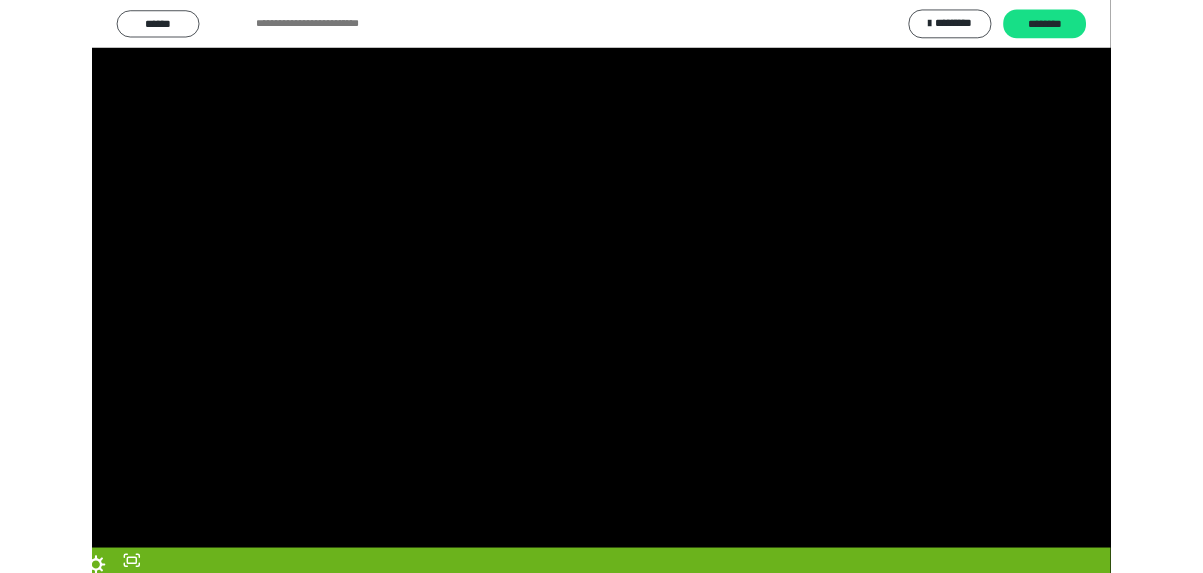 scroll, scrollTop: 3827, scrollLeft: 0, axis: vertical 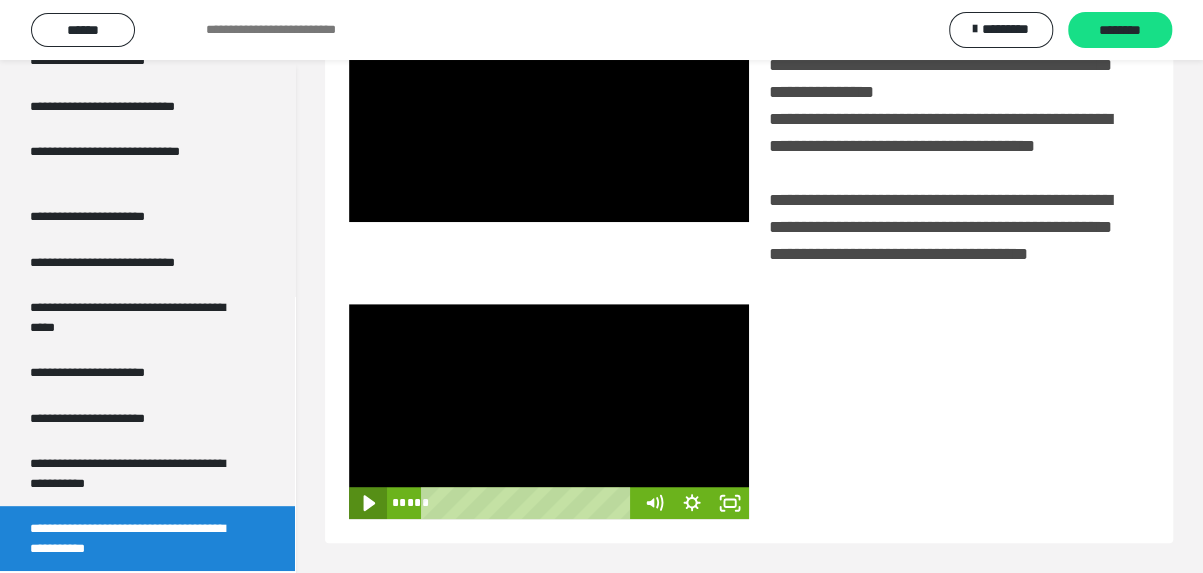 click 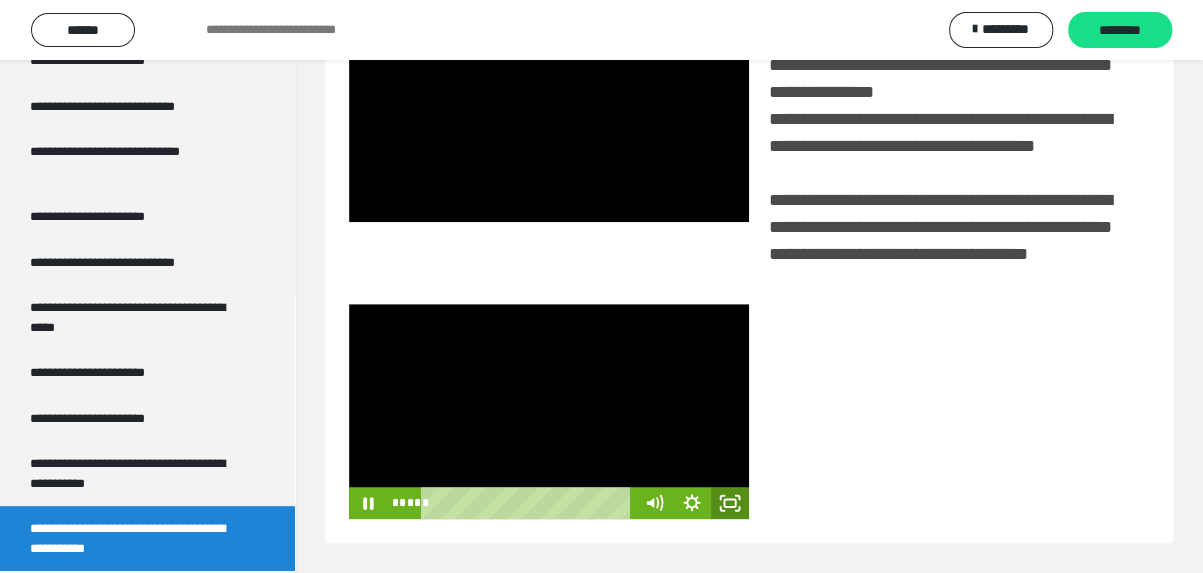 click 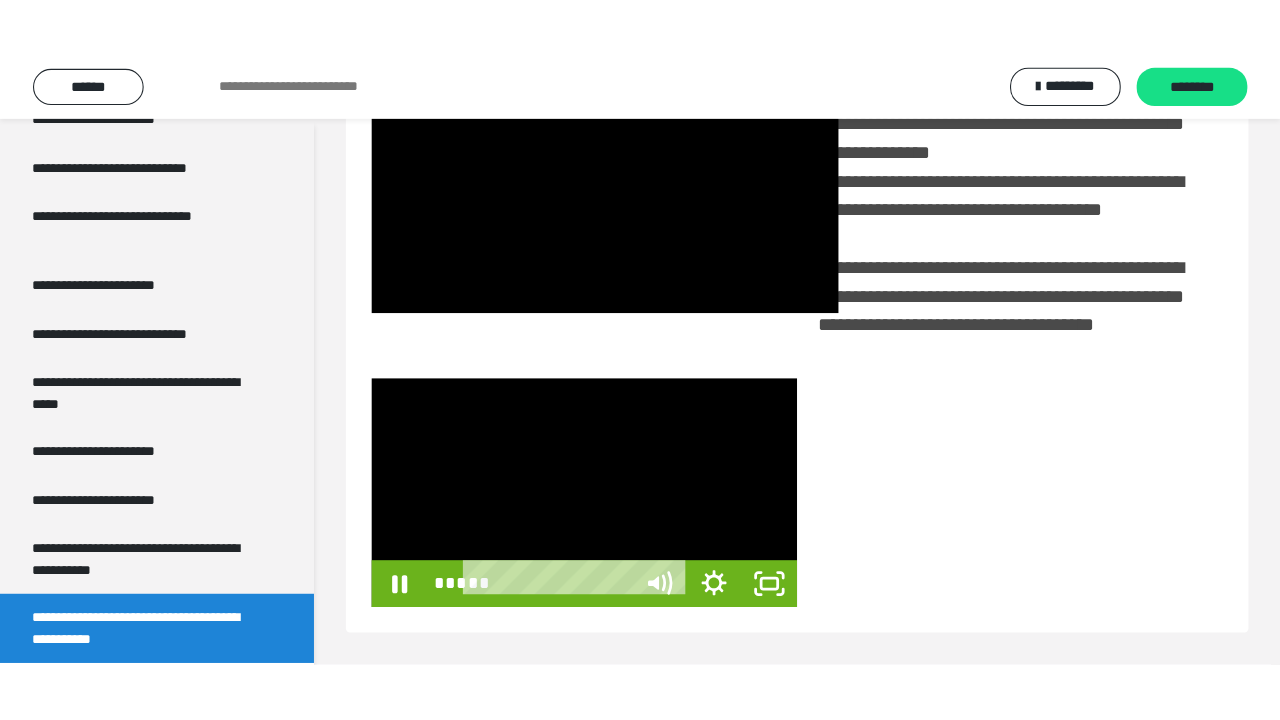 scroll, scrollTop: 382, scrollLeft: 0, axis: vertical 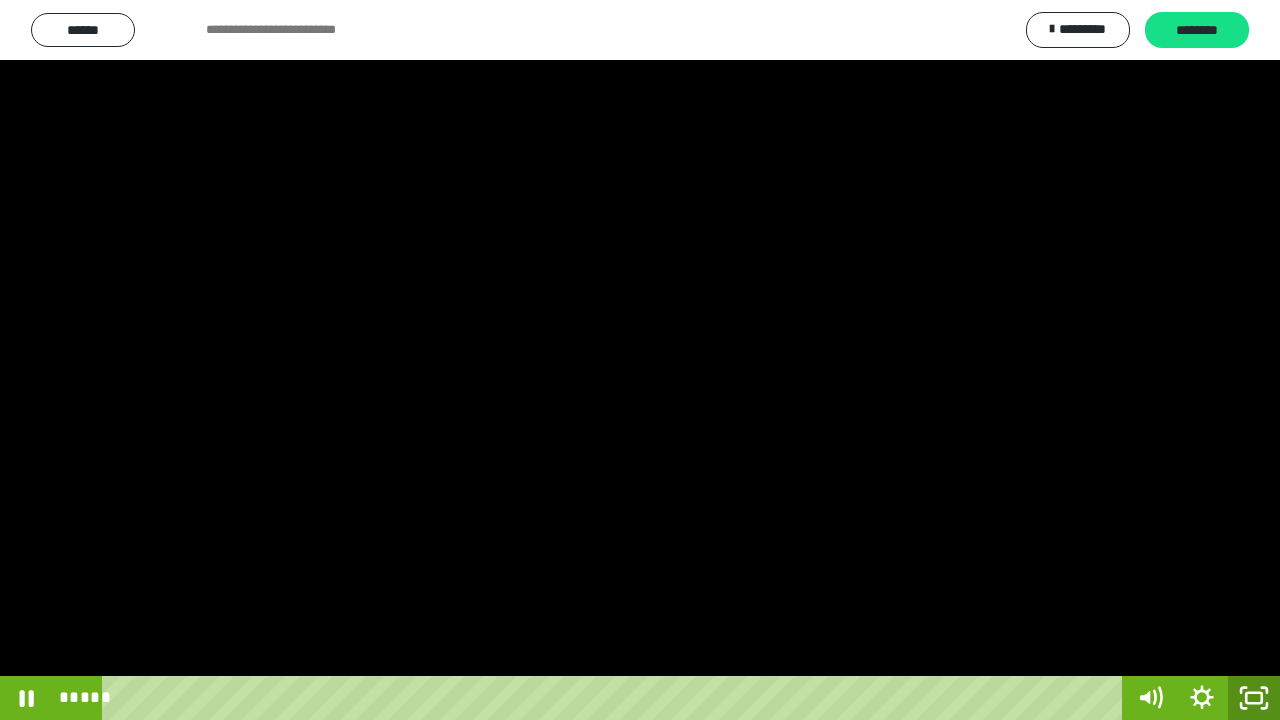 click 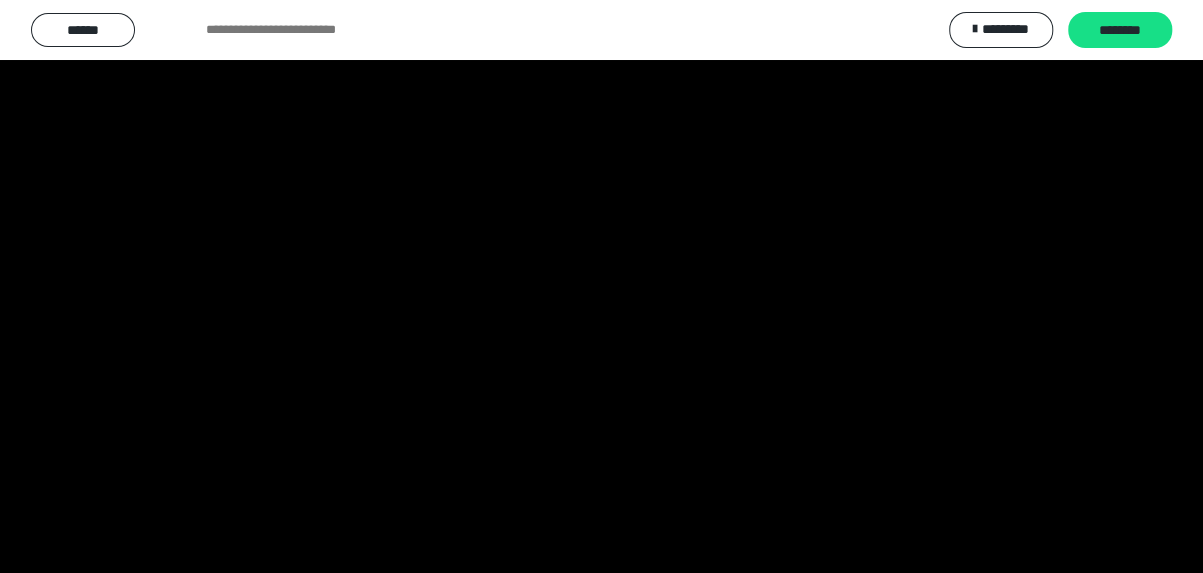 scroll, scrollTop: 3827, scrollLeft: 0, axis: vertical 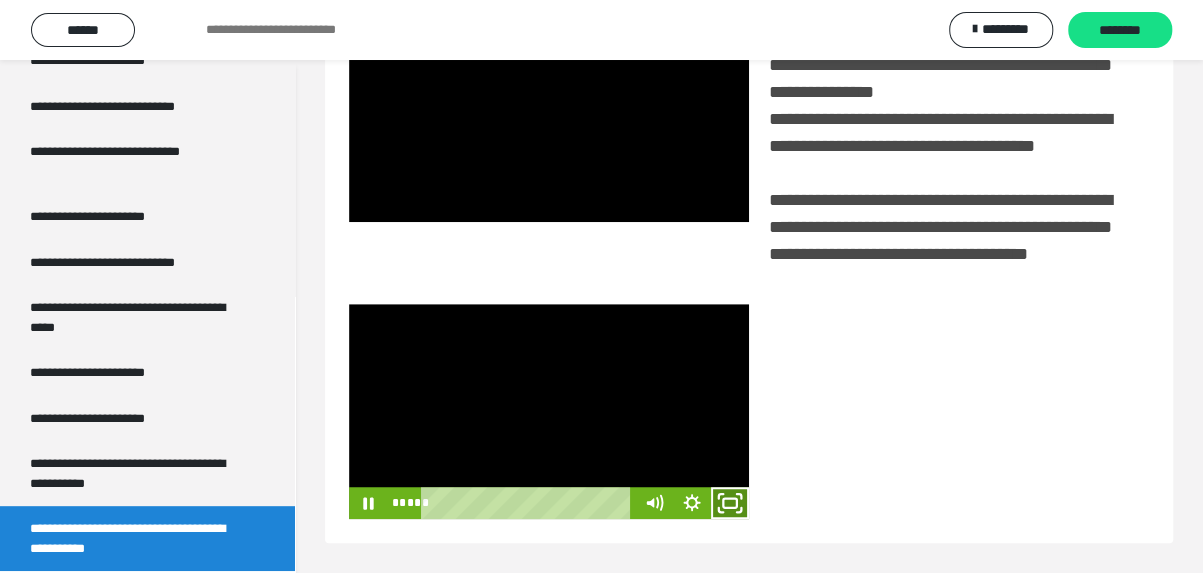 click 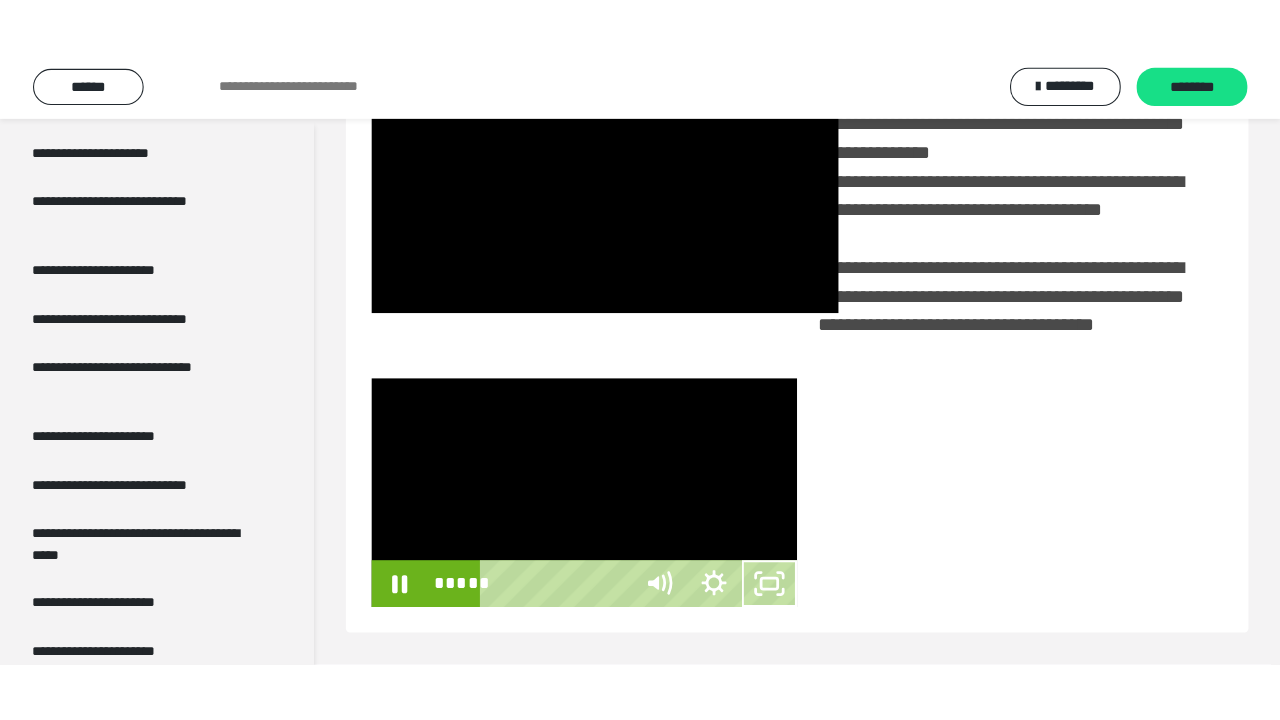 scroll, scrollTop: 382, scrollLeft: 0, axis: vertical 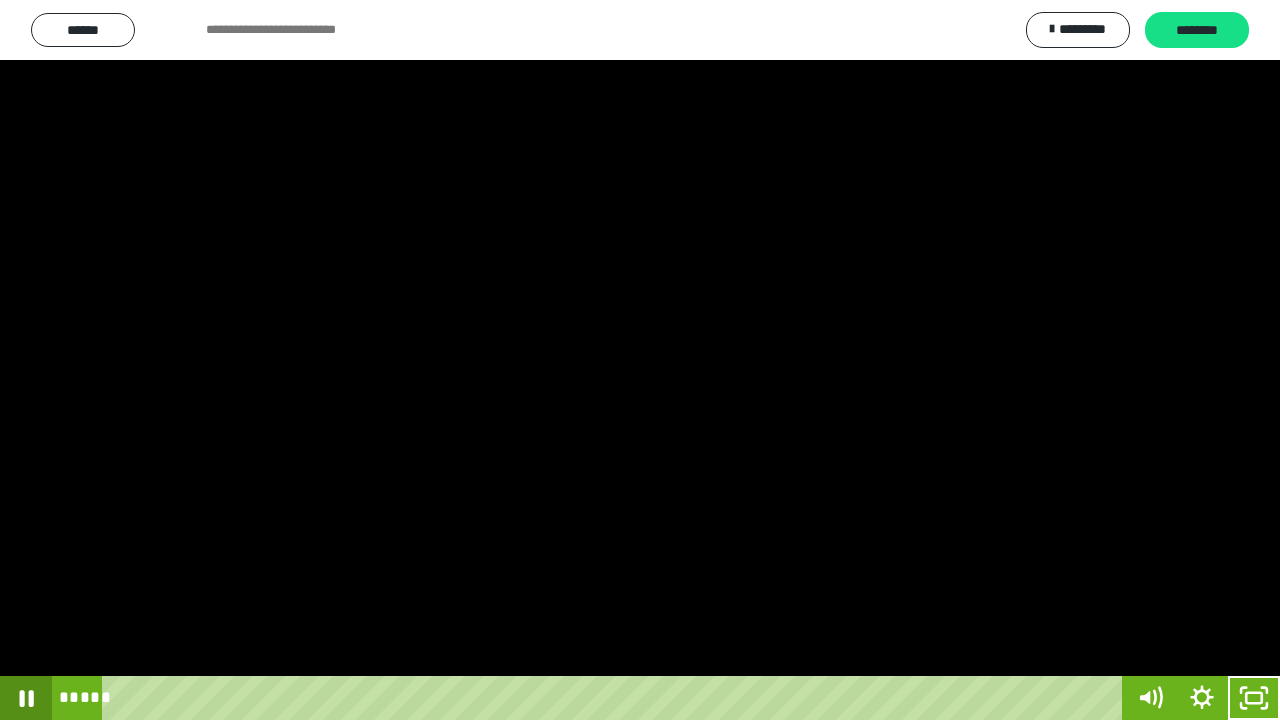 click 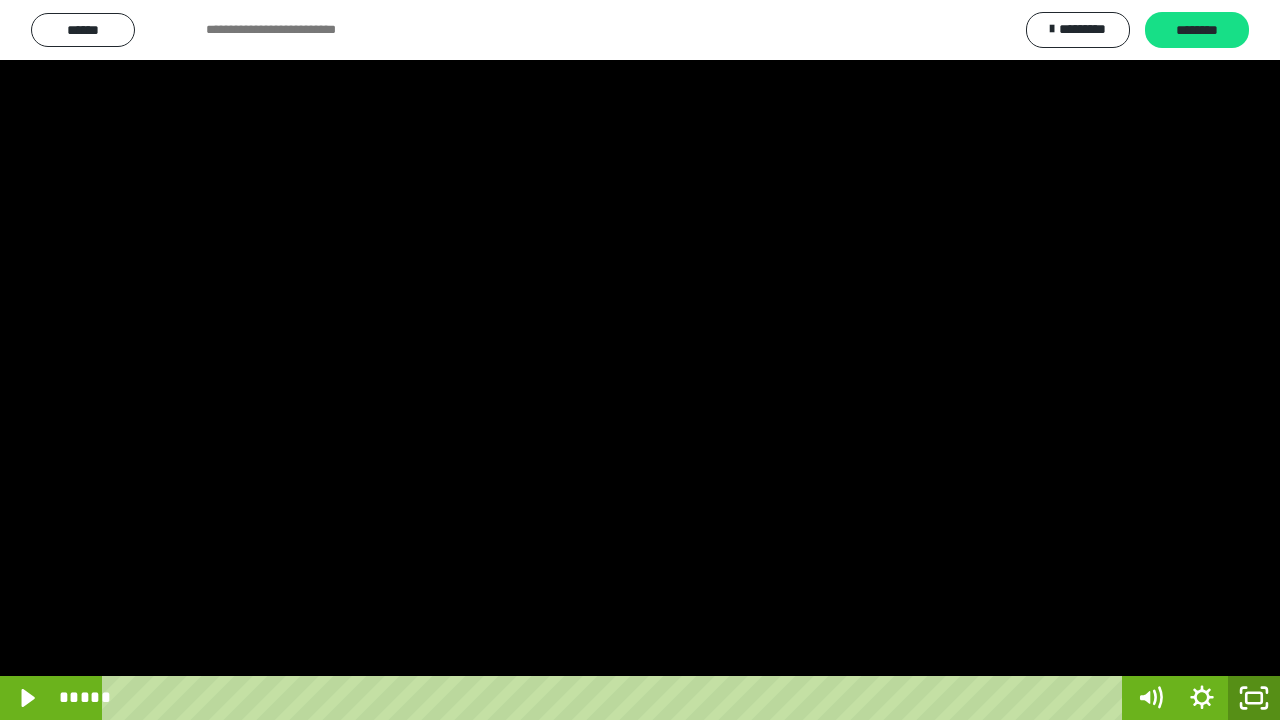 click 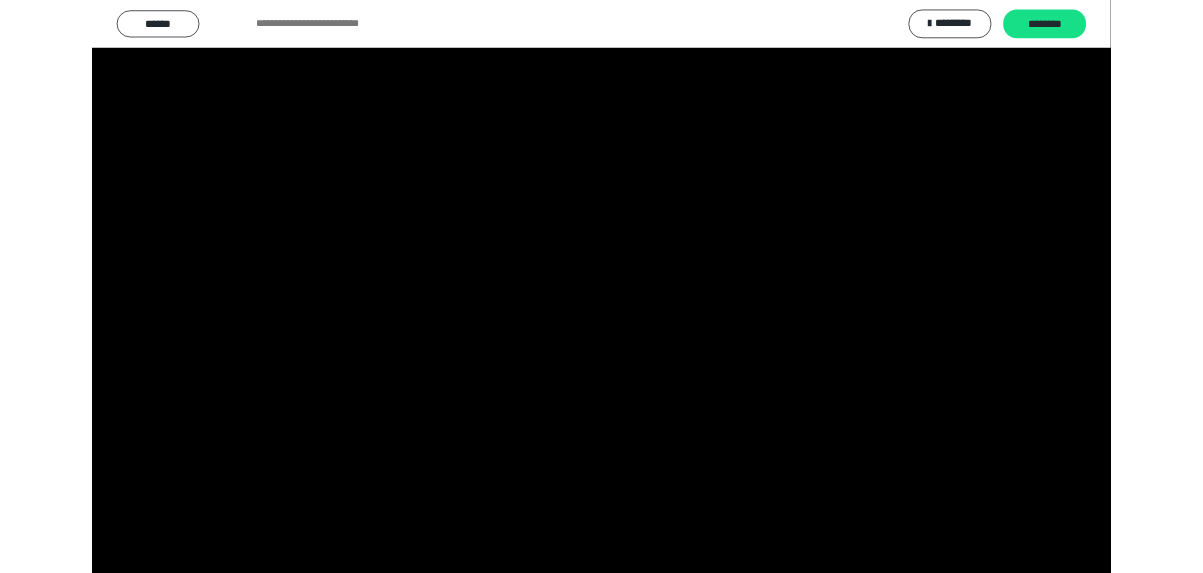 scroll, scrollTop: 3827, scrollLeft: 0, axis: vertical 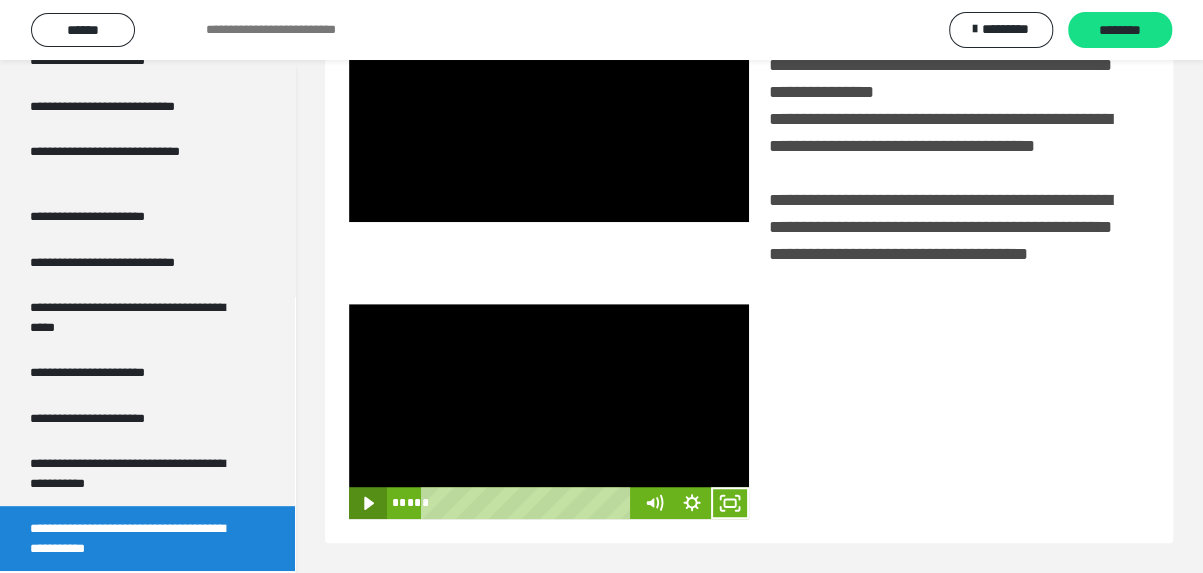 click 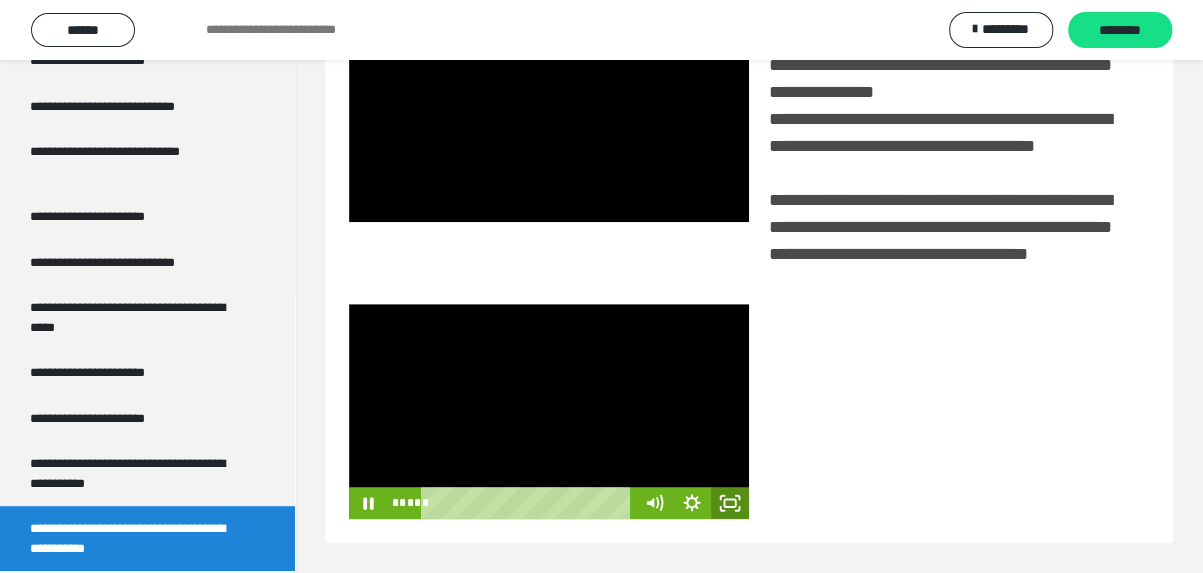click 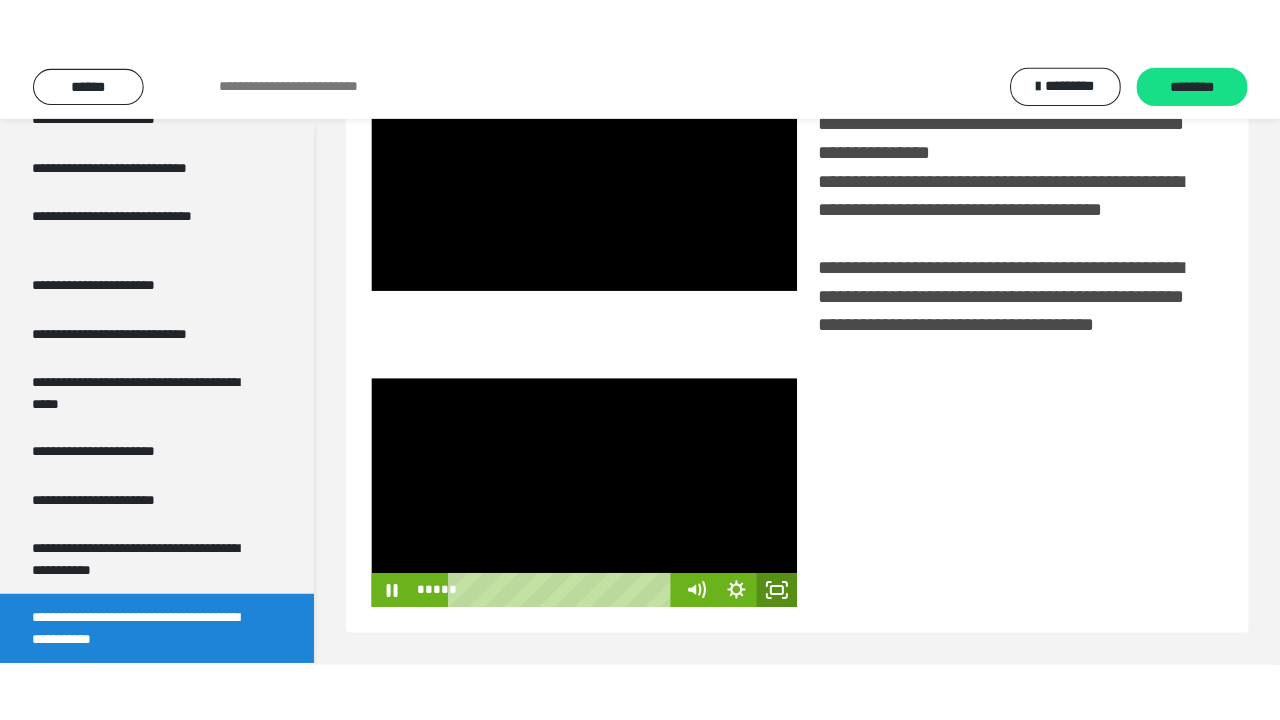 scroll, scrollTop: 382, scrollLeft: 0, axis: vertical 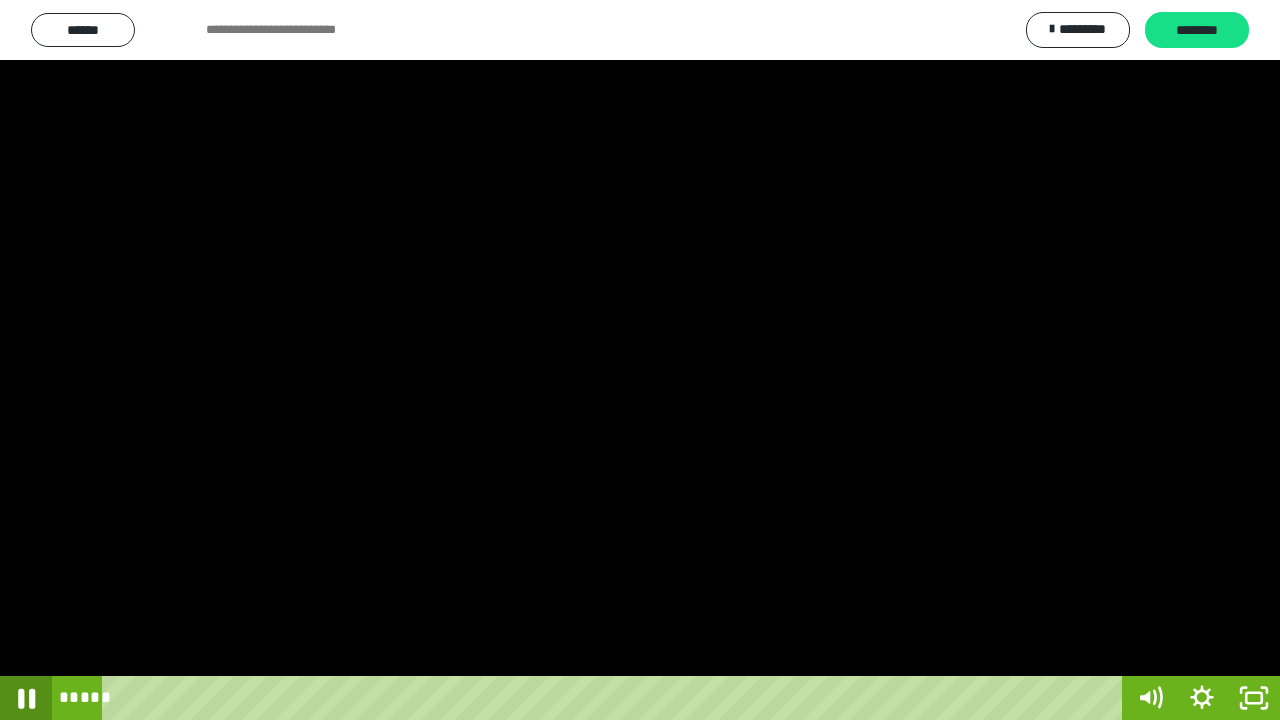 click 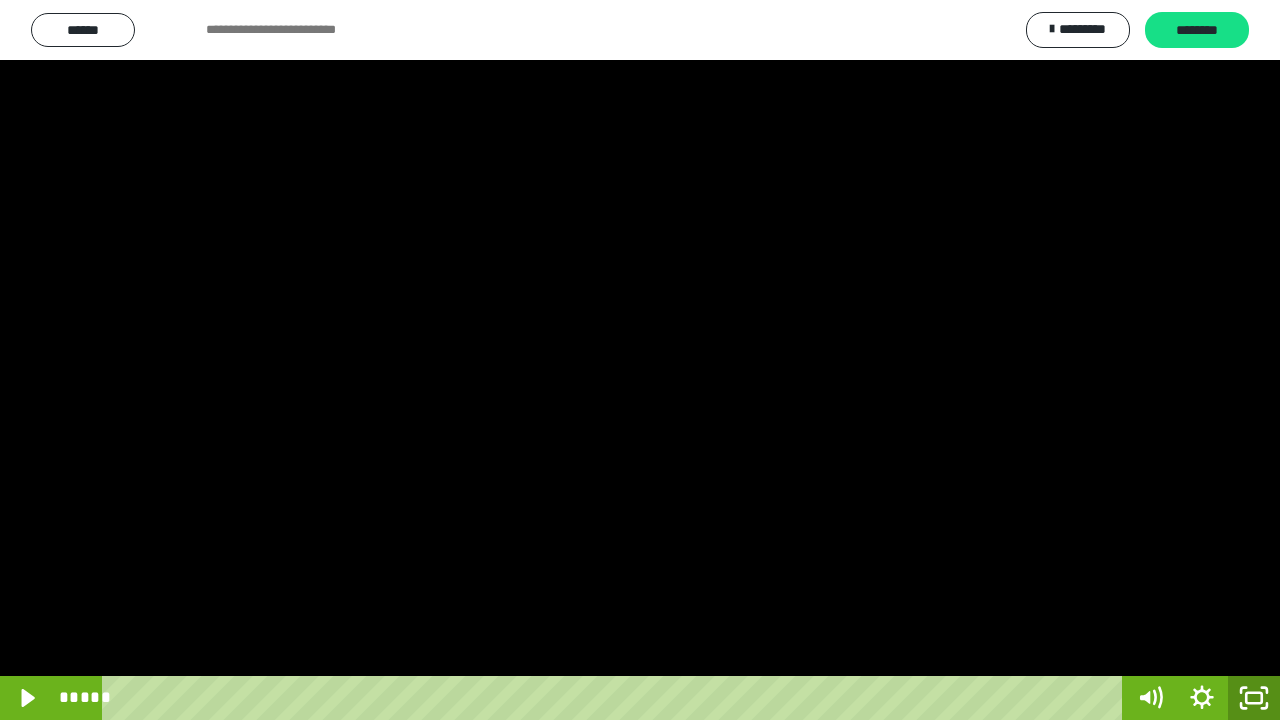 click 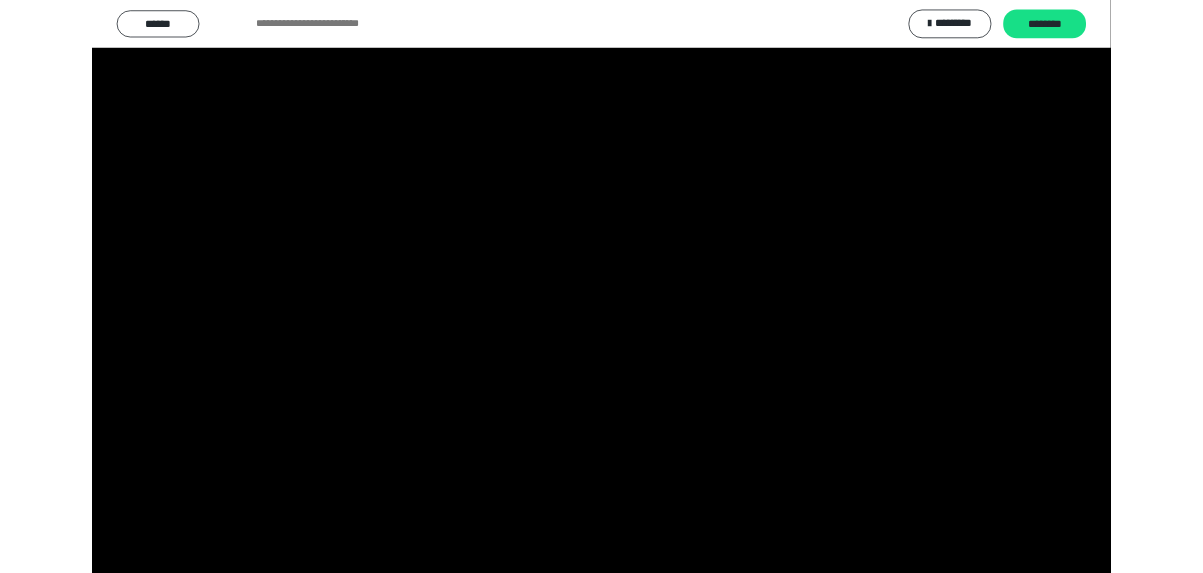 scroll, scrollTop: 3827, scrollLeft: 0, axis: vertical 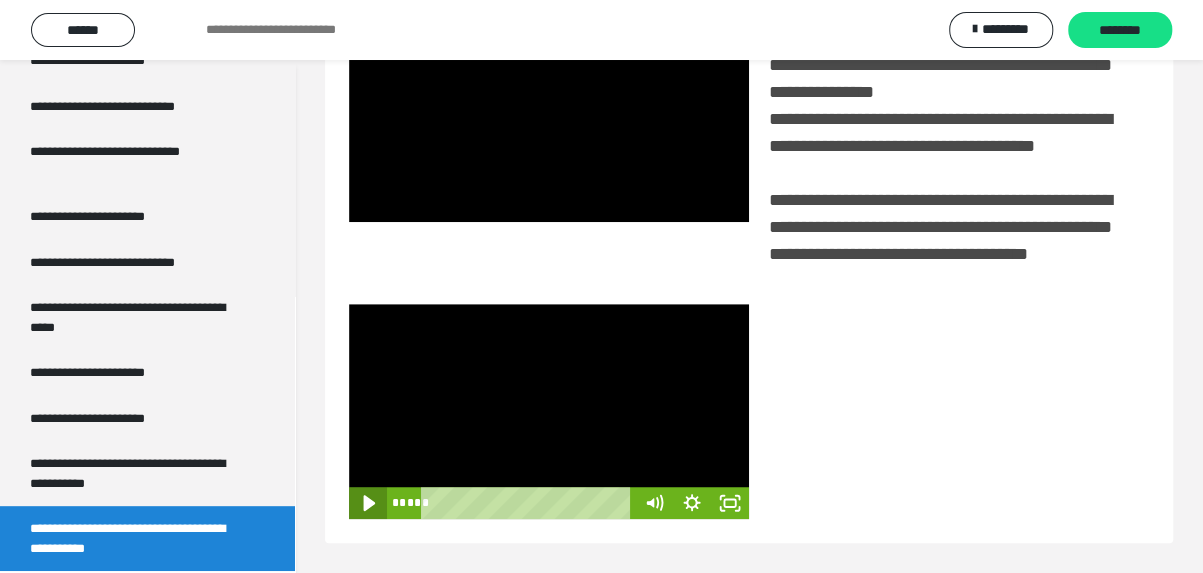 drag, startPoint x: 366, startPoint y: 504, endPoint x: 408, endPoint y: 503, distance: 42.0119 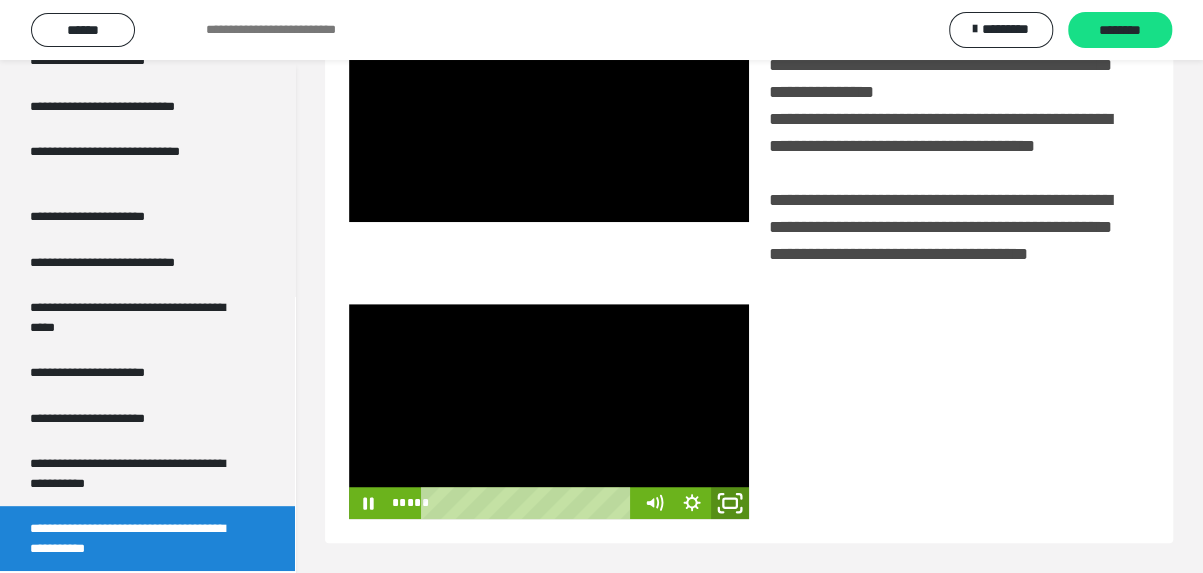 click 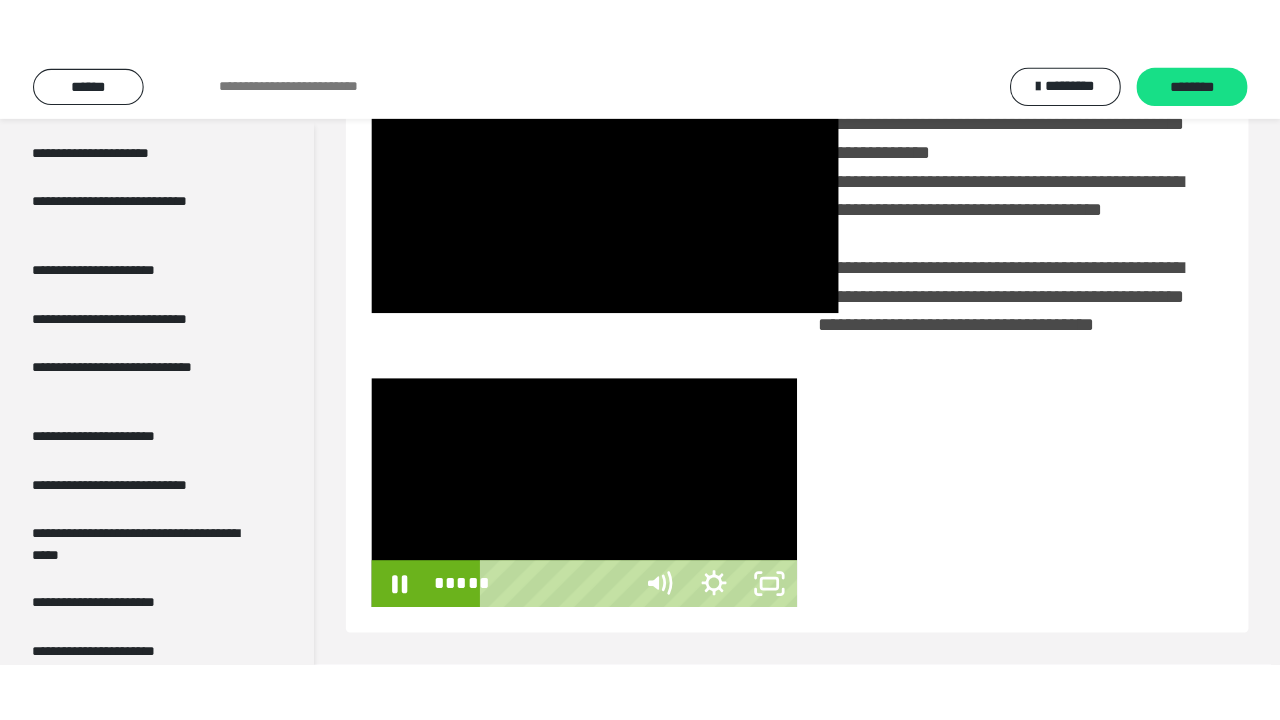 scroll, scrollTop: 382, scrollLeft: 0, axis: vertical 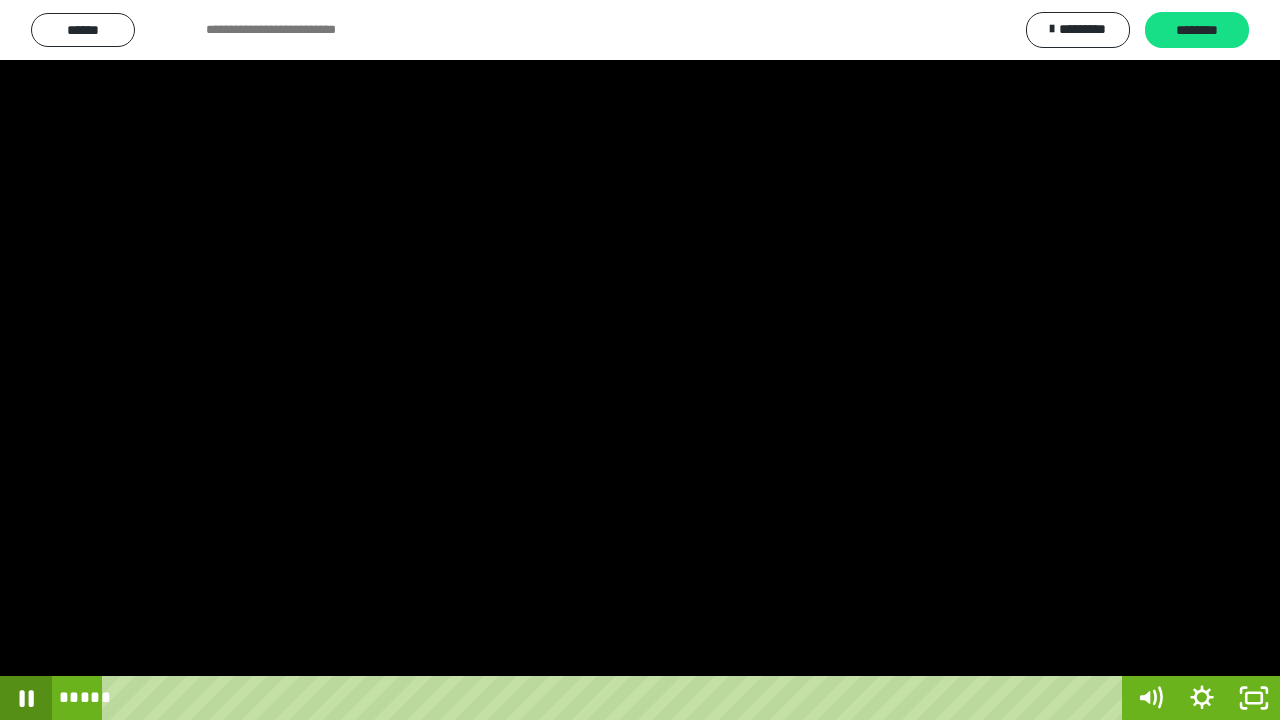 click 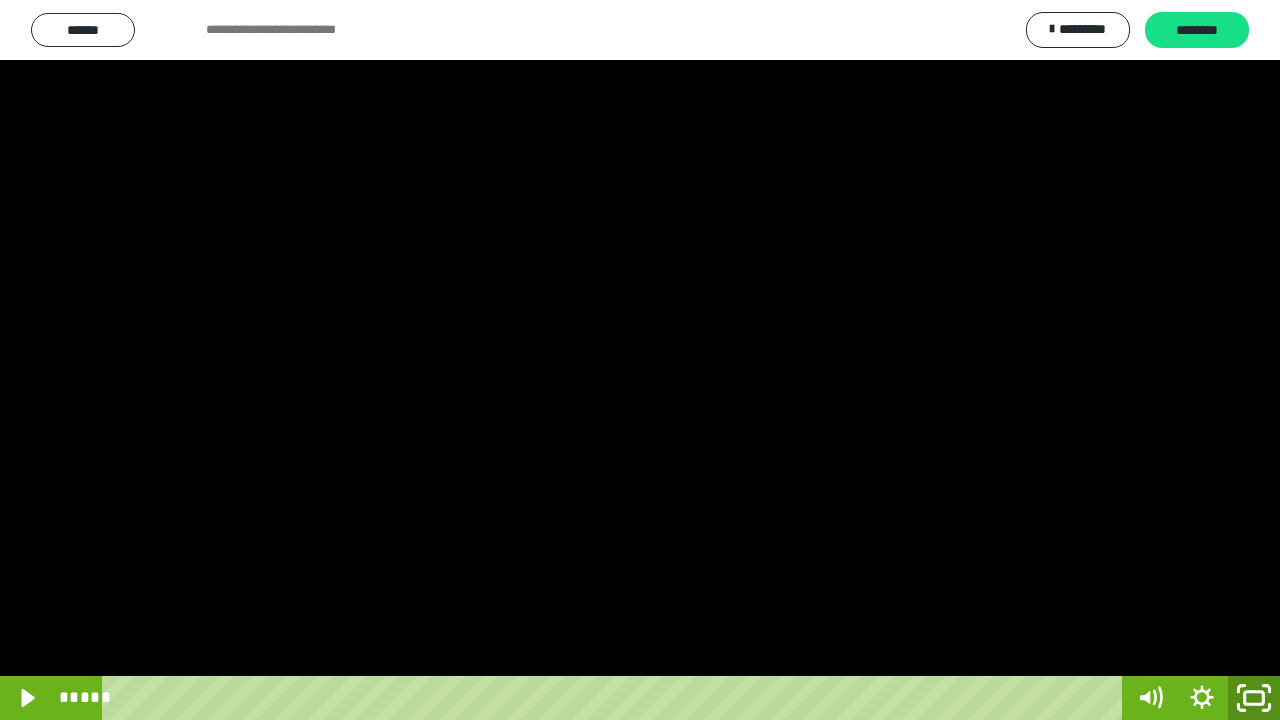 click 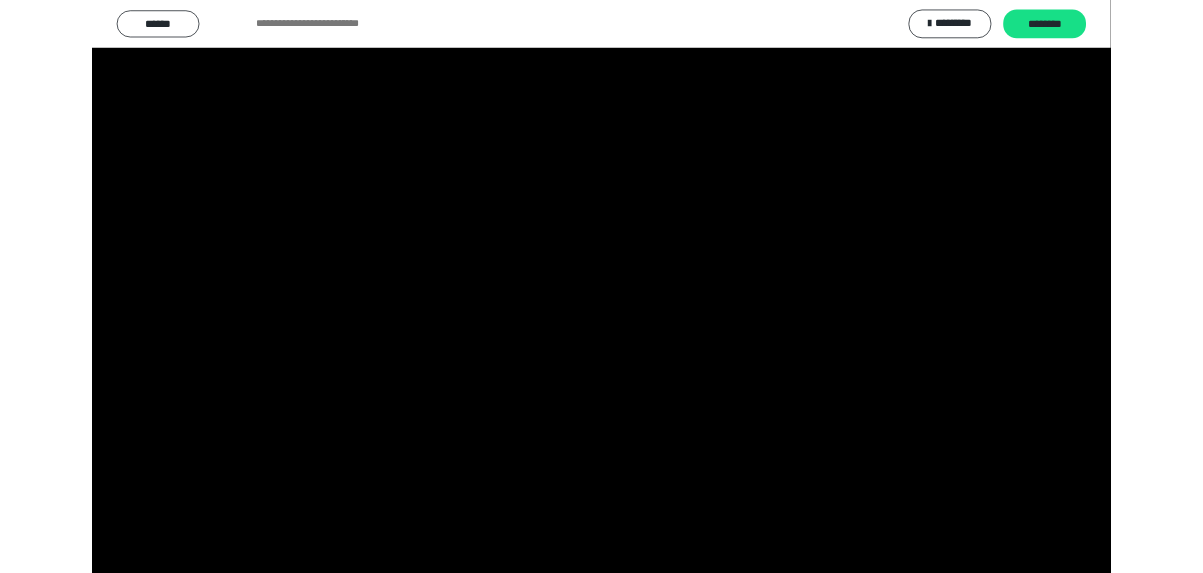 scroll, scrollTop: 3827, scrollLeft: 0, axis: vertical 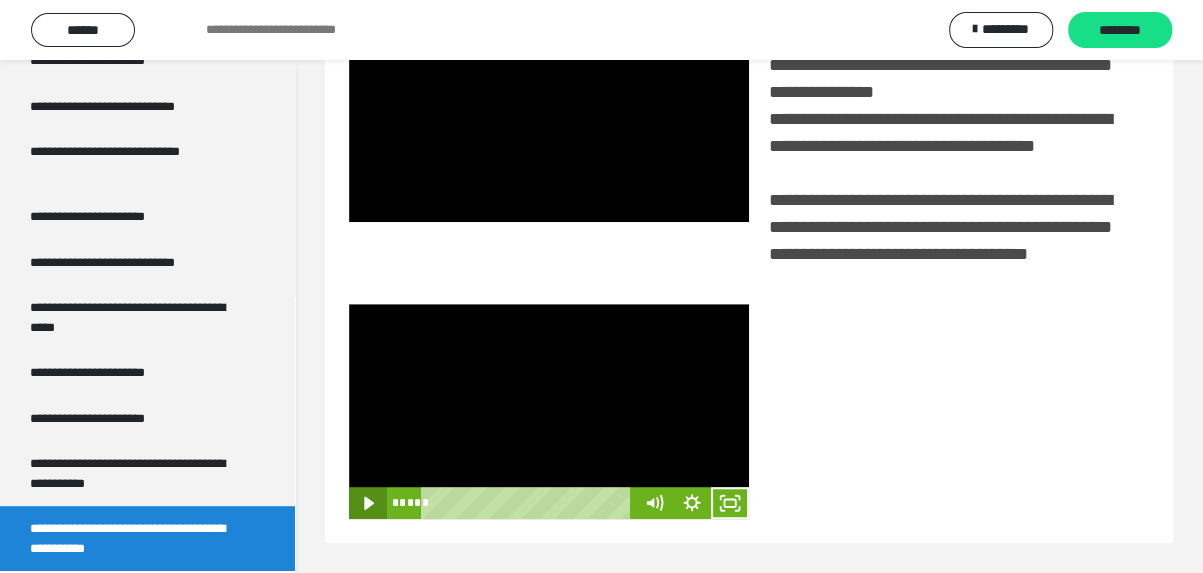 click 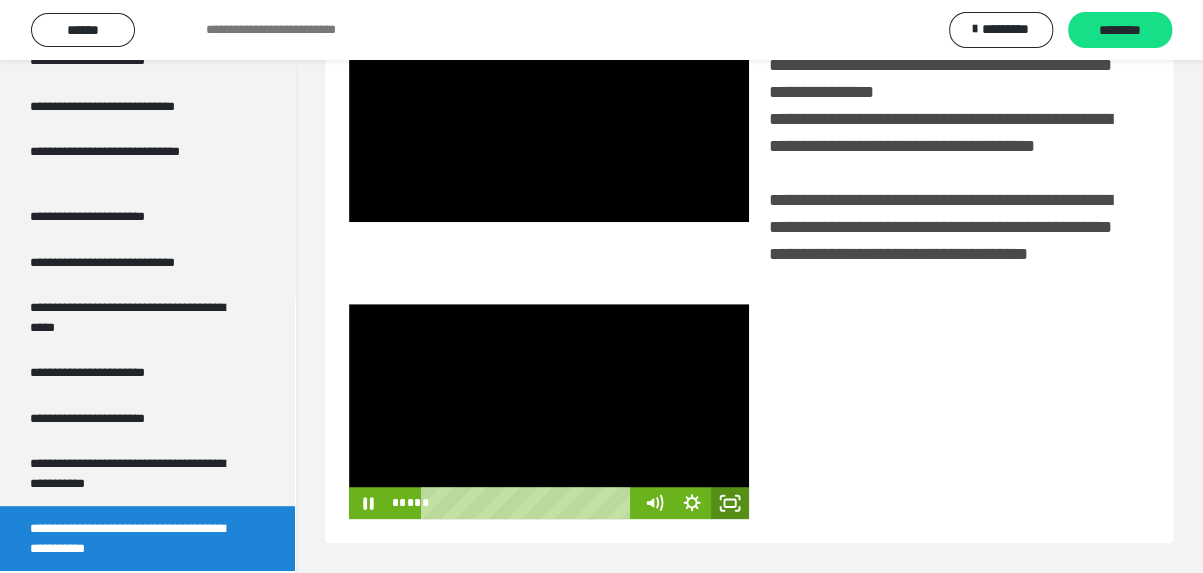 click 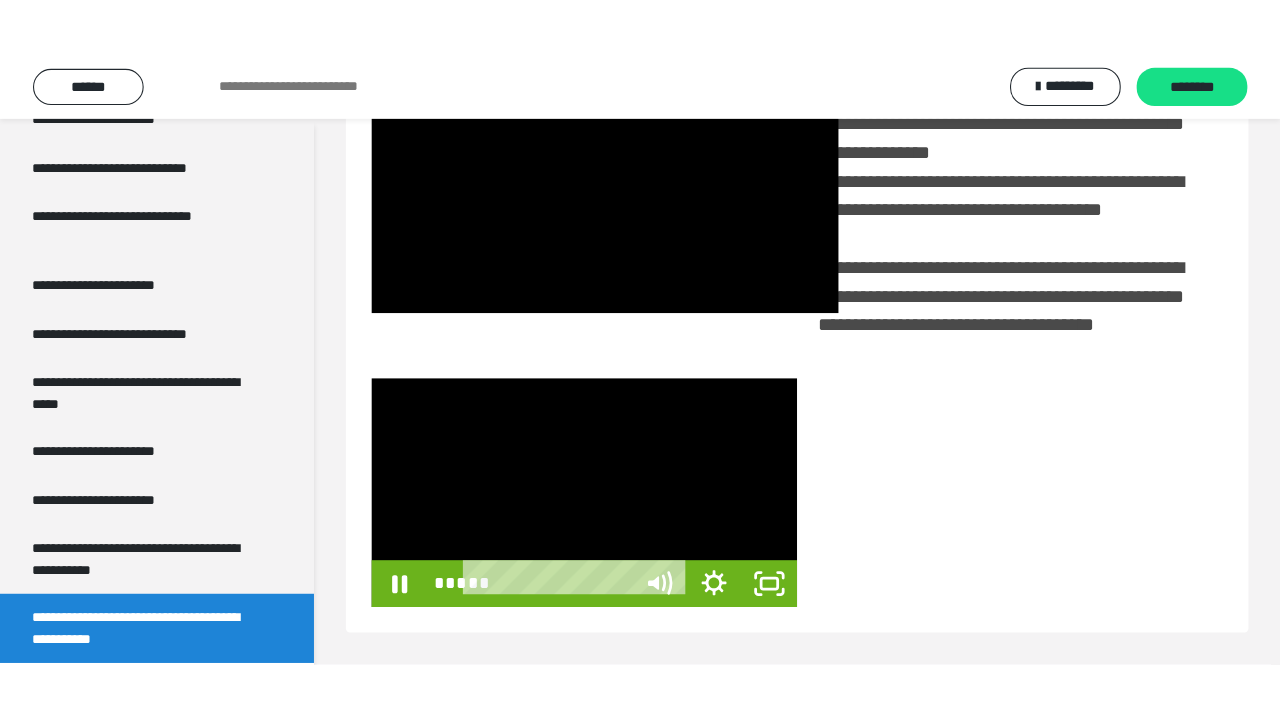 scroll, scrollTop: 382, scrollLeft: 0, axis: vertical 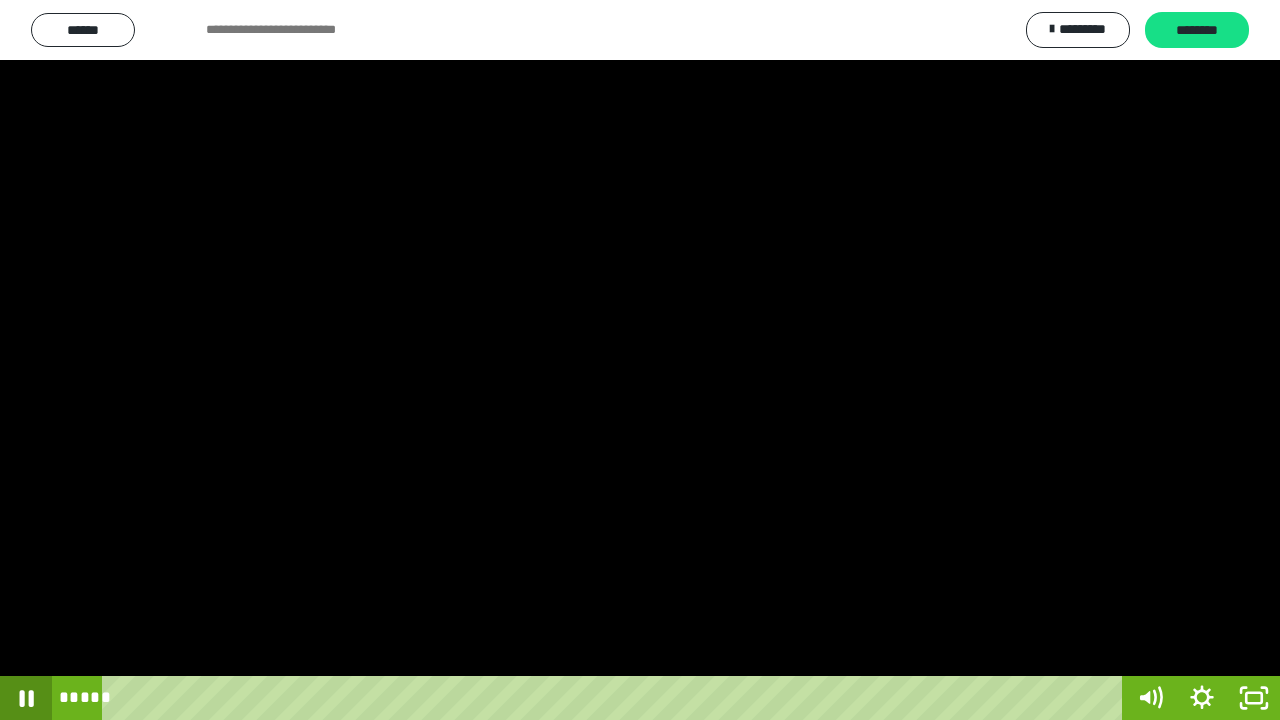 click 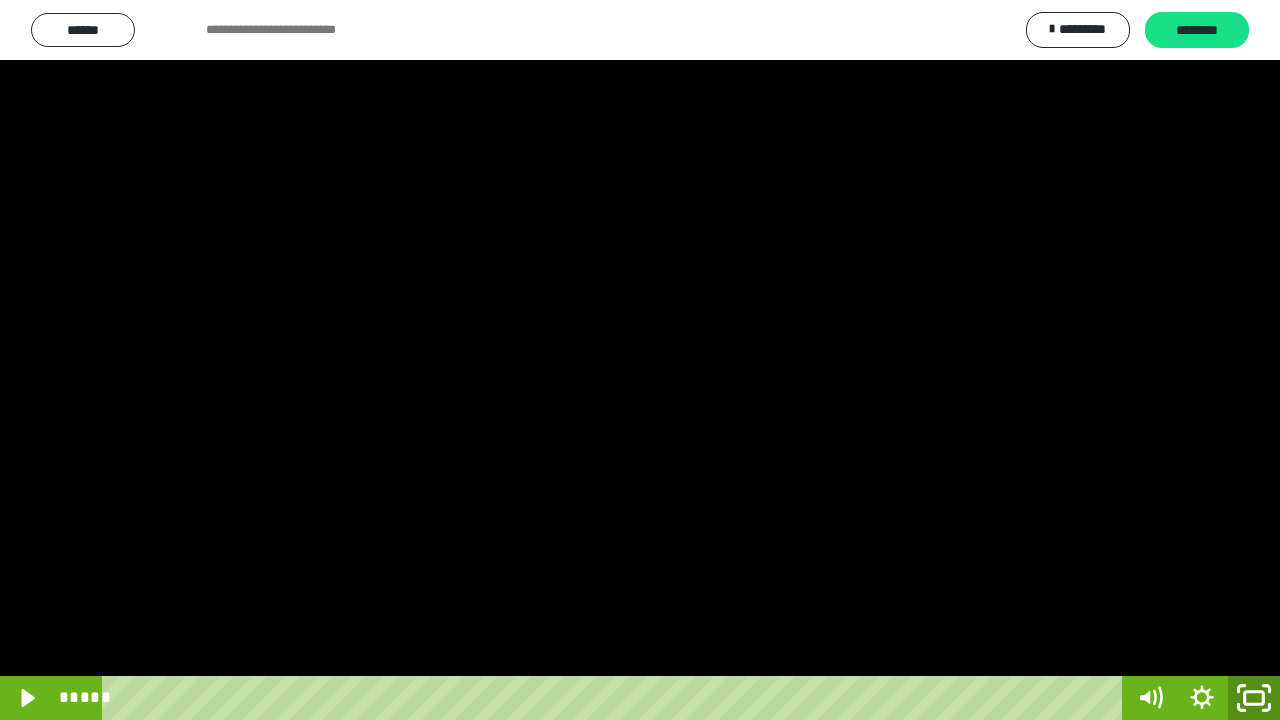 click 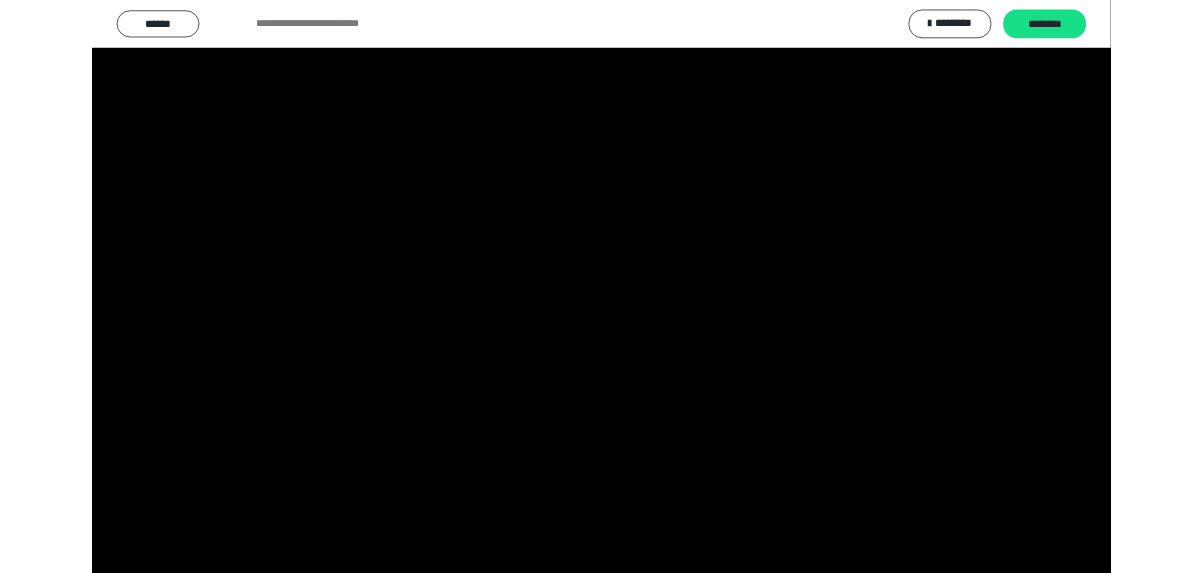 scroll, scrollTop: 3827, scrollLeft: 0, axis: vertical 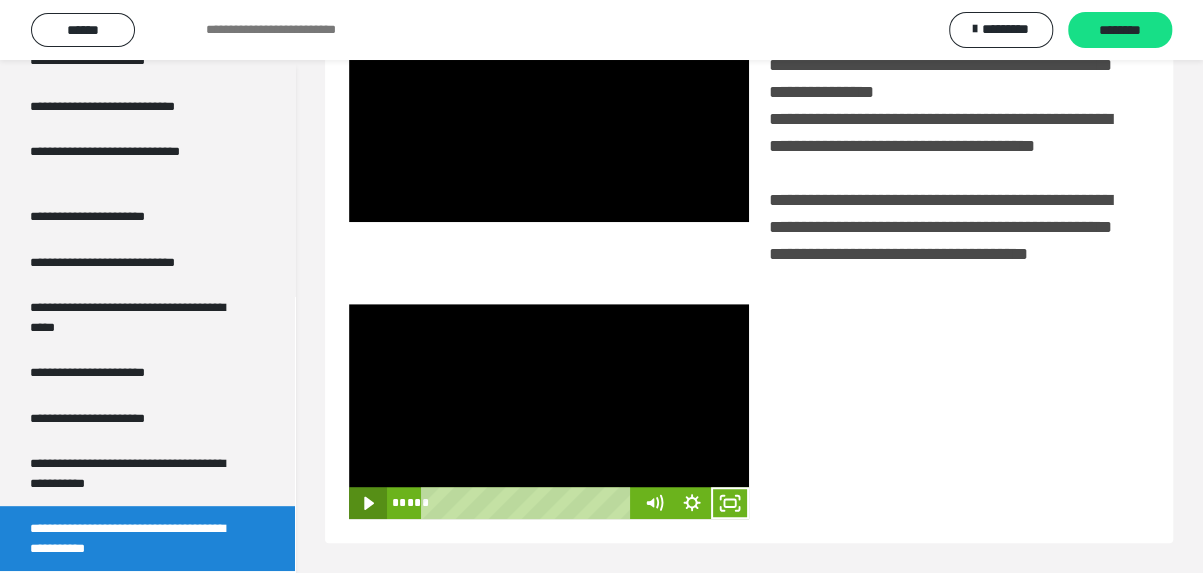 click 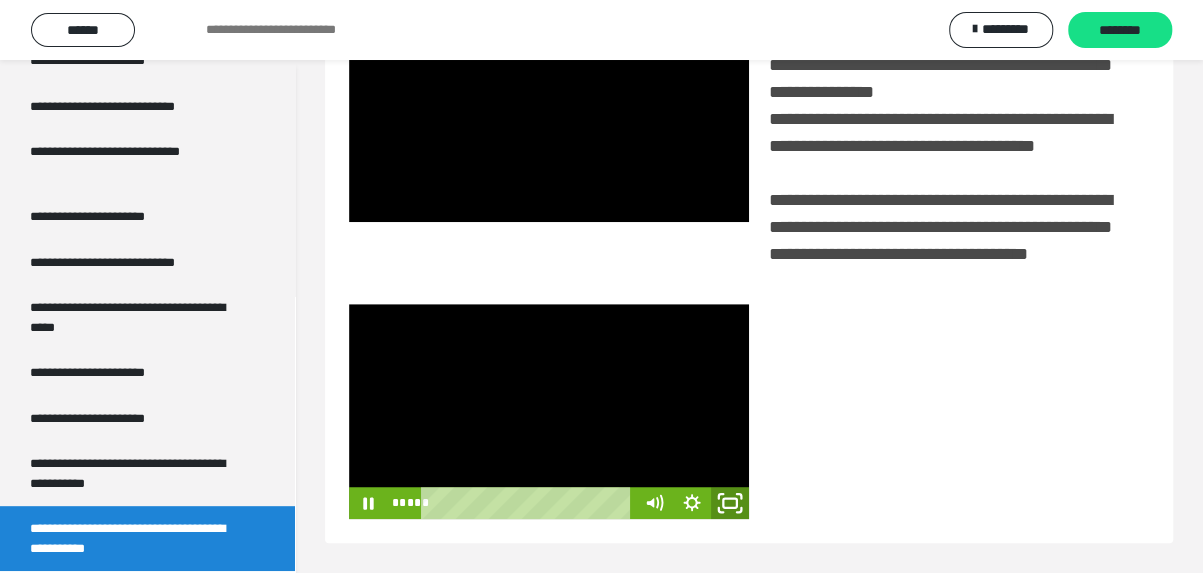 click 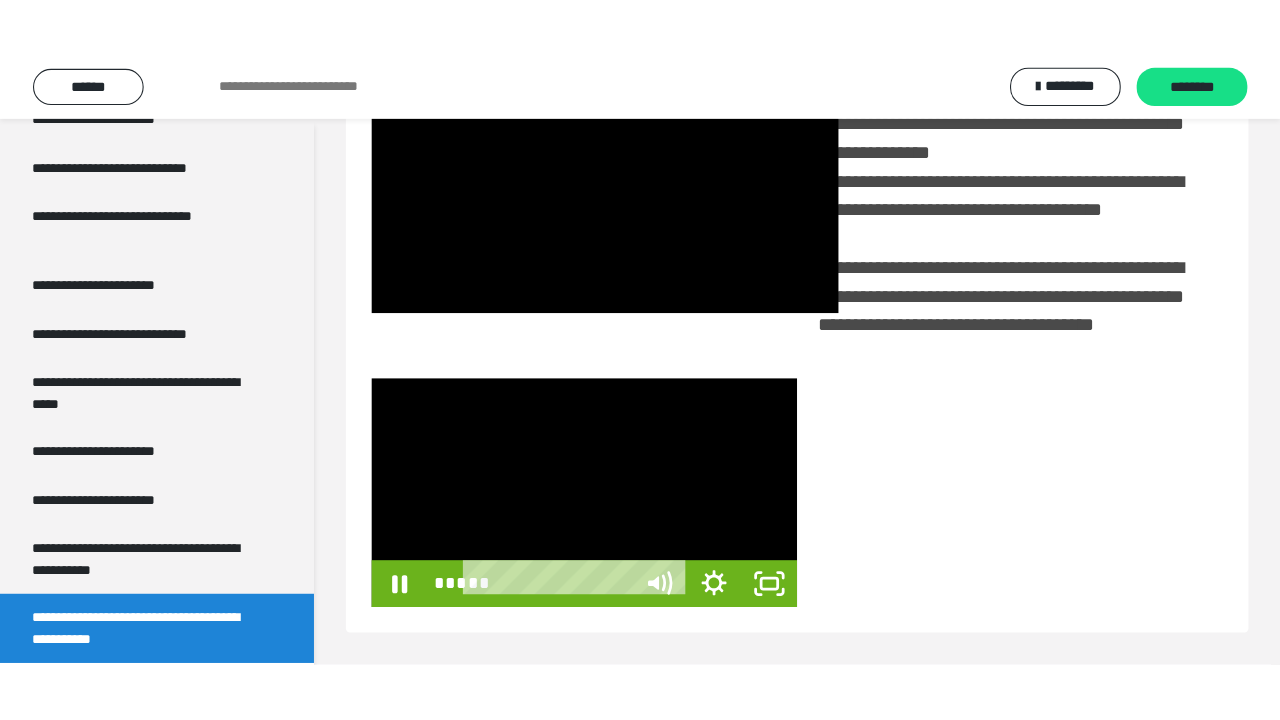 scroll, scrollTop: 382, scrollLeft: 0, axis: vertical 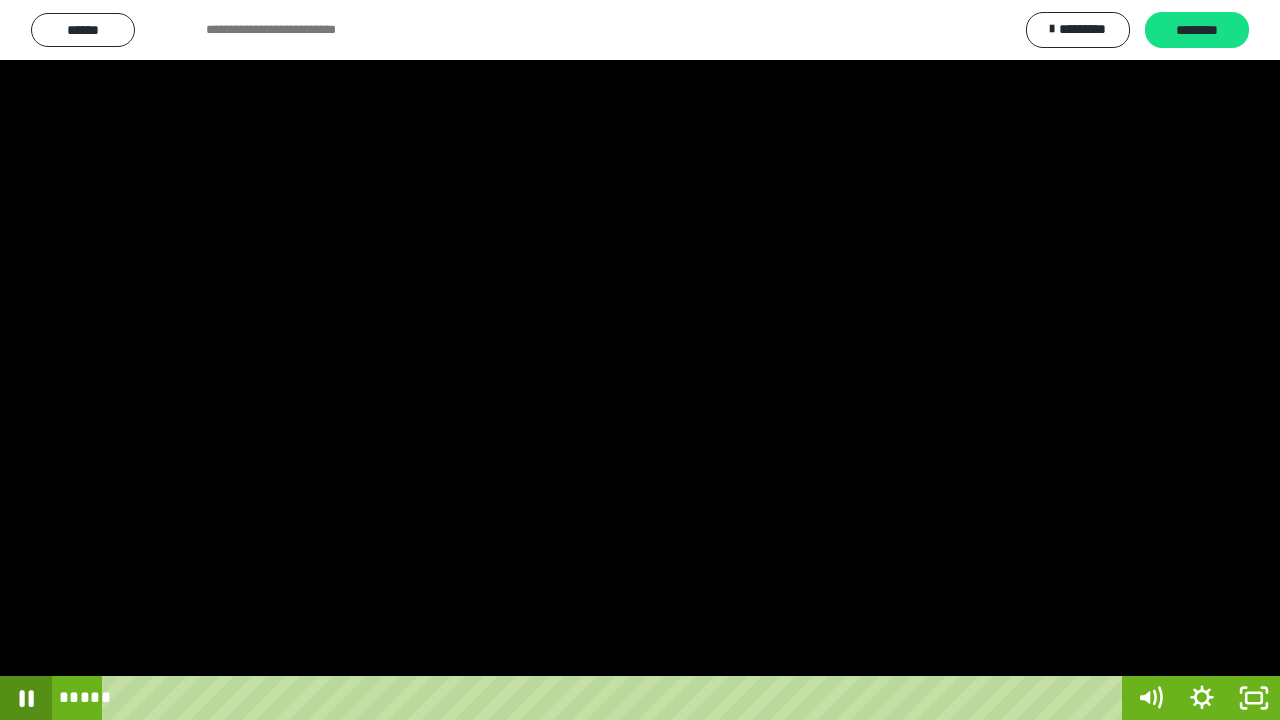 click 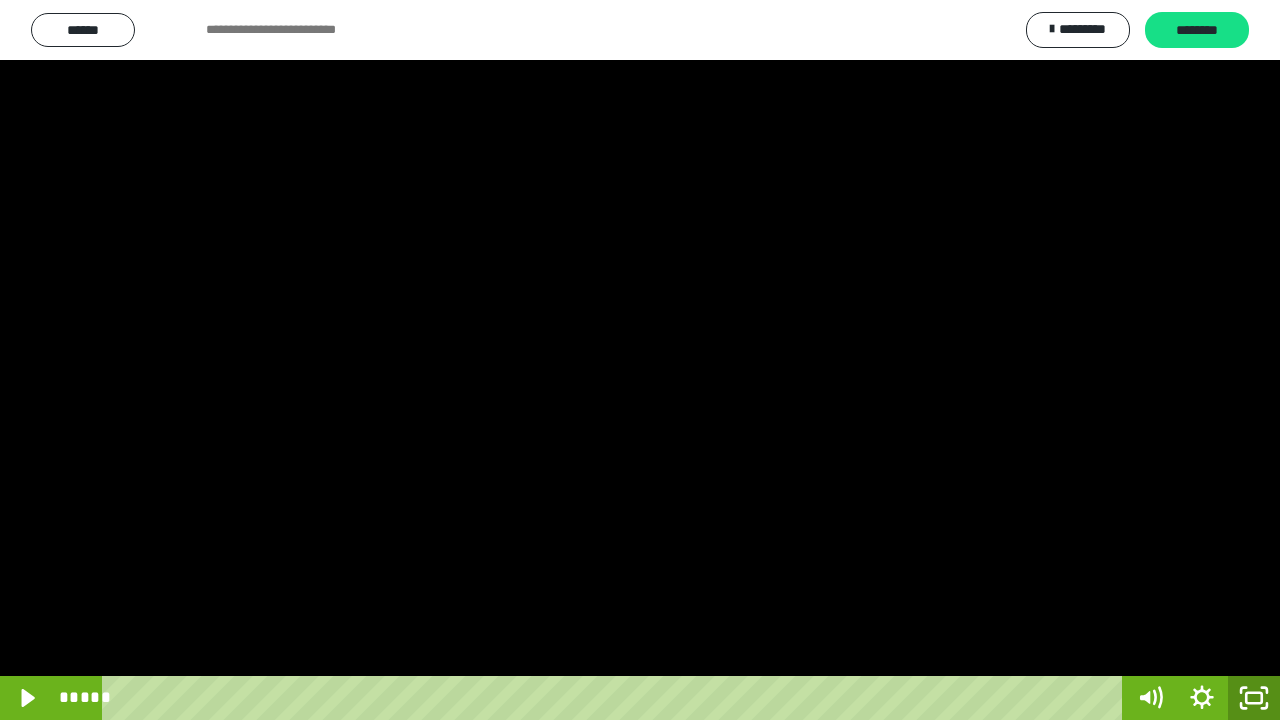 click 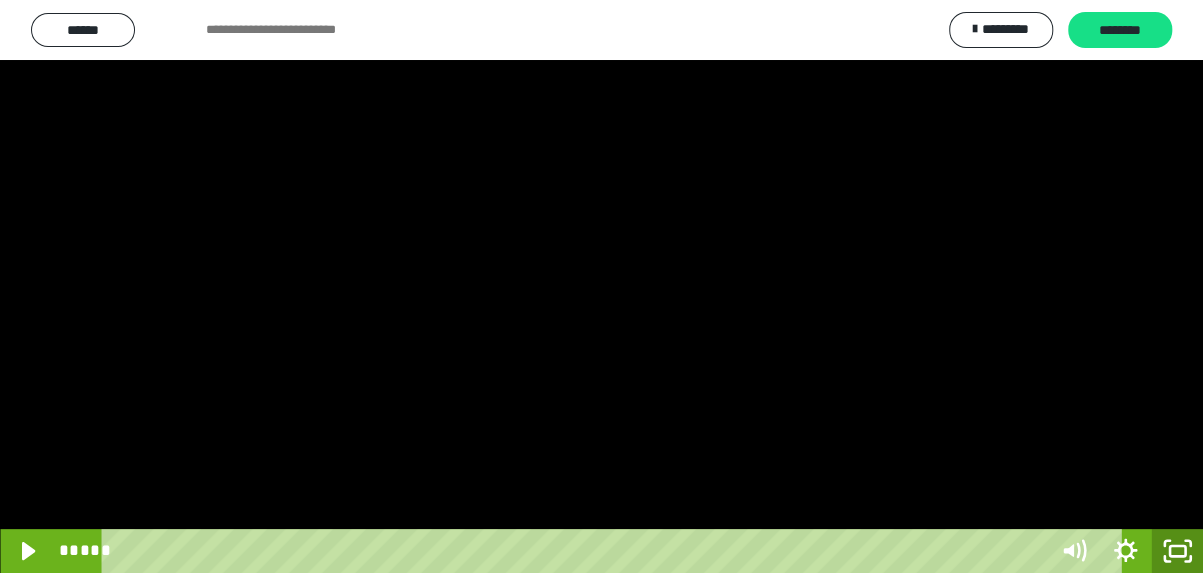 scroll, scrollTop: 3827, scrollLeft: 0, axis: vertical 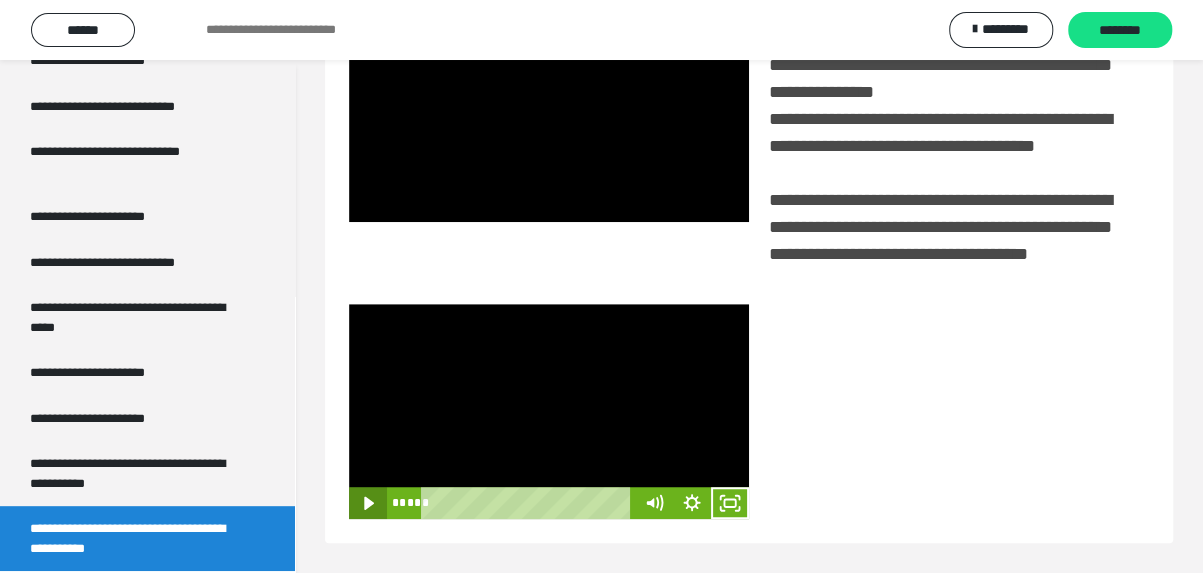 click 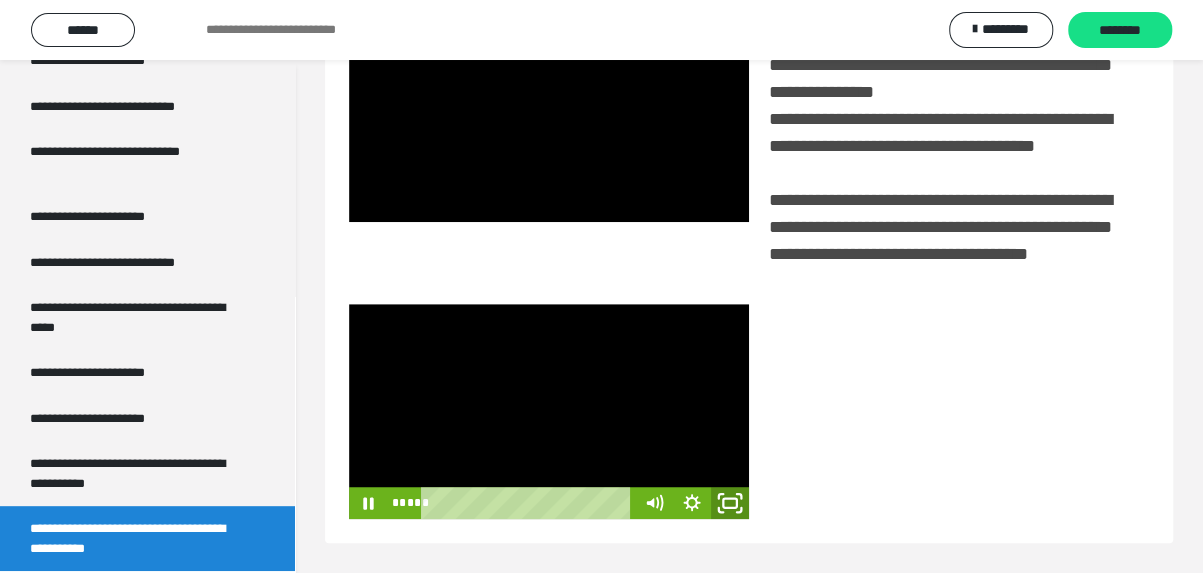 click 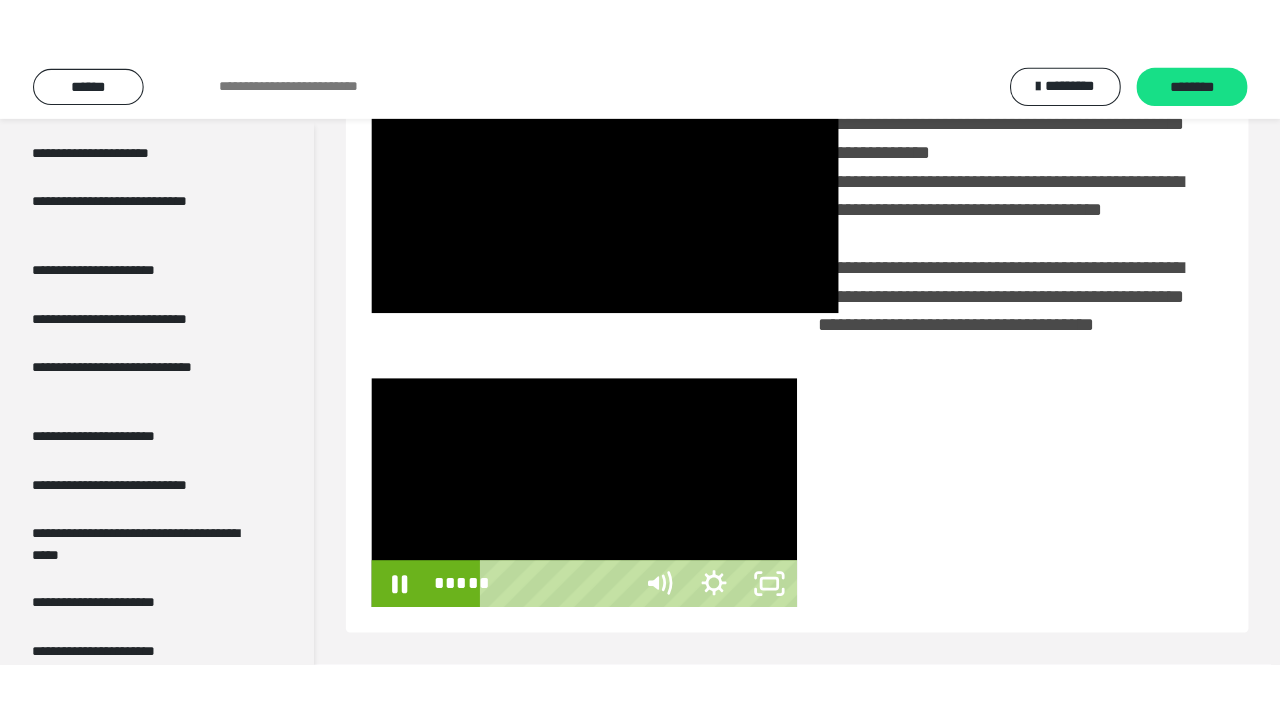 scroll, scrollTop: 382, scrollLeft: 0, axis: vertical 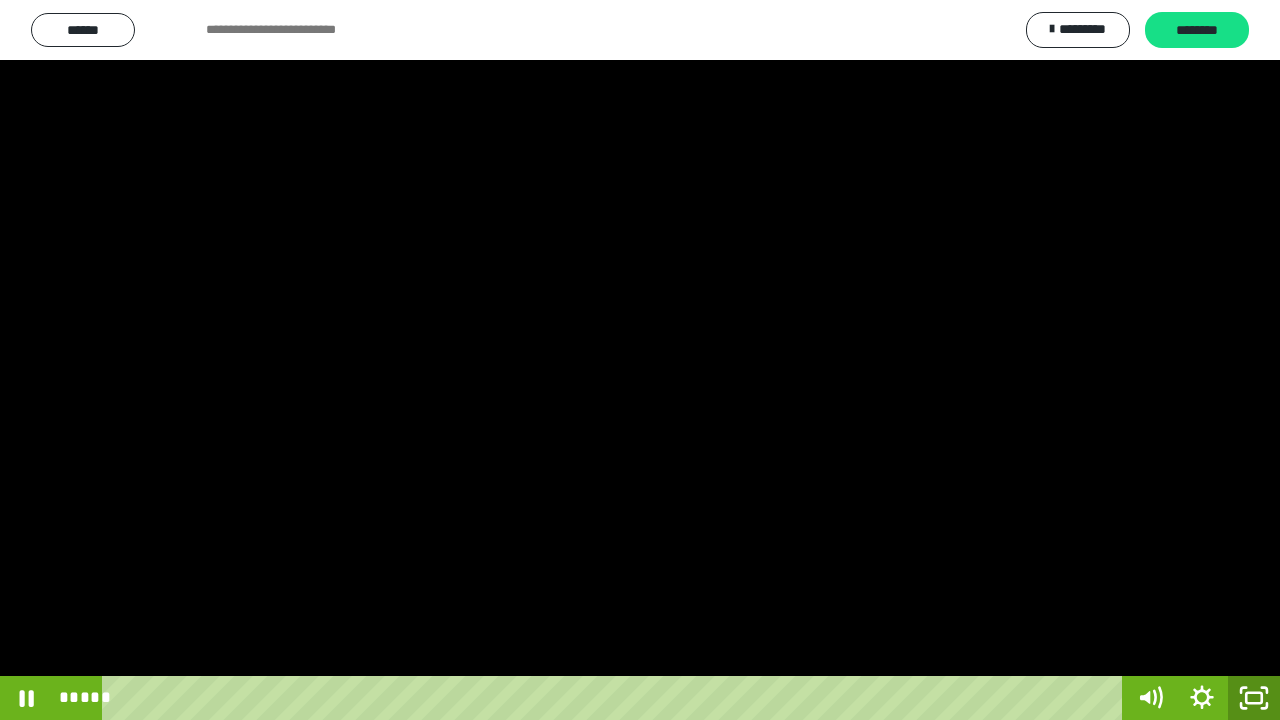 click 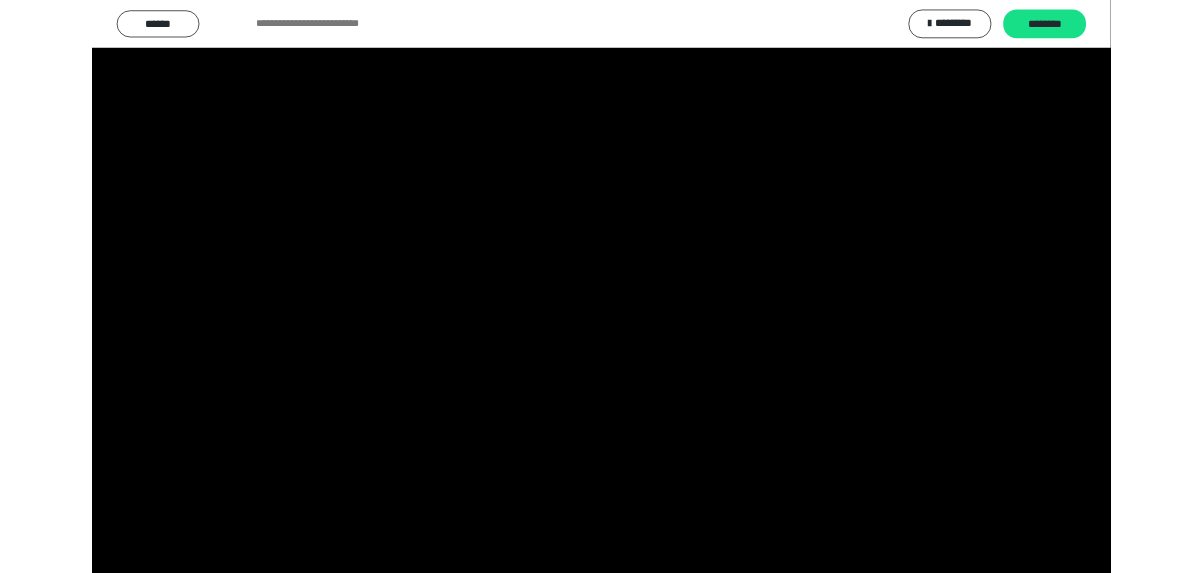 scroll, scrollTop: 3827, scrollLeft: 0, axis: vertical 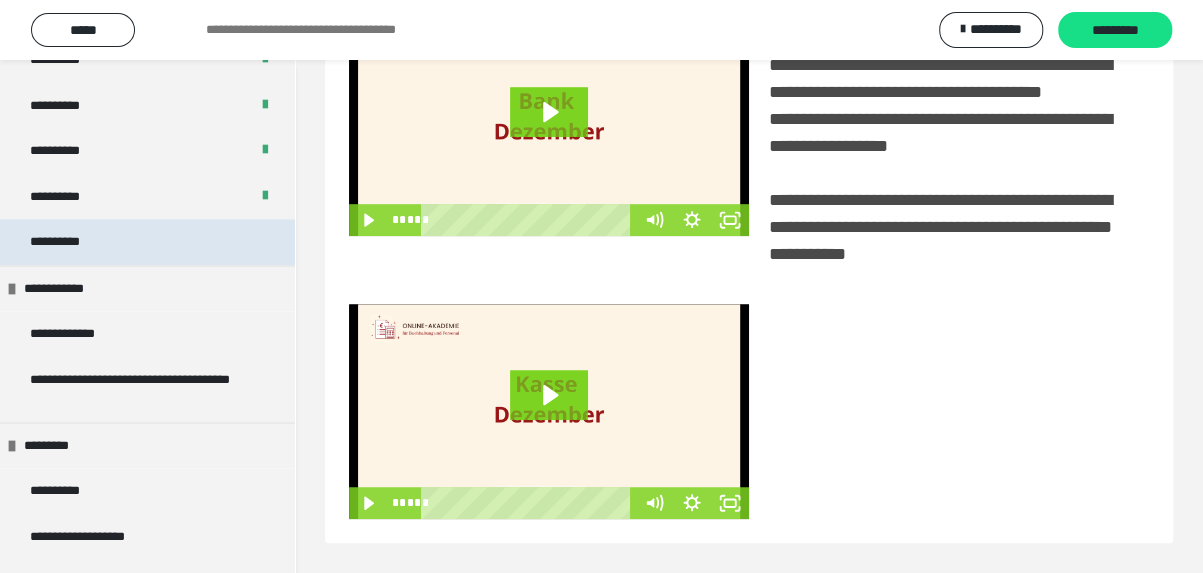 click on "**********" at bounding box center [147, 242] 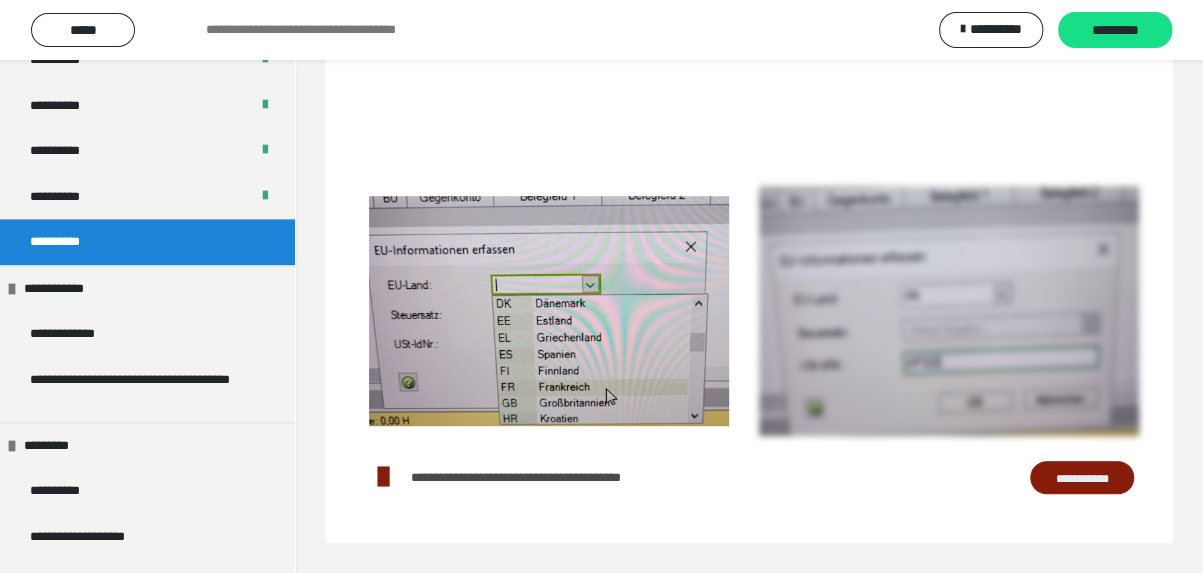 scroll, scrollTop: 462, scrollLeft: 0, axis: vertical 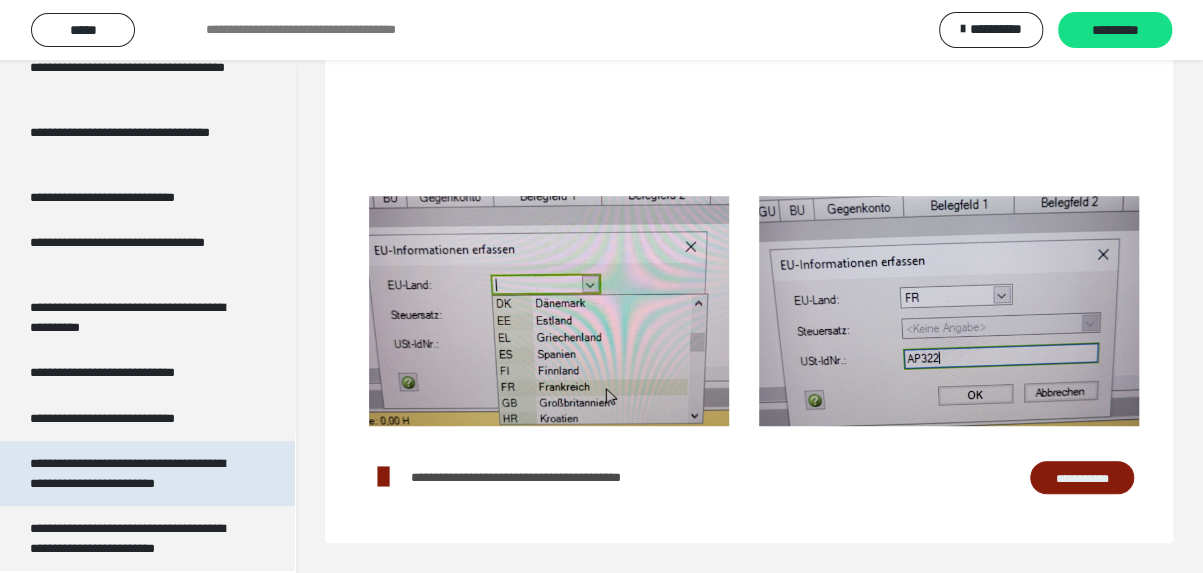 click on "**********" at bounding box center (132, 473) 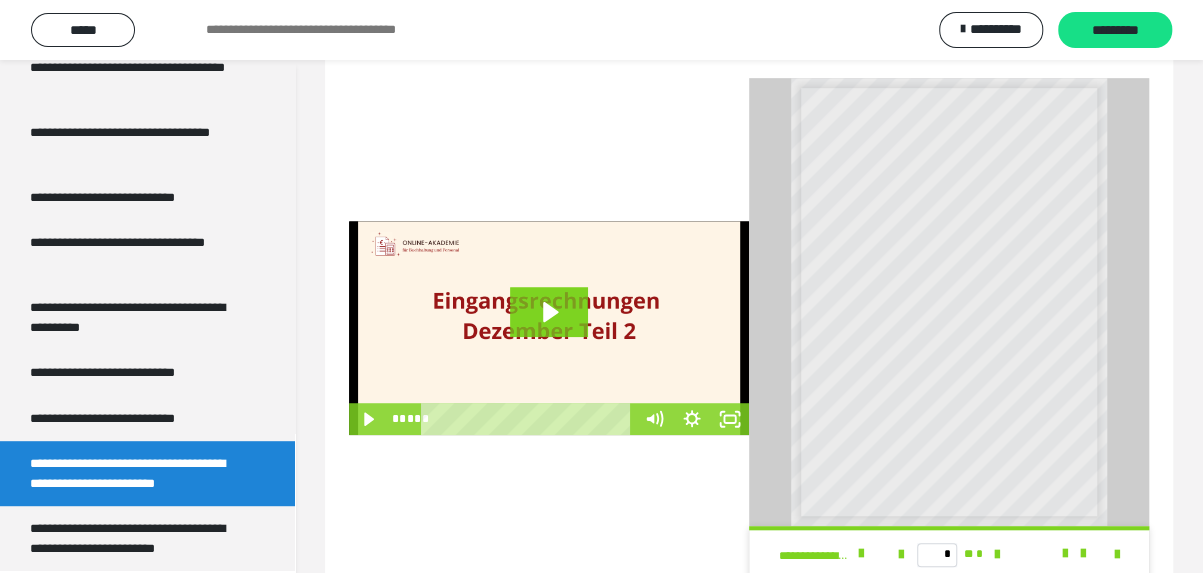 scroll, scrollTop: 516, scrollLeft: 0, axis: vertical 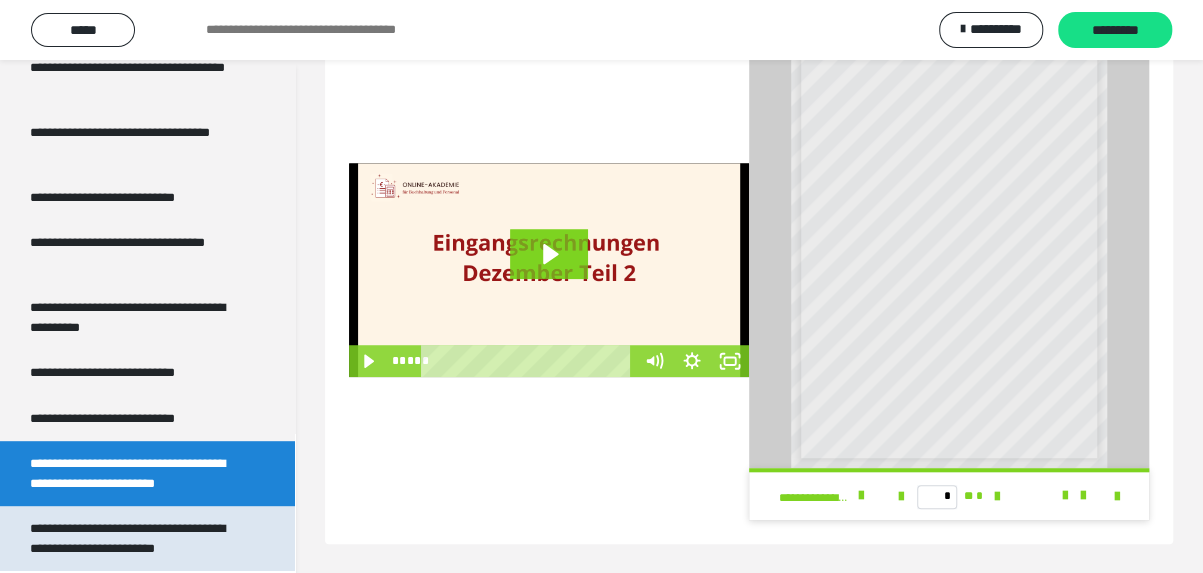 click on "**********" at bounding box center (127, 538) 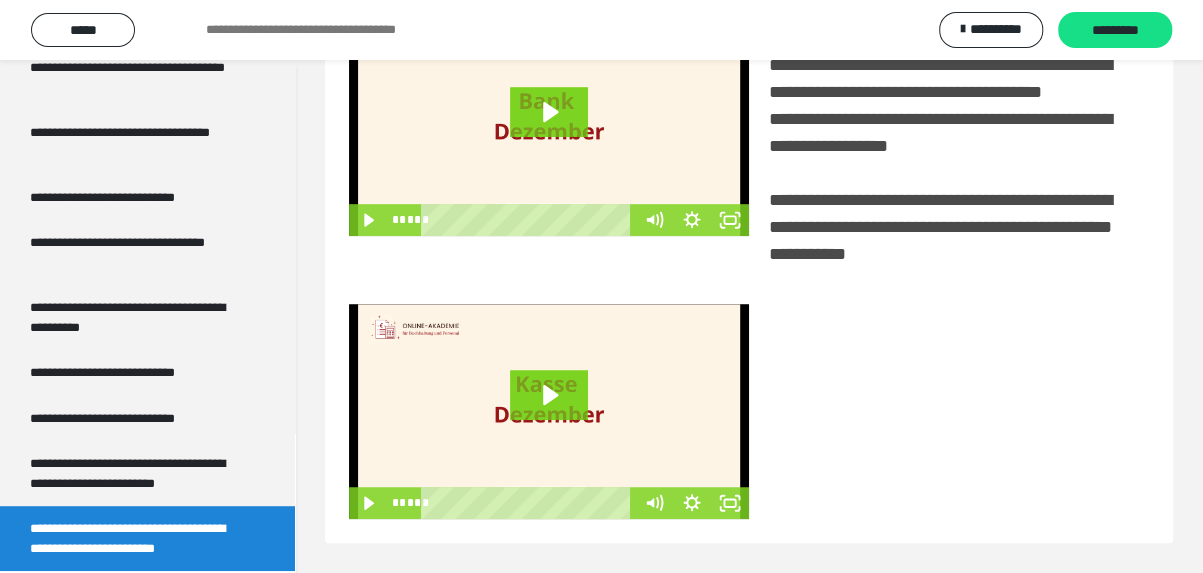 scroll, scrollTop: 465, scrollLeft: 0, axis: vertical 